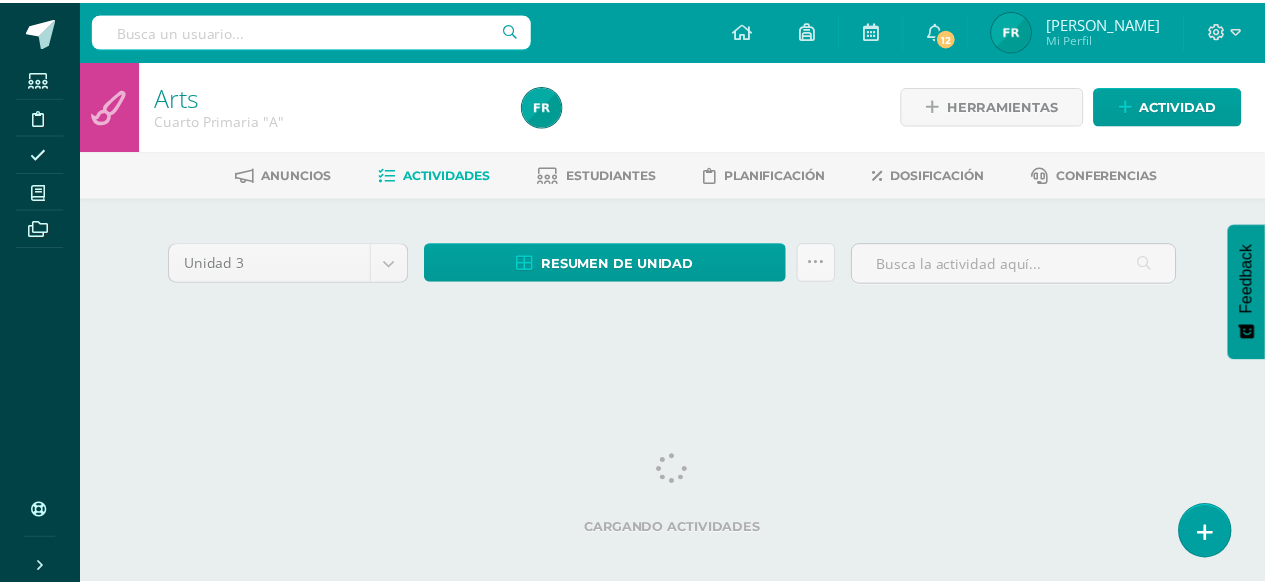 scroll, scrollTop: 0, scrollLeft: 0, axis: both 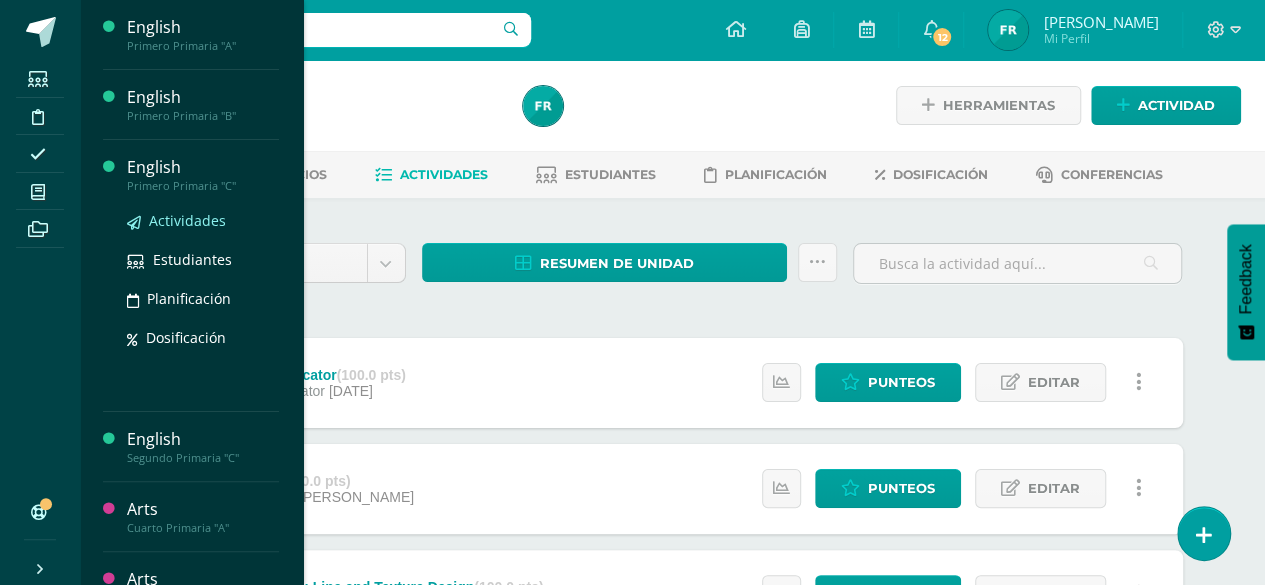click on "Actividades" at bounding box center (187, 220) 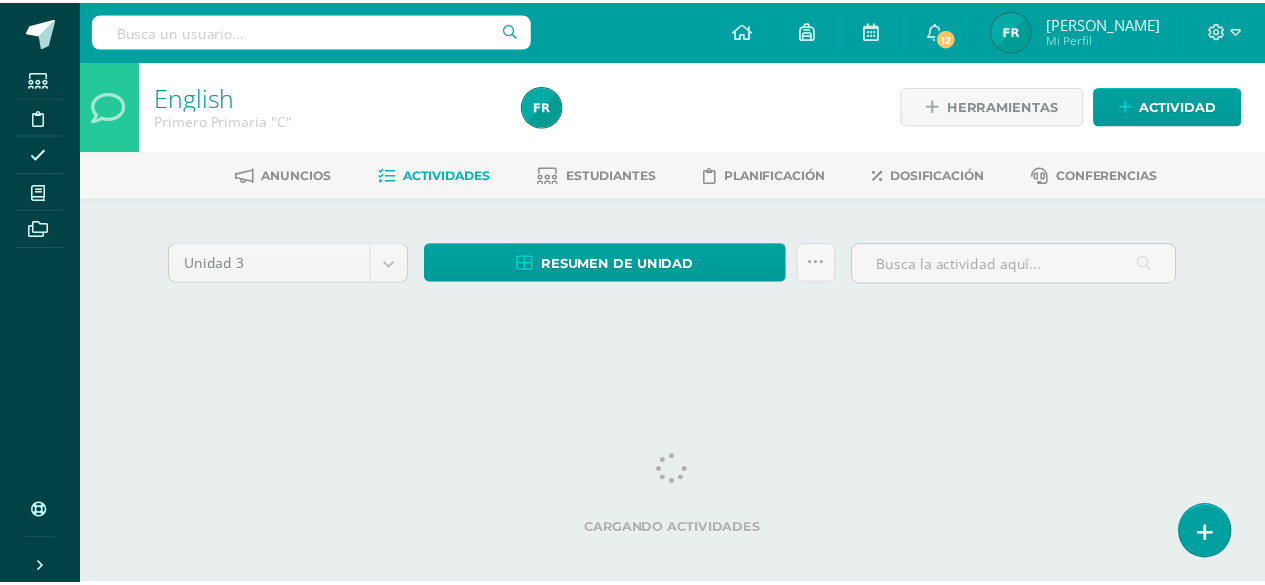 scroll, scrollTop: 0, scrollLeft: 0, axis: both 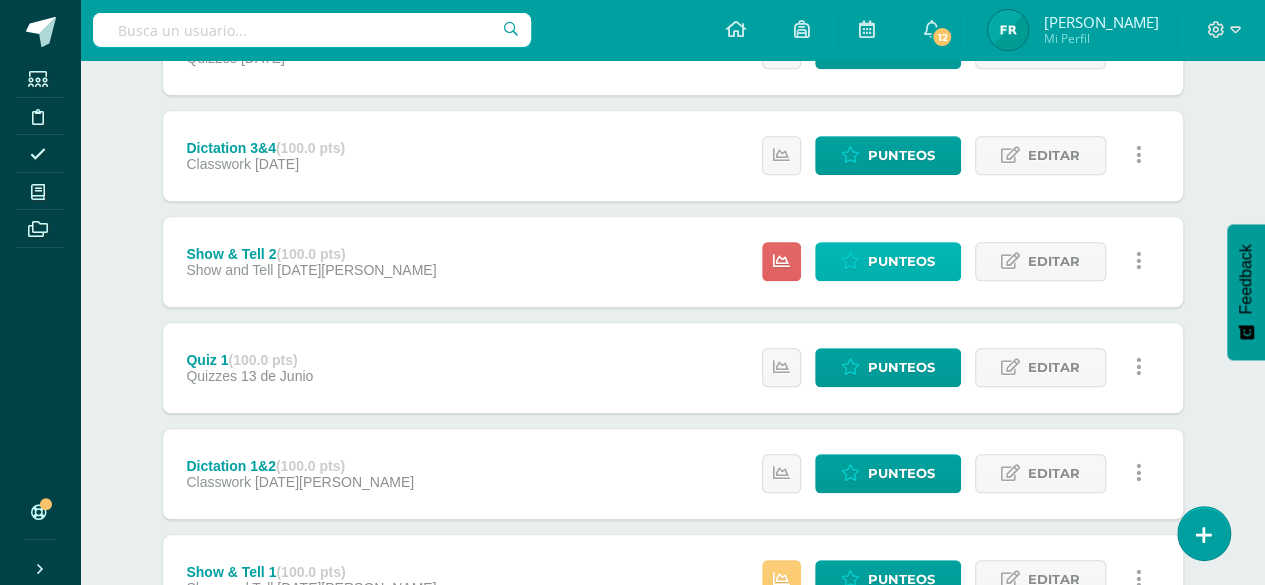 click on "Punteos" at bounding box center [901, 261] 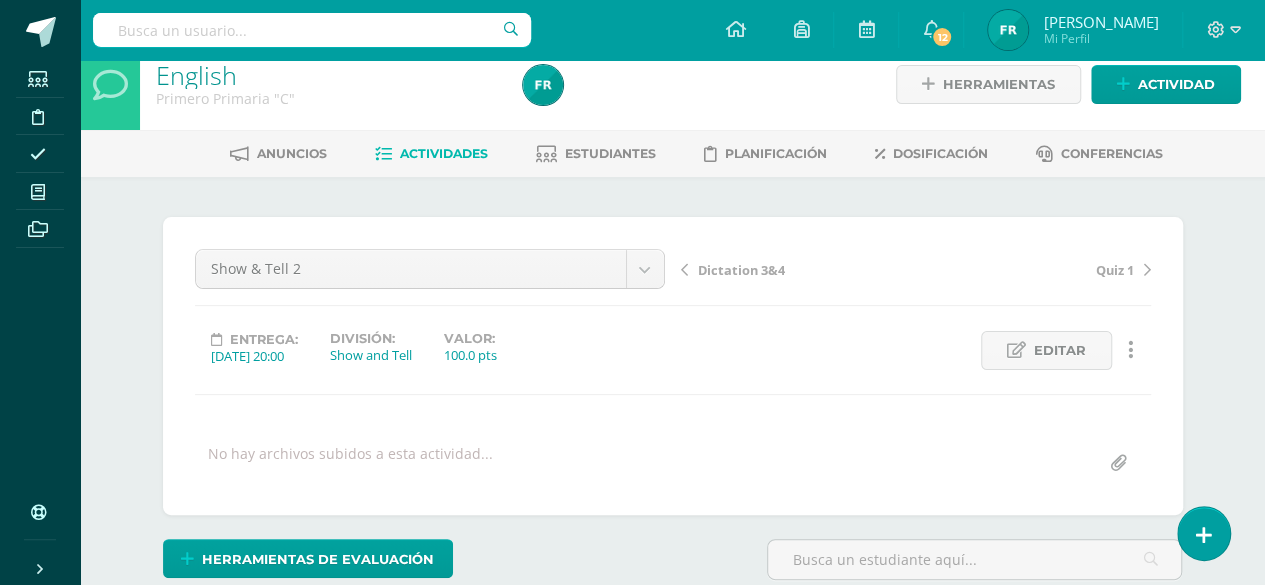 scroll, scrollTop: 0, scrollLeft: 0, axis: both 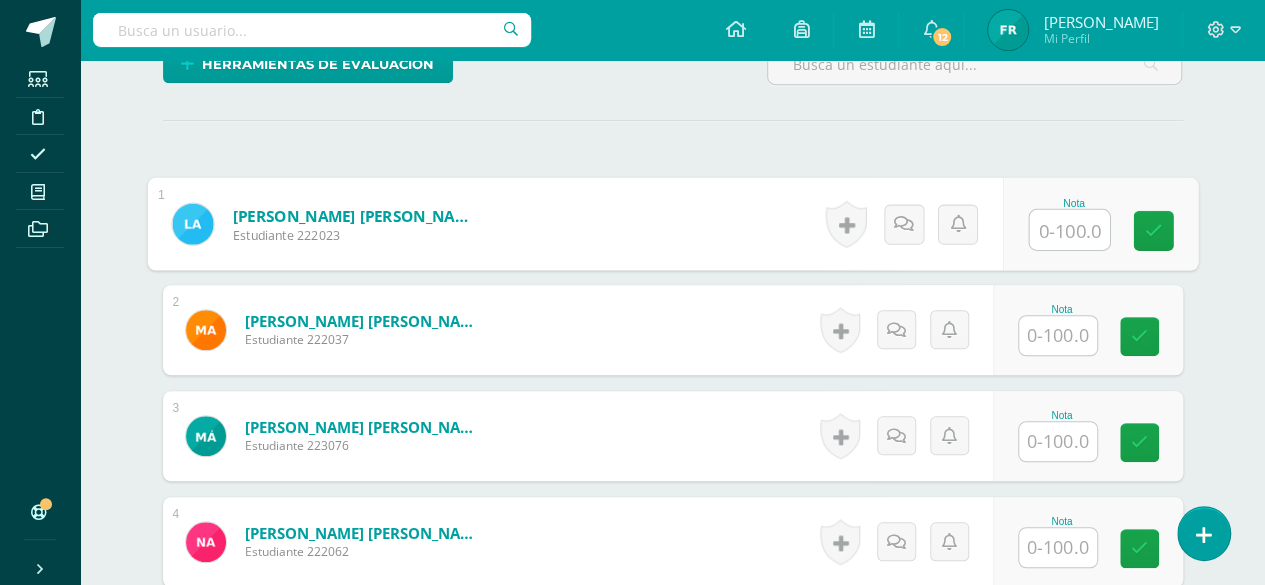 click at bounding box center (1069, 230) 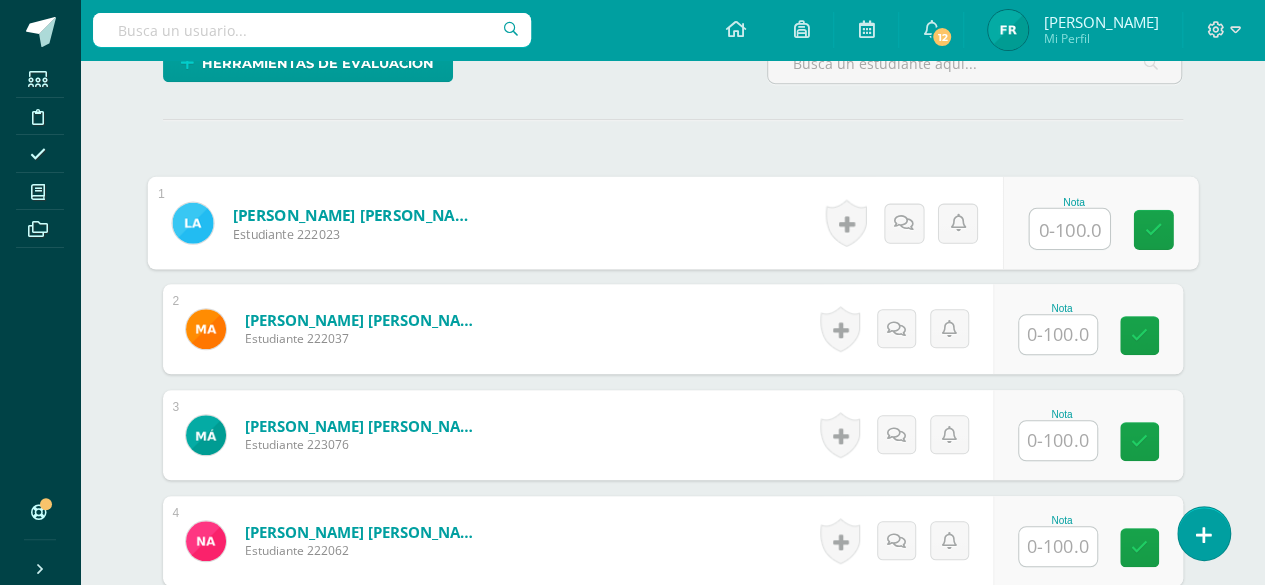 scroll, scrollTop: 518, scrollLeft: 0, axis: vertical 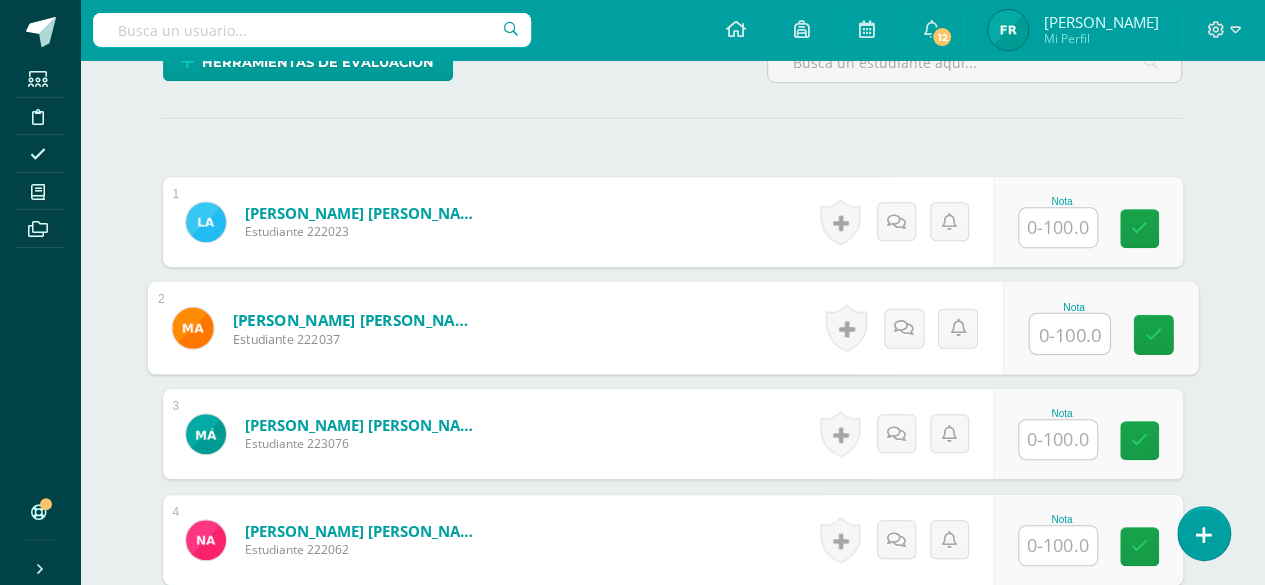 click at bounding box center [1069, 334] 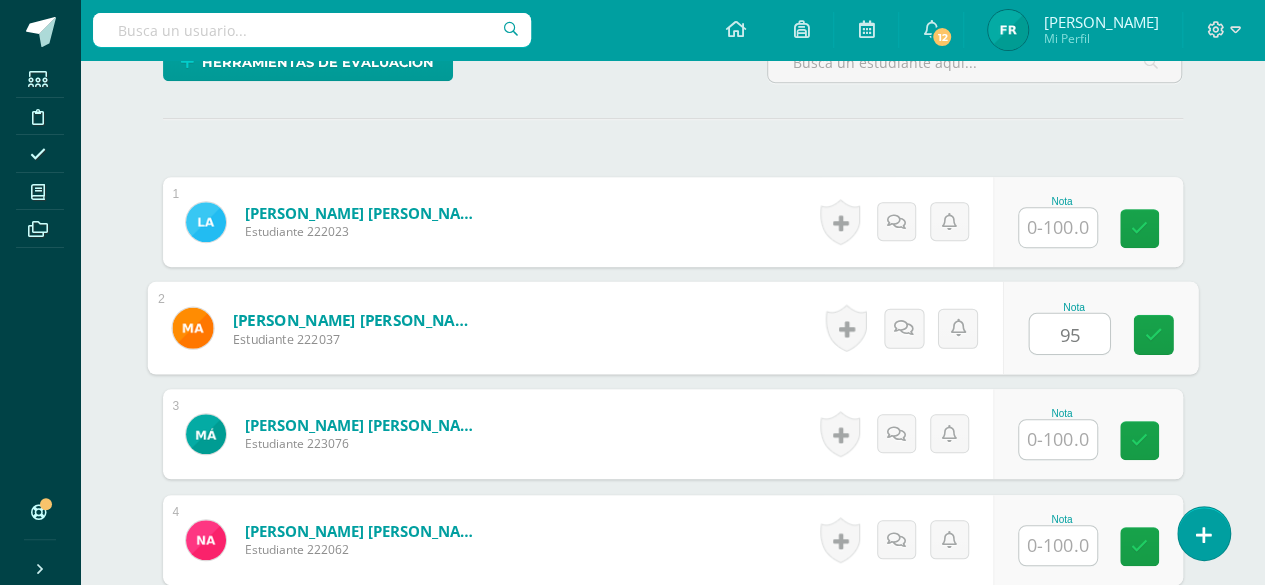type on "95" 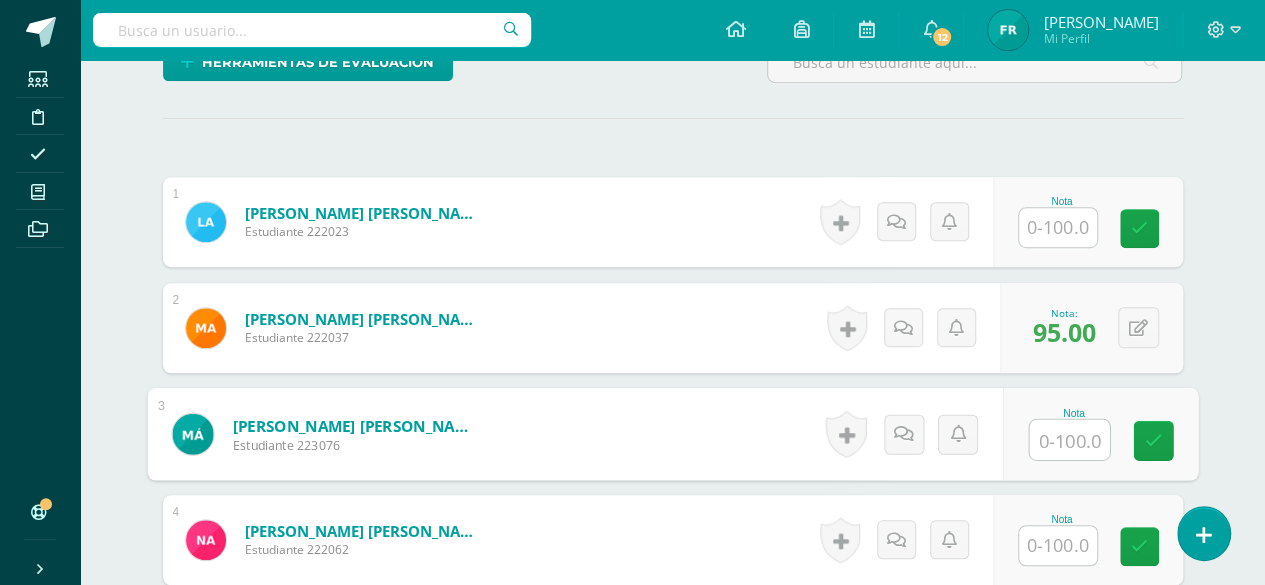 click at bounding box center [1069, 440] 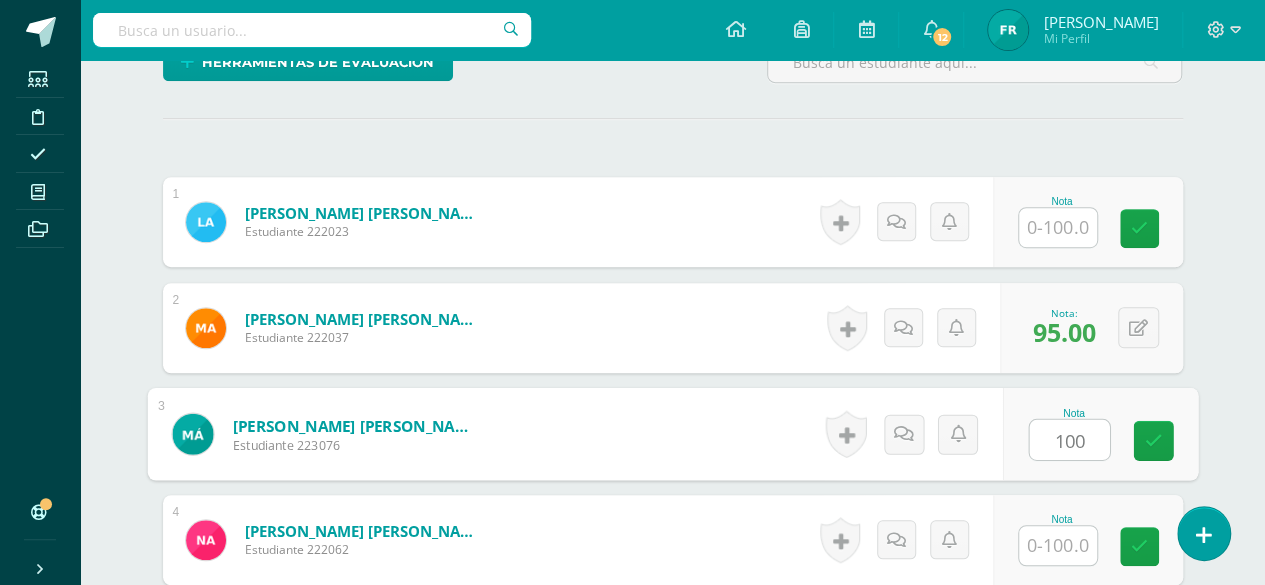 type on "100" 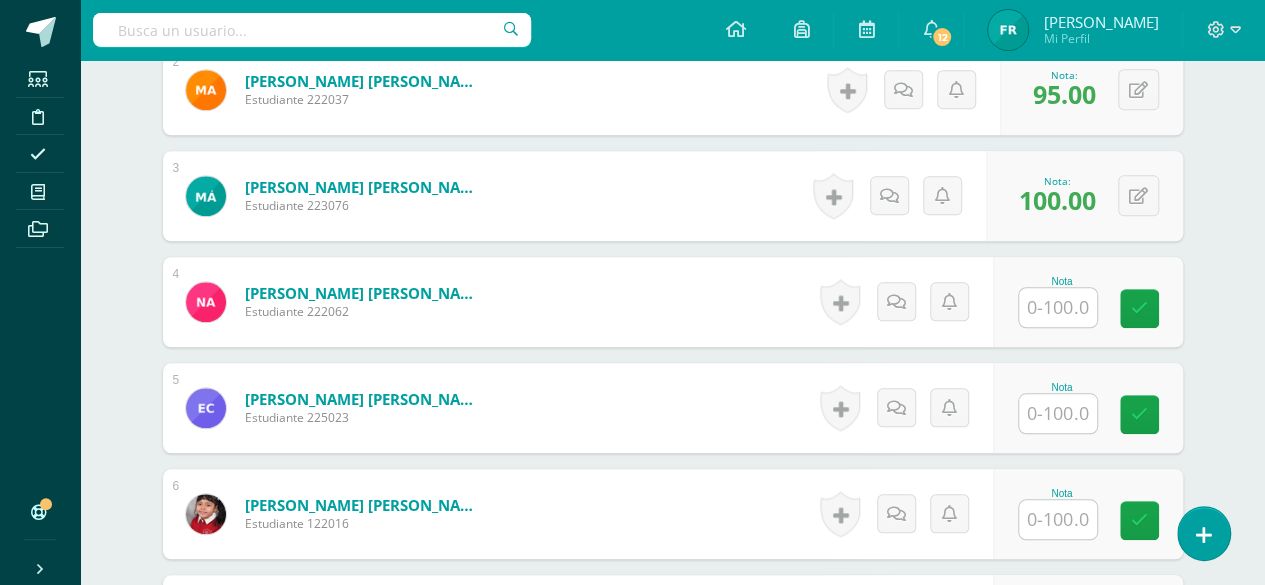 scroll, scrollTop: 759, scrollLeft: 0, axis: vertical 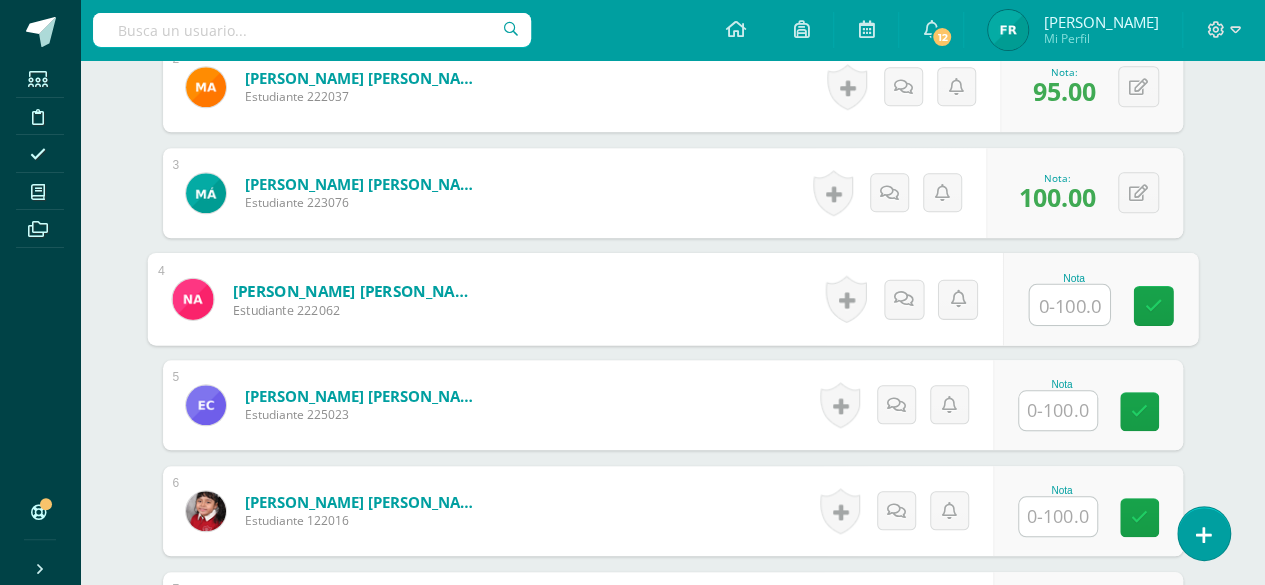 click at bounding box center (1069, 305) 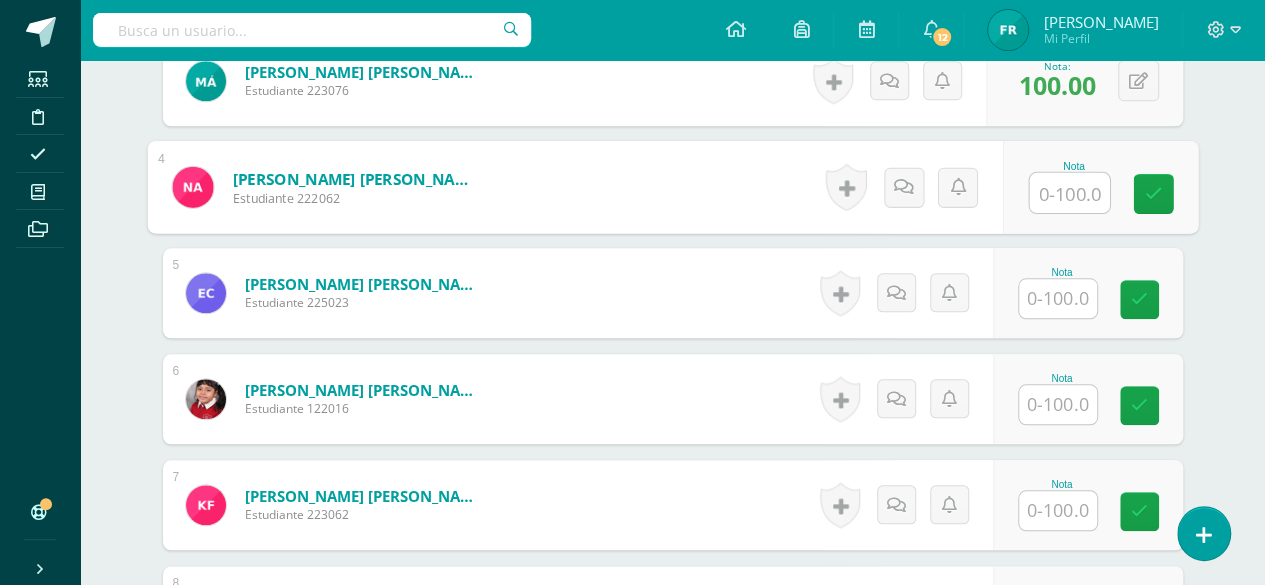 scroll, scrollTop: 867, scrollLeft: 0, axis: vertical 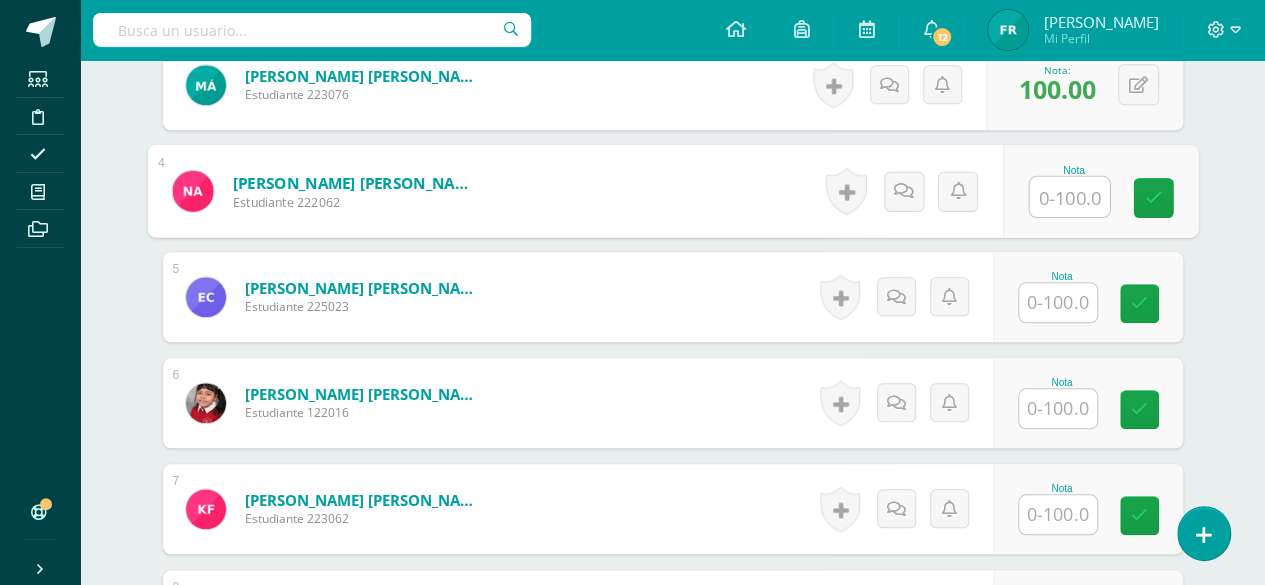 click at bounding box center (1069, 197) 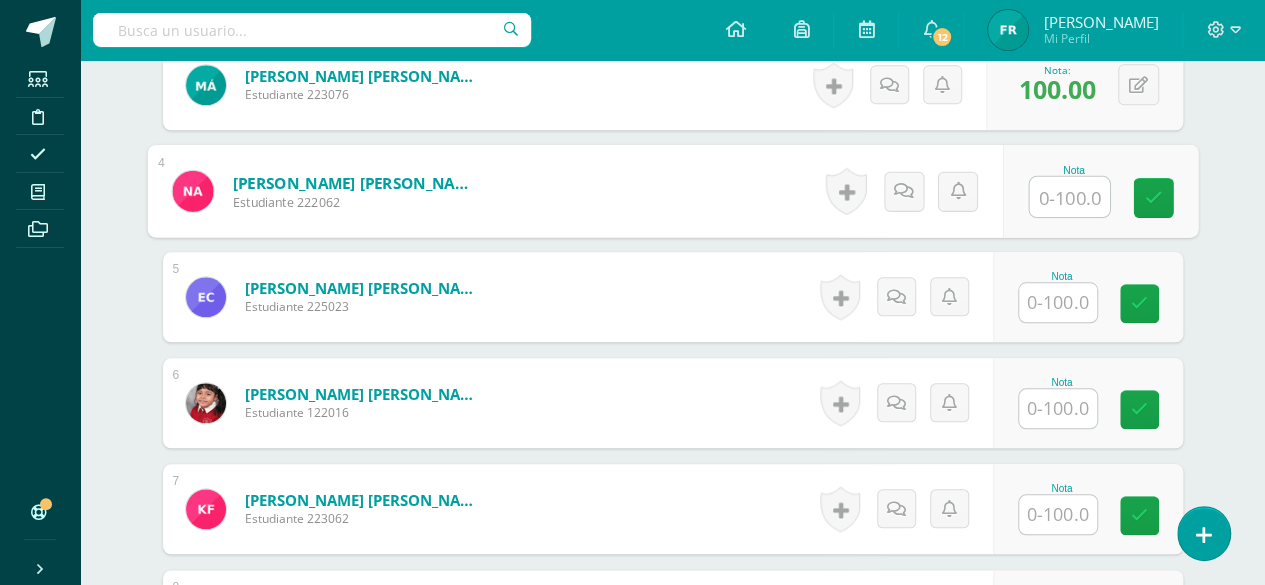click at bounding box center [1069, 197] 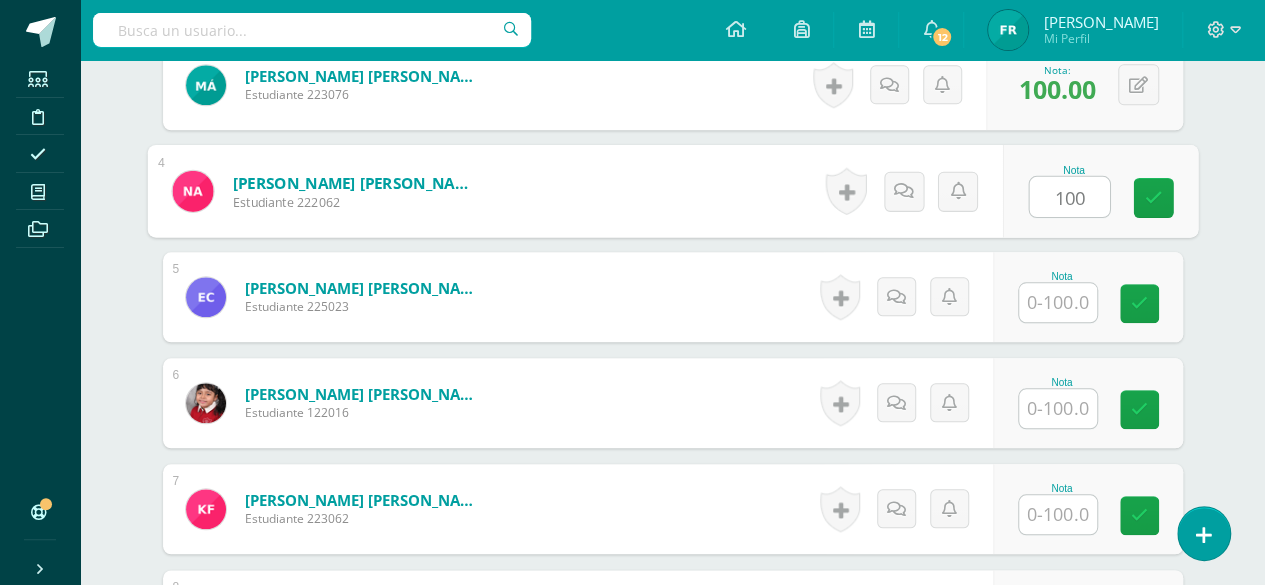 type on "100" 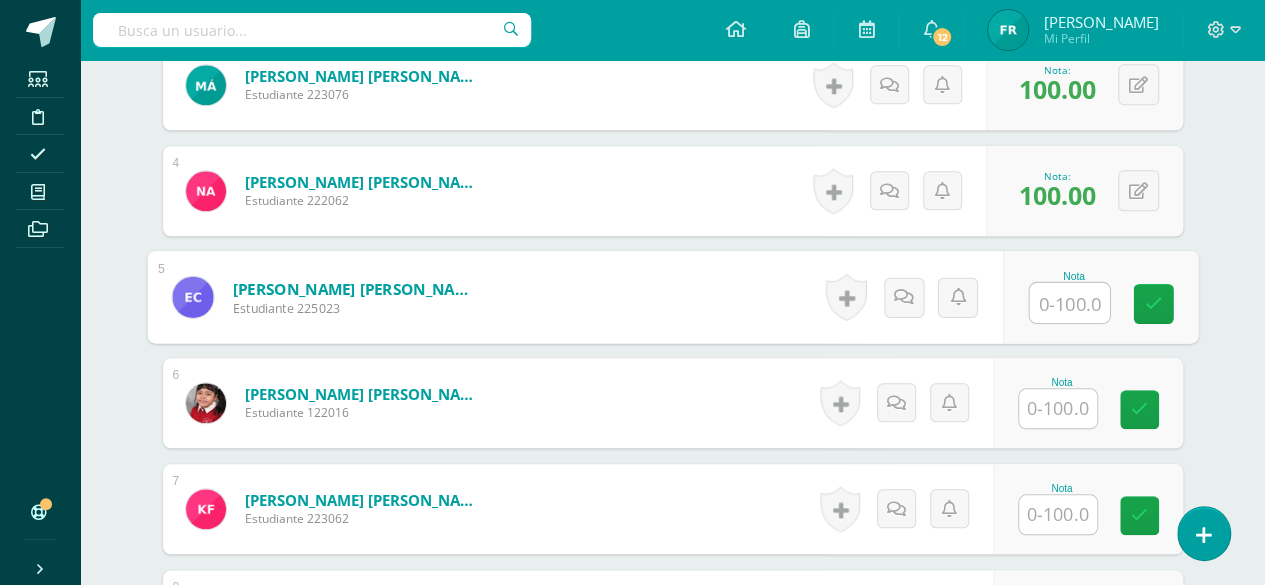 click at bounding box center (1069, 303) 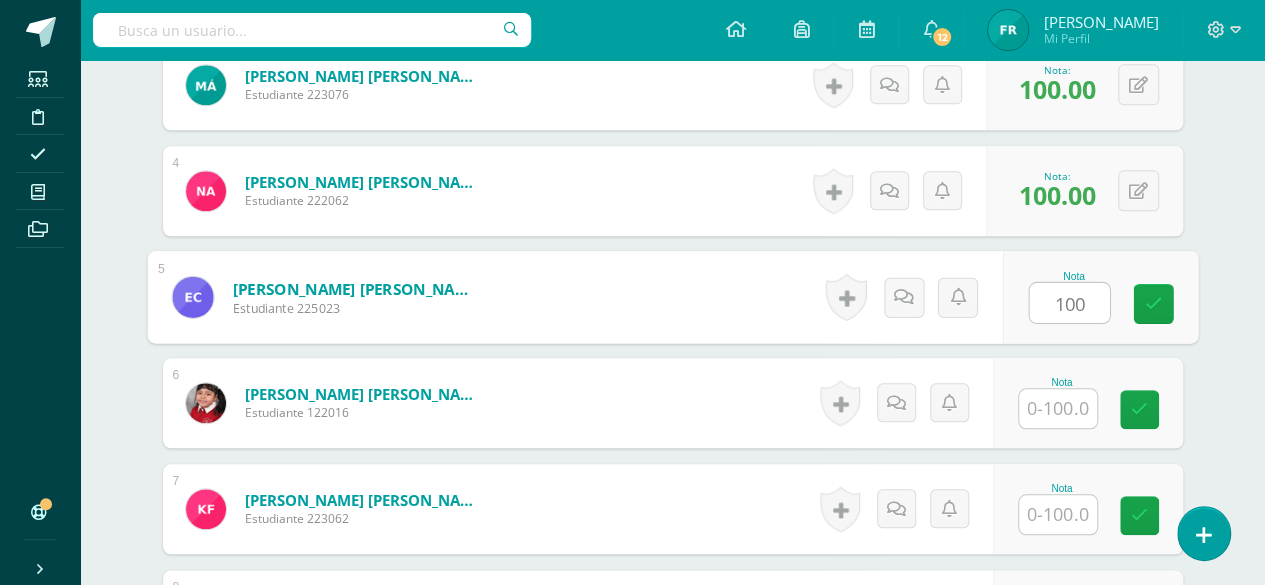 type on "100" 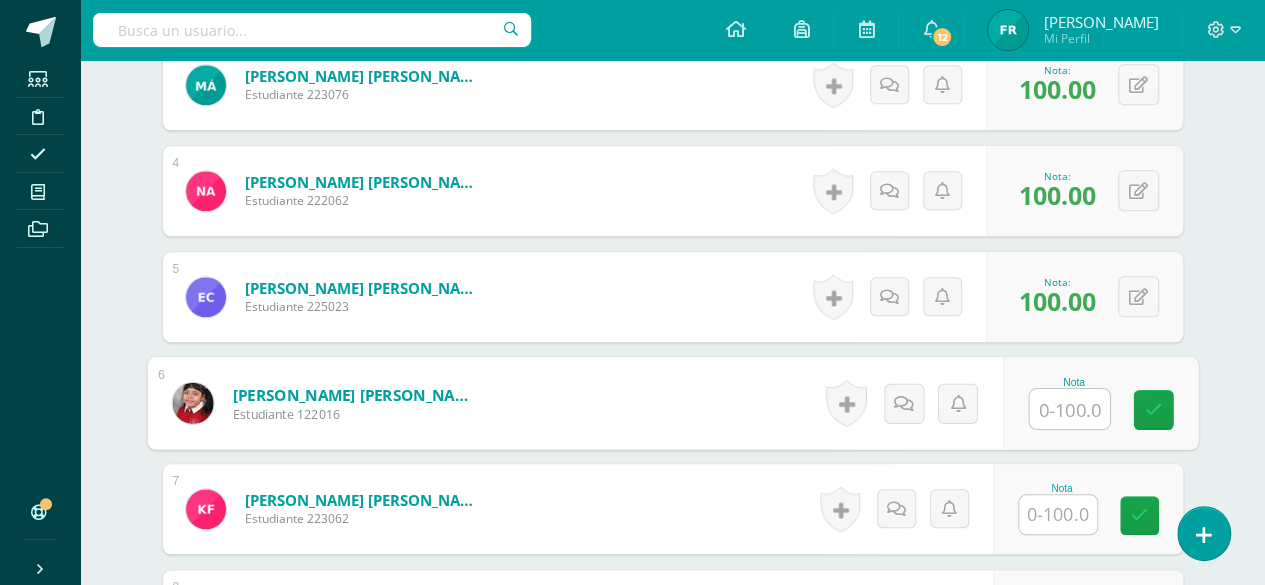 click at bounding box center [1069, 409] 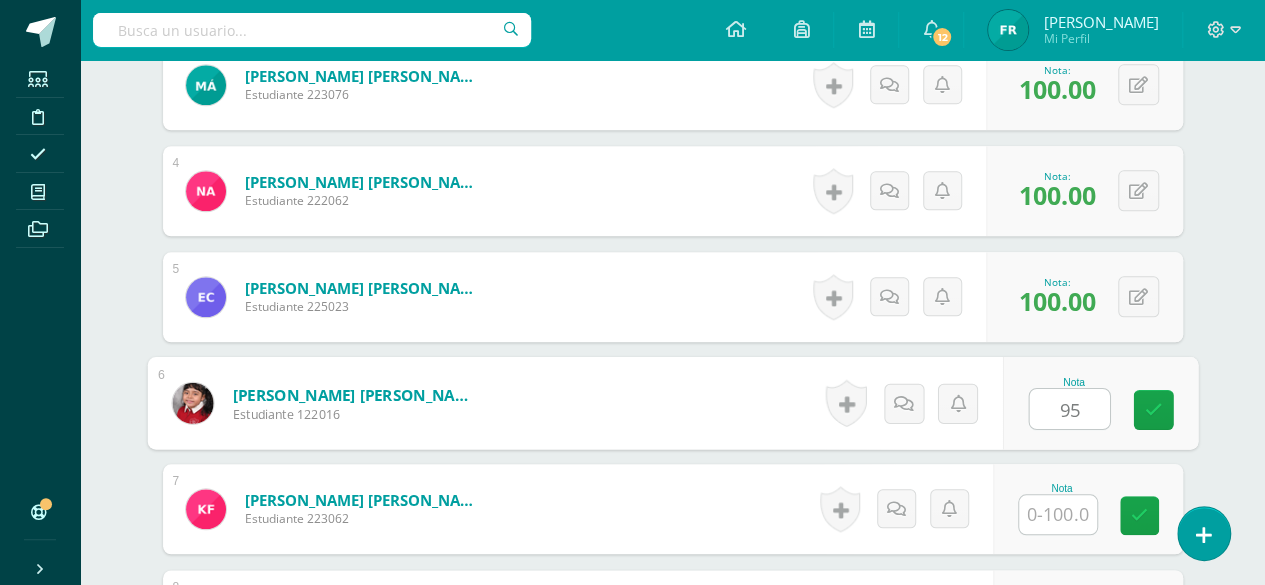 type on "95" 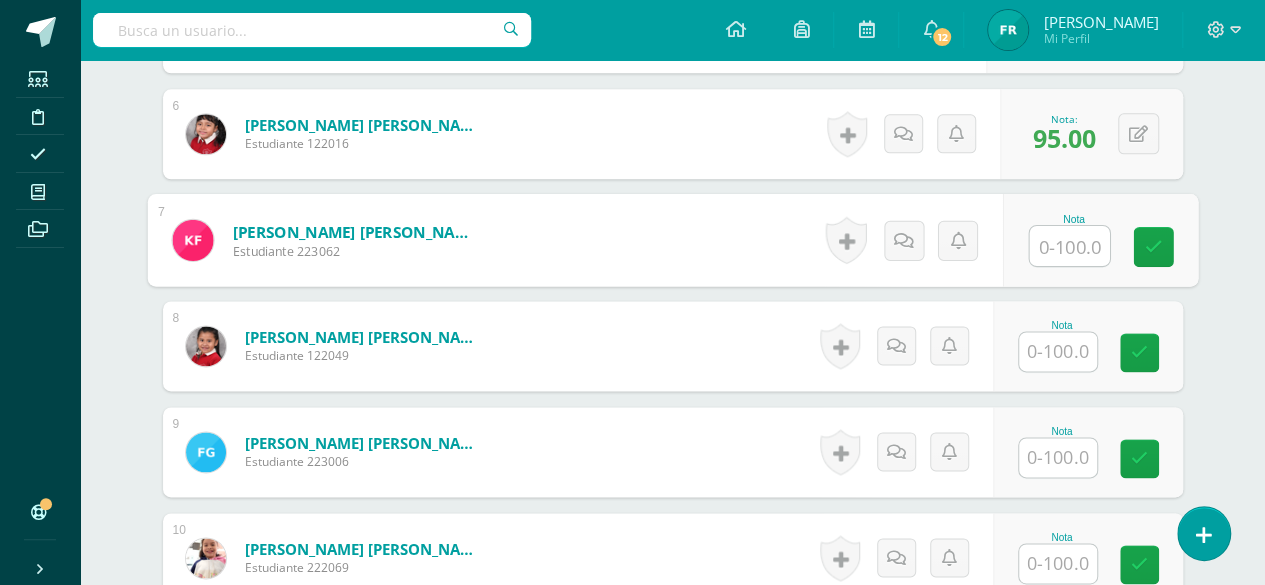 scroll, scrollTop: 1148, scrollLeft: 0, axis: vertical 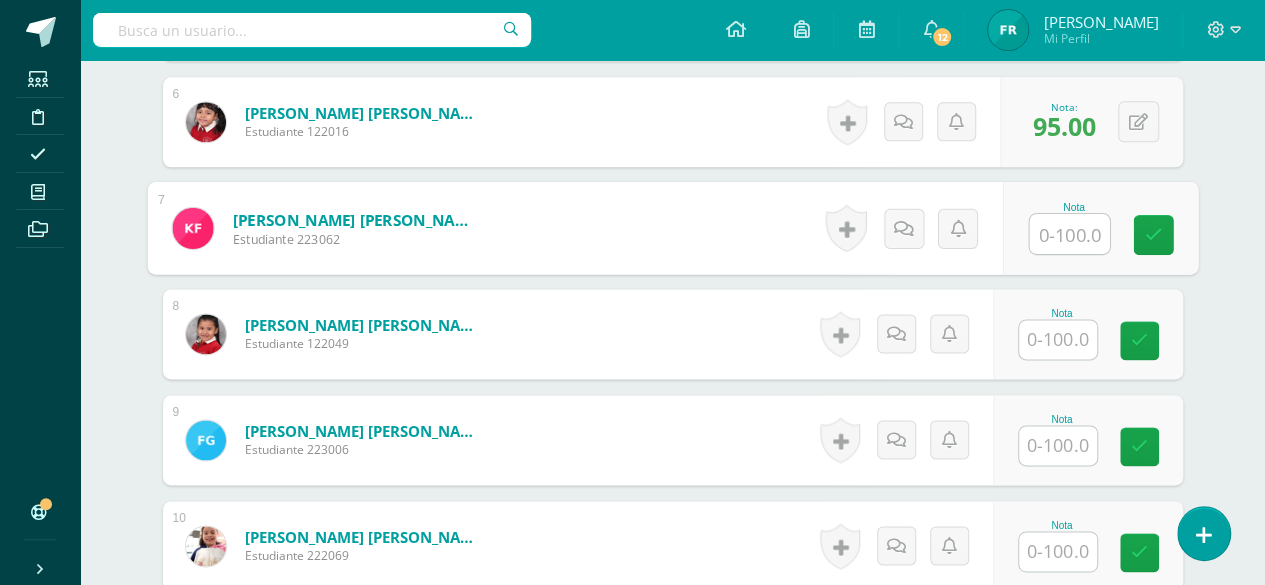 click at bounding box center (1058, 339) 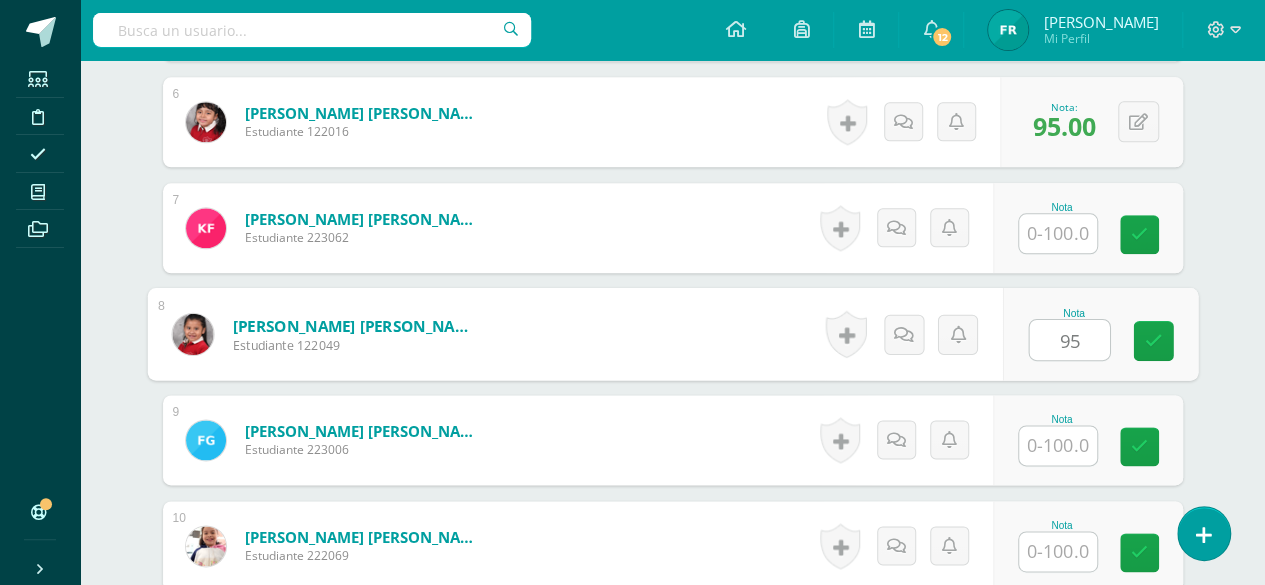 type on "95" 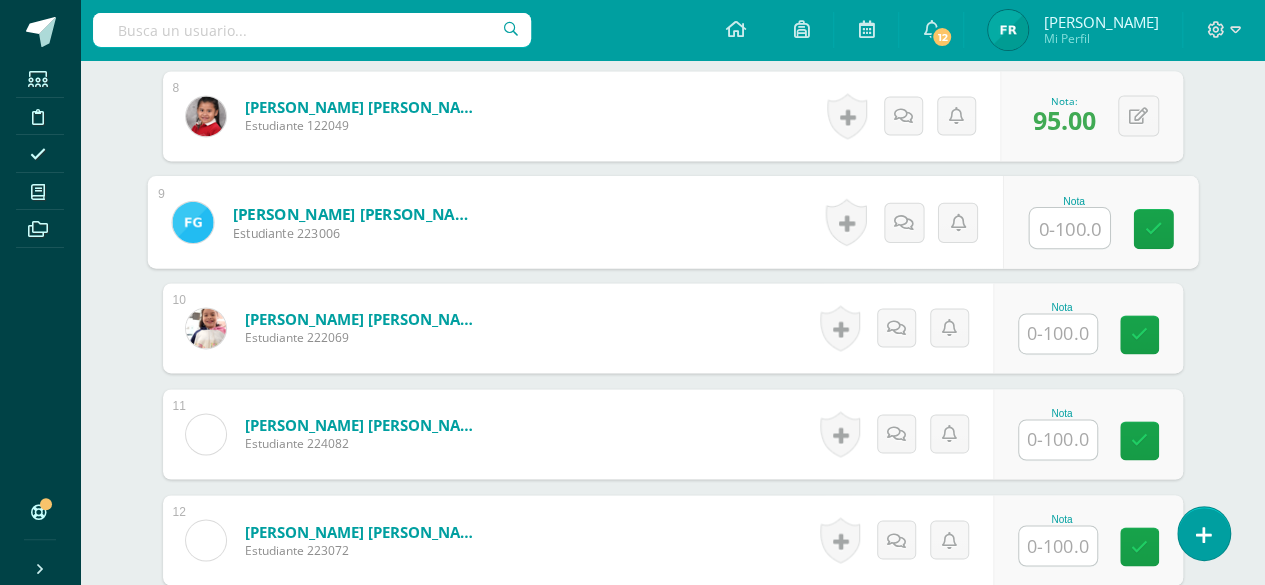 scroll, scrollTop: 1354, scrollLeft: 0, axis: vertical 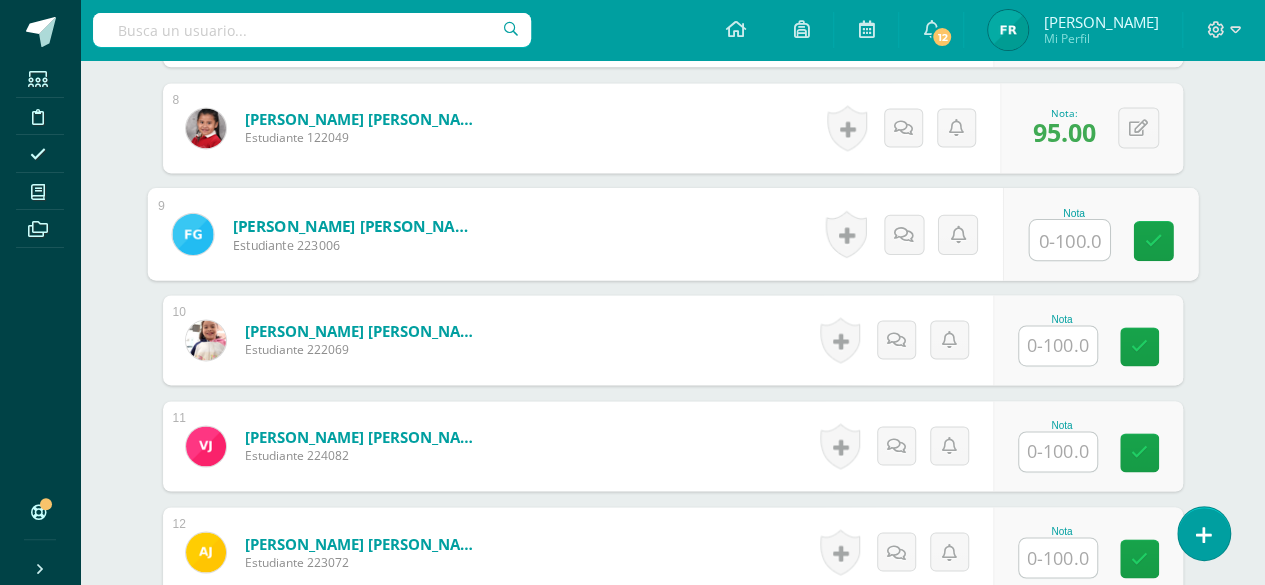 click at bounding box center (1069, 240) 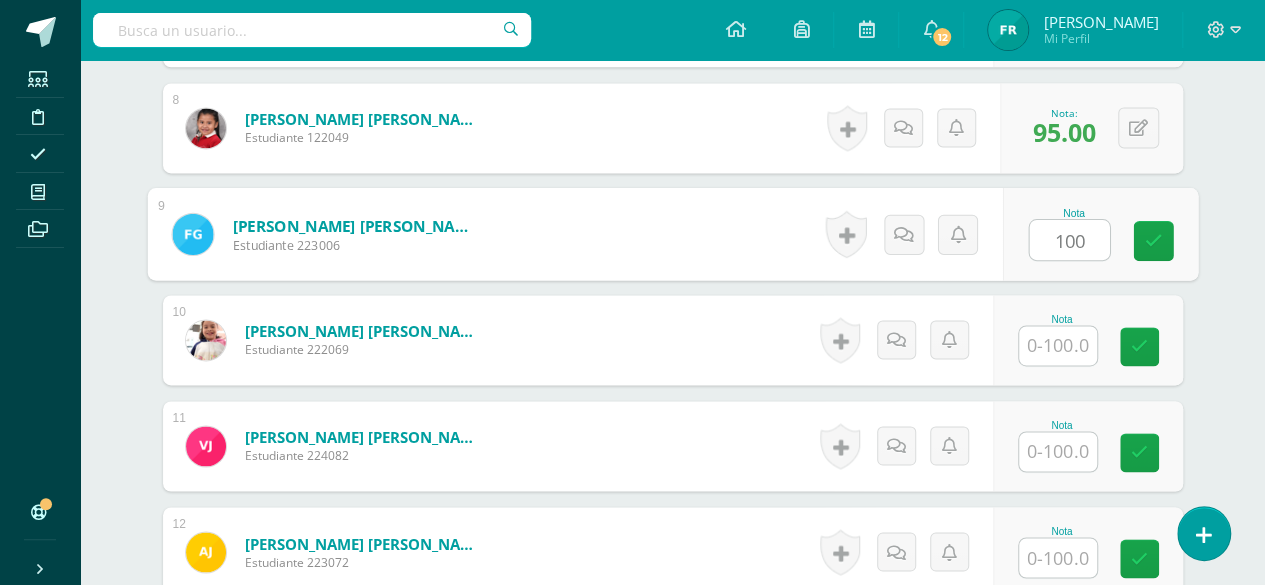 type on "100" 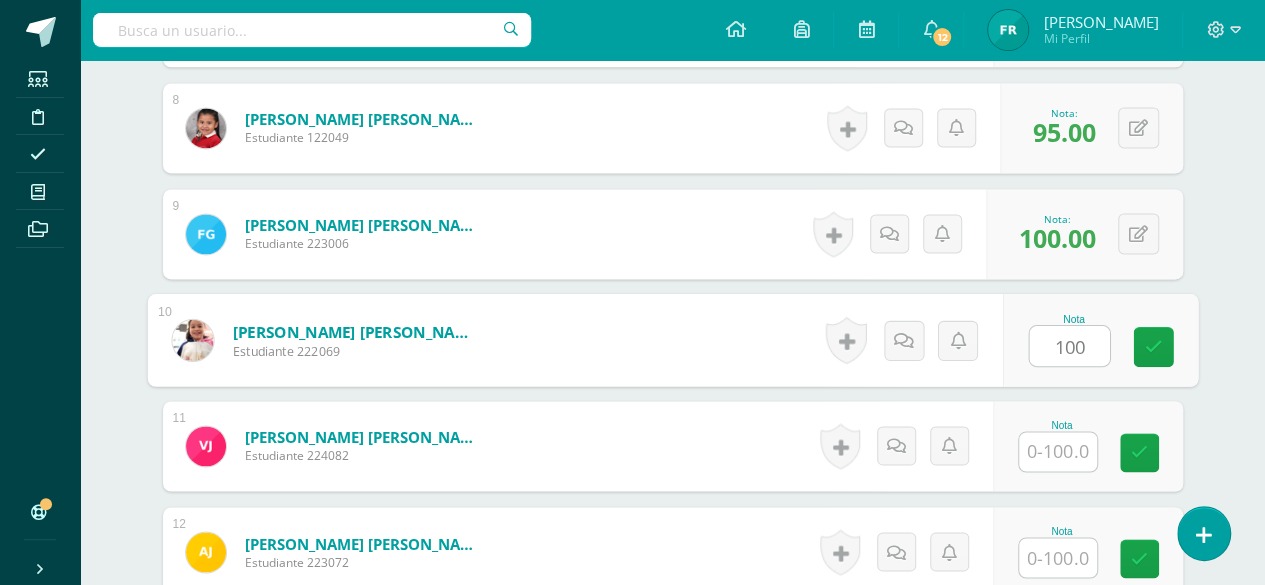 type on "100" 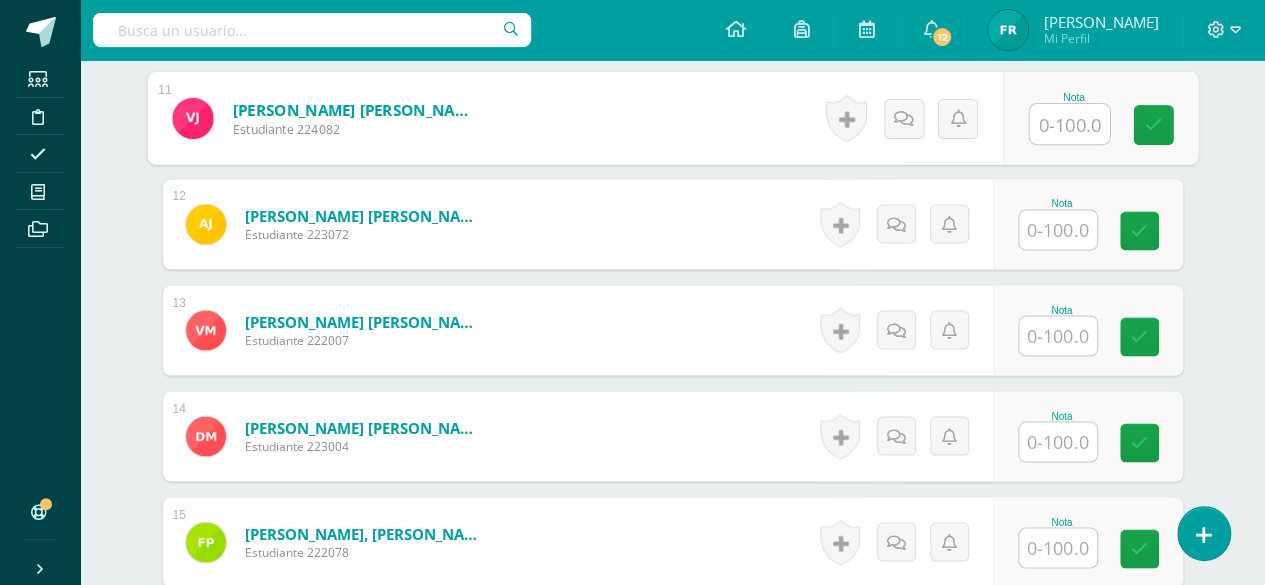 scroll, scrollTop: 1686, scrollLeft: 0, axis: vertical 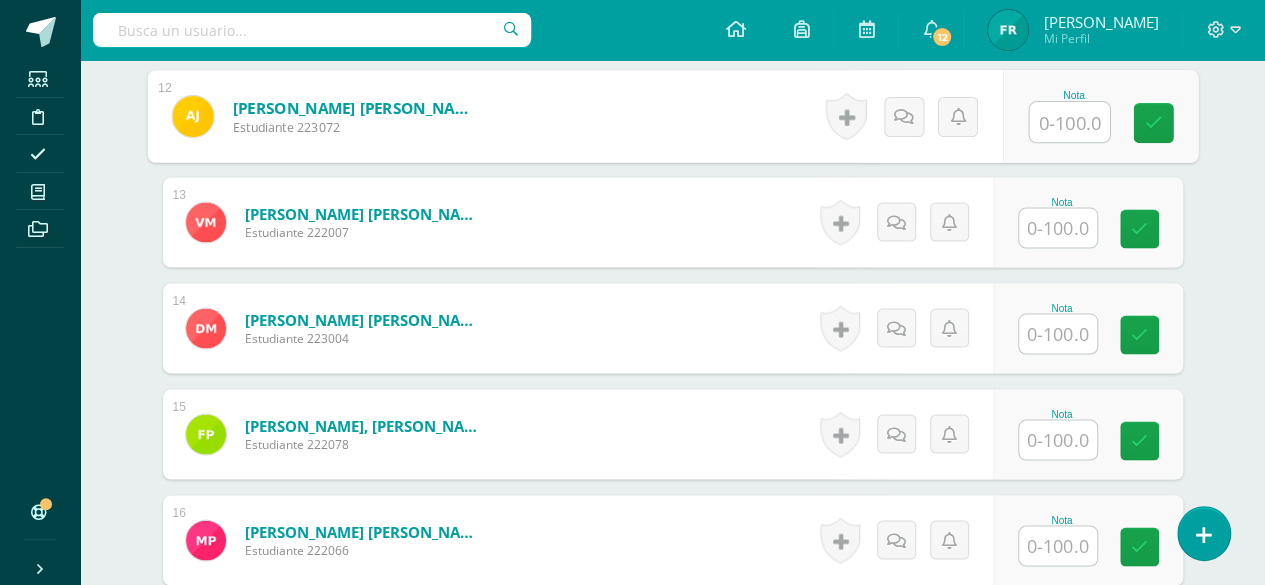 click at bounding box center (1069, 122) 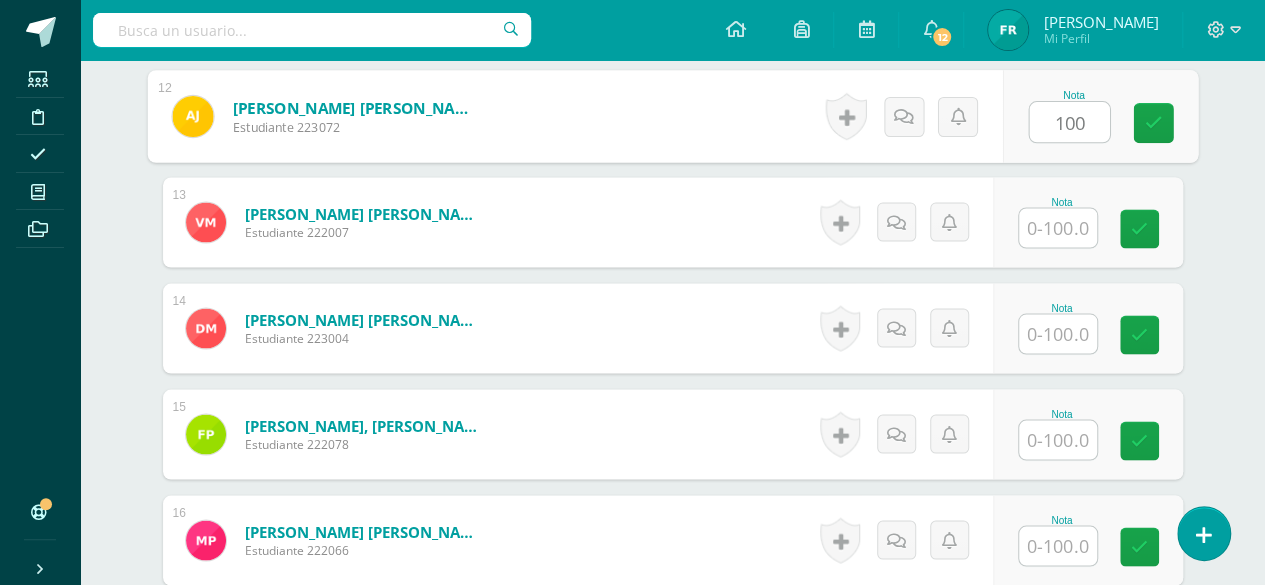 type on "100" 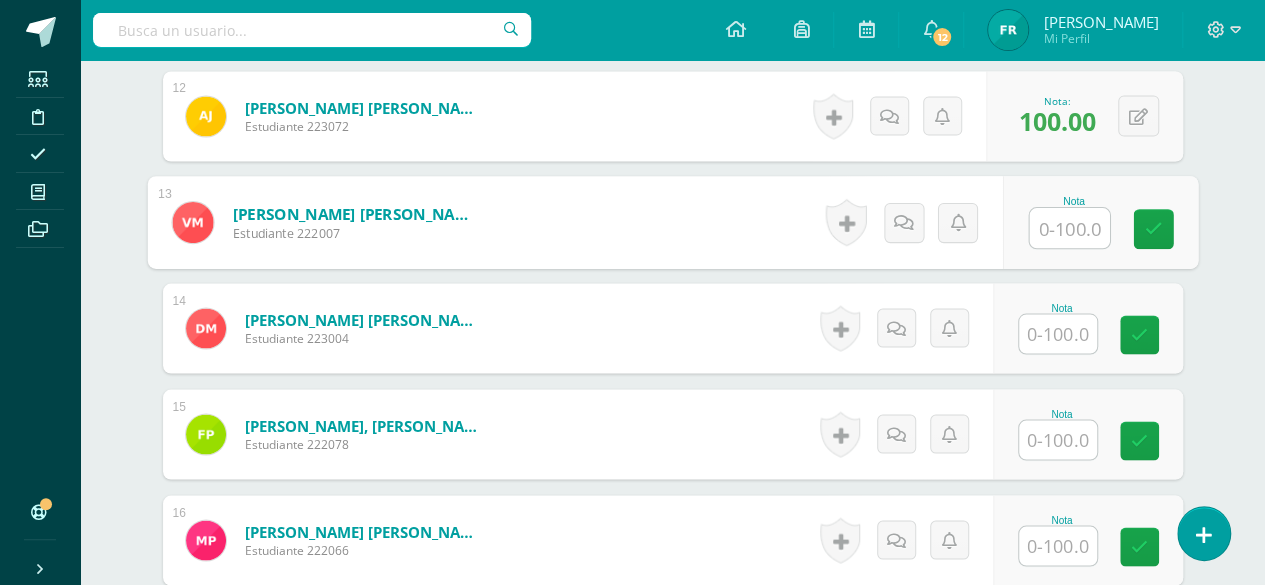 click at bounding box center (1069, 228) 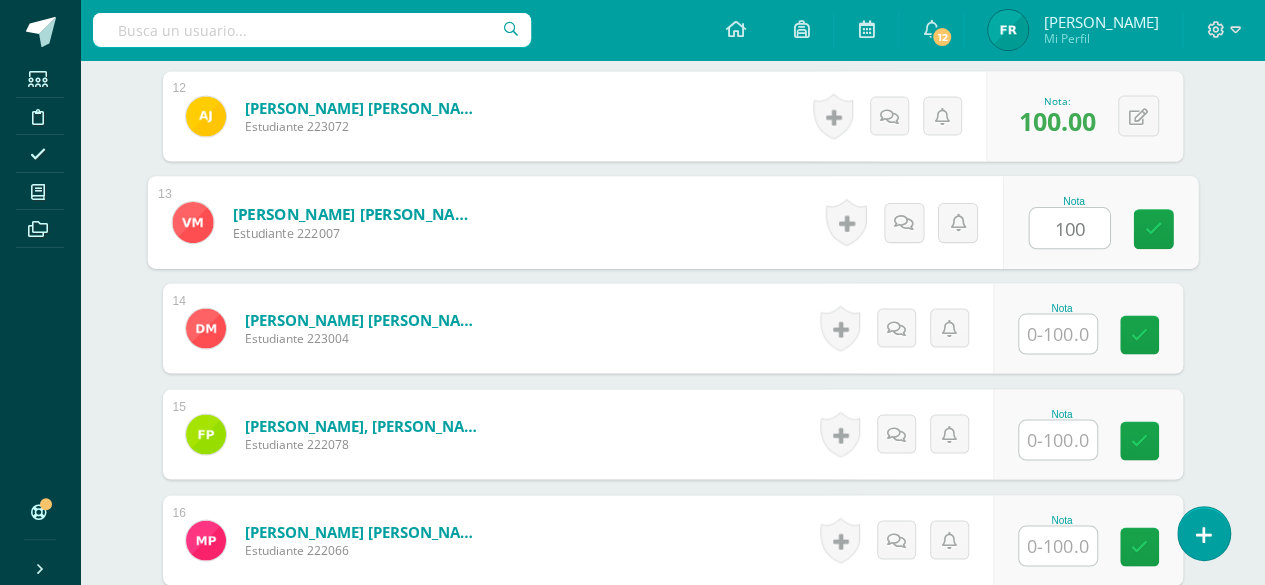 type on "100" 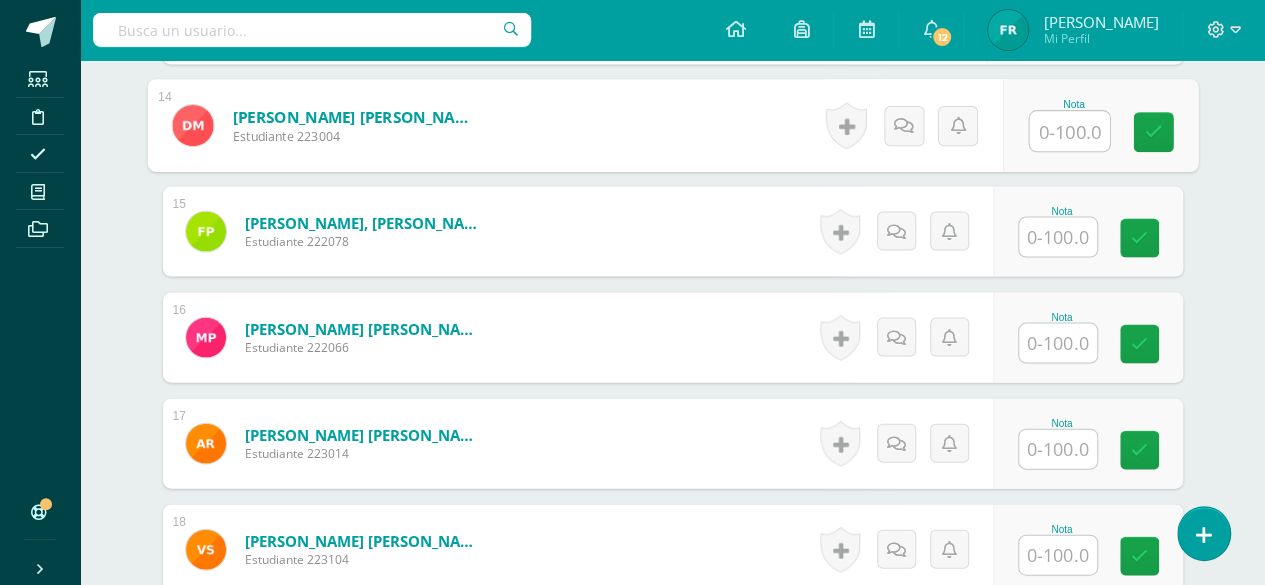 scroll, scrollTop: 1988, scrollLeft: 0, axis: vertical 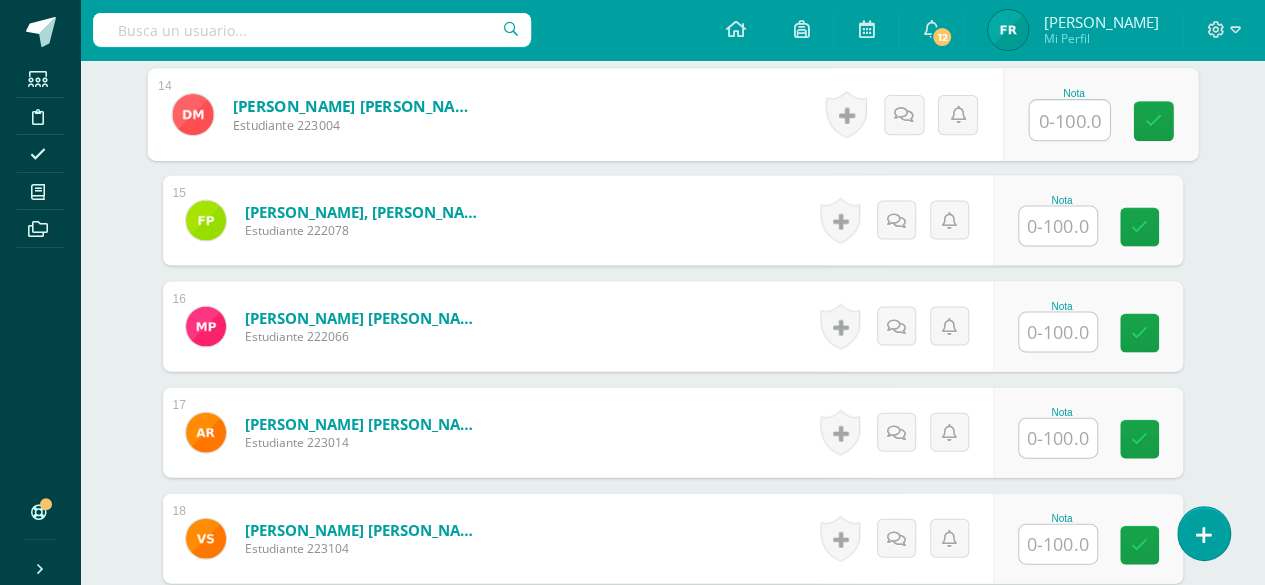 click at bounding box center [1069, 121] 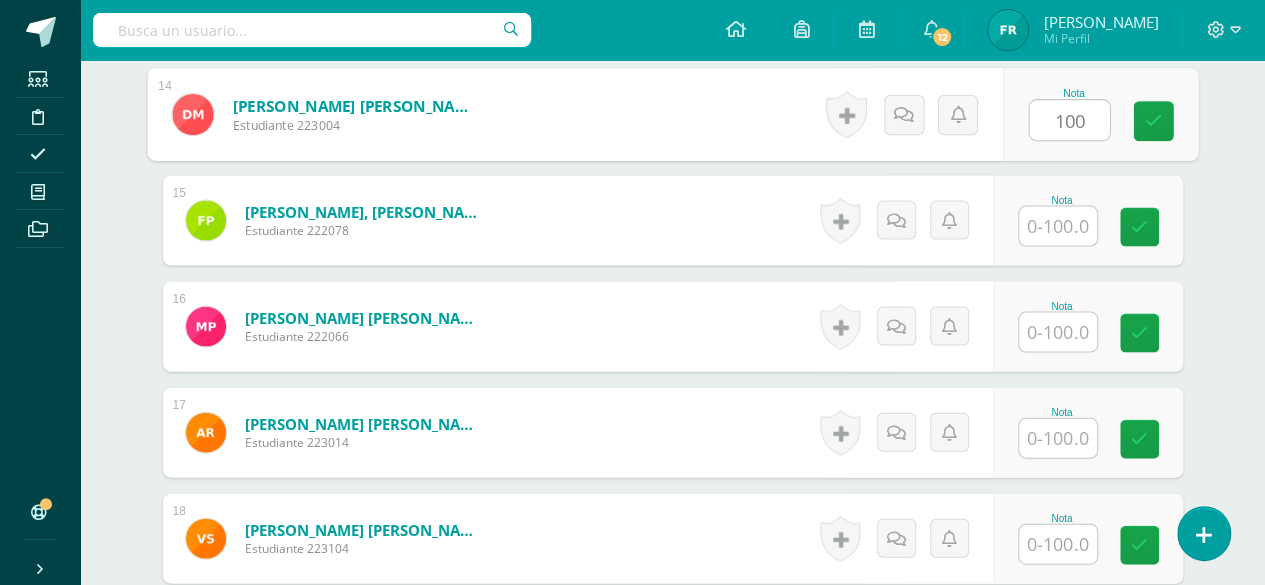 type on "100" 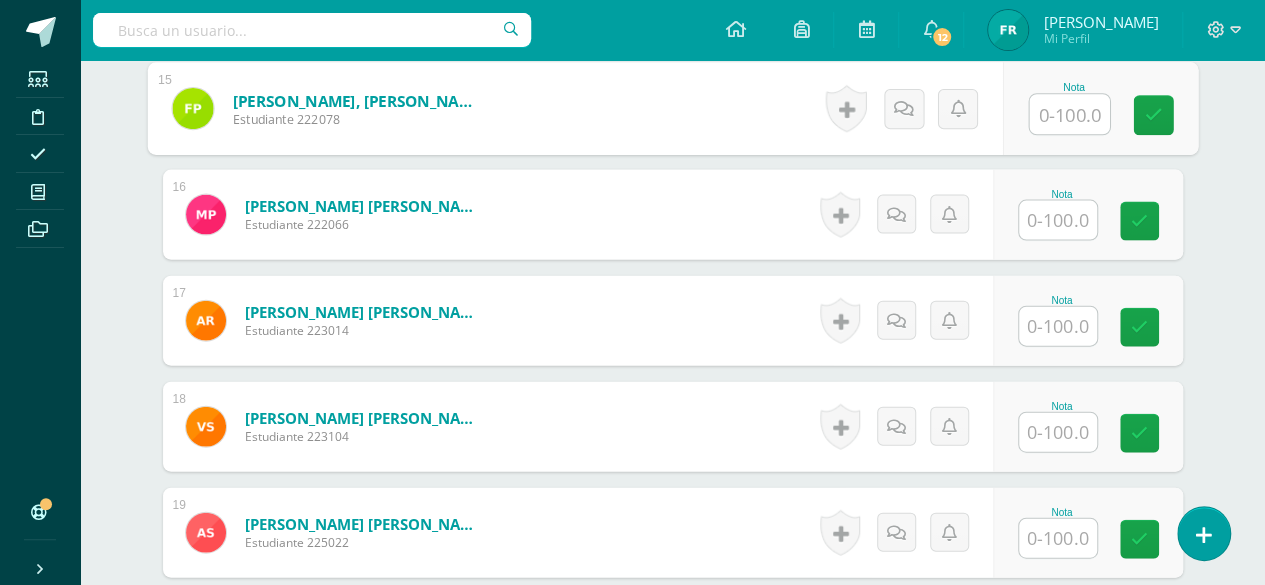 scroll, scrollTop: 2111, scrollLeft: 0, axis: vertical 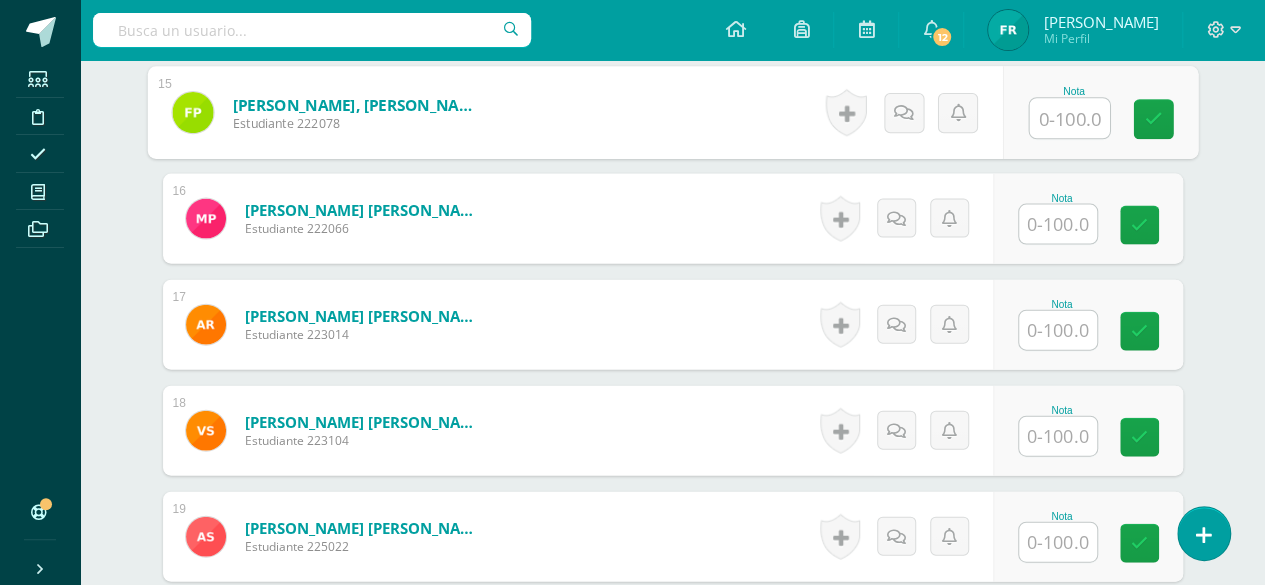 click at bounding box center [1069, 119] 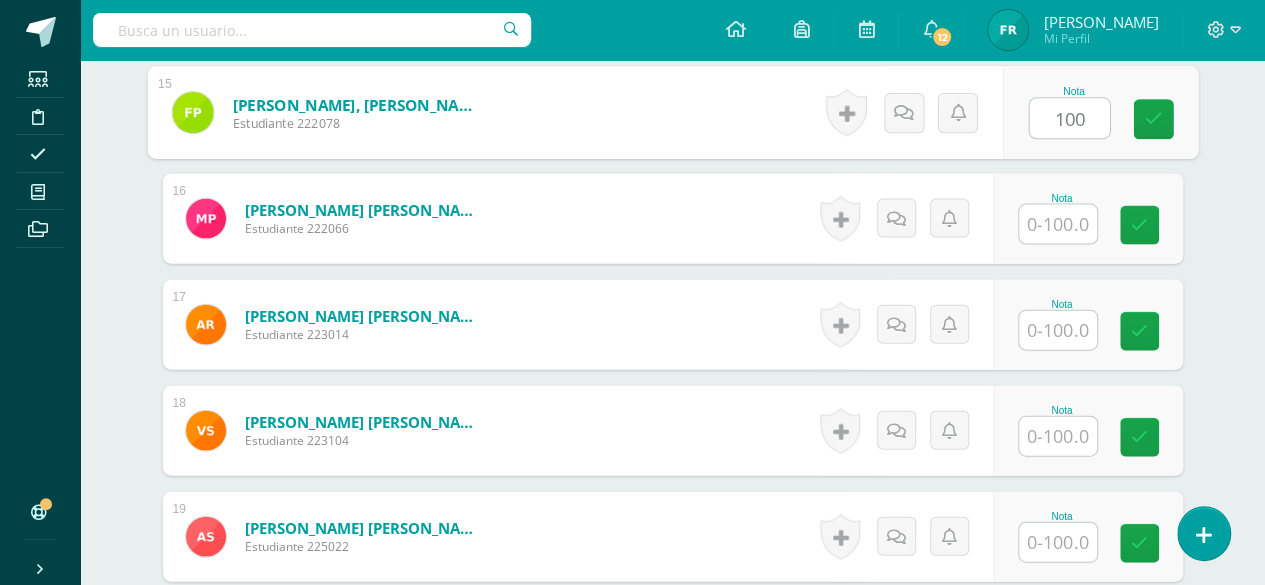 type on "100" 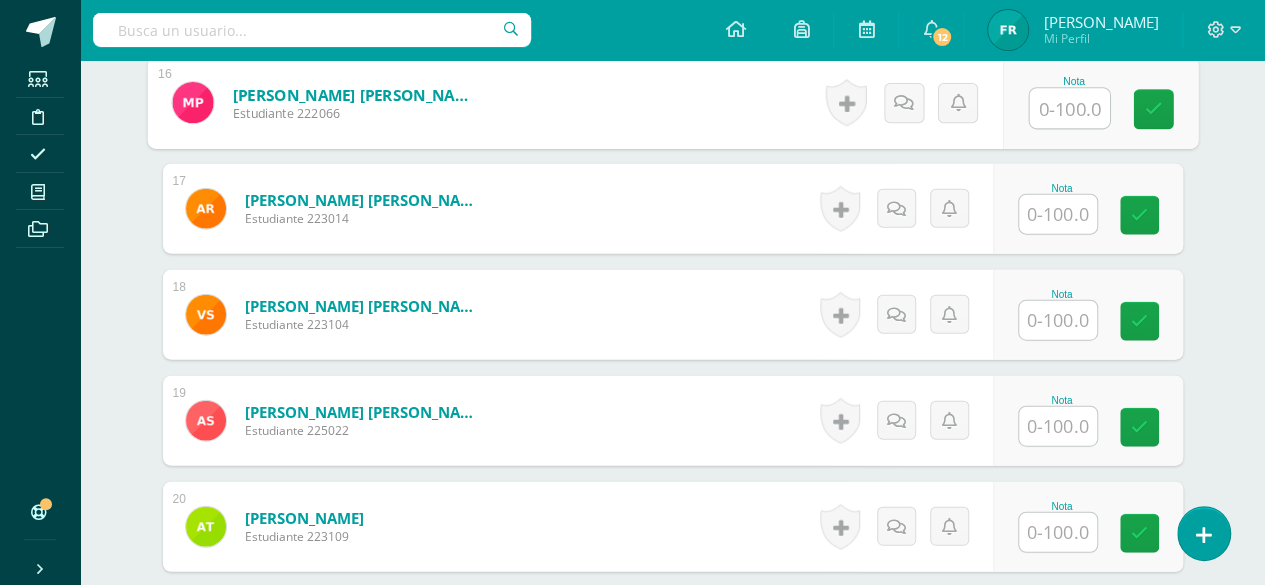 scroll, scrollTop: 2223, scrollLeft: 0, axis: vertical 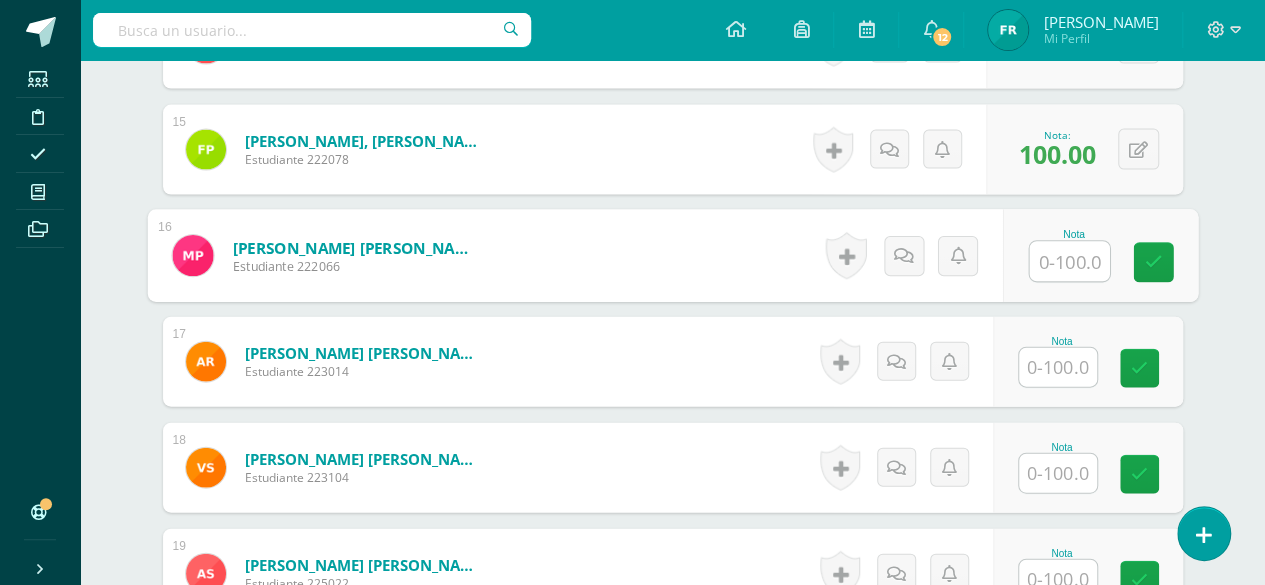 click at bounding box center [1069, 262] 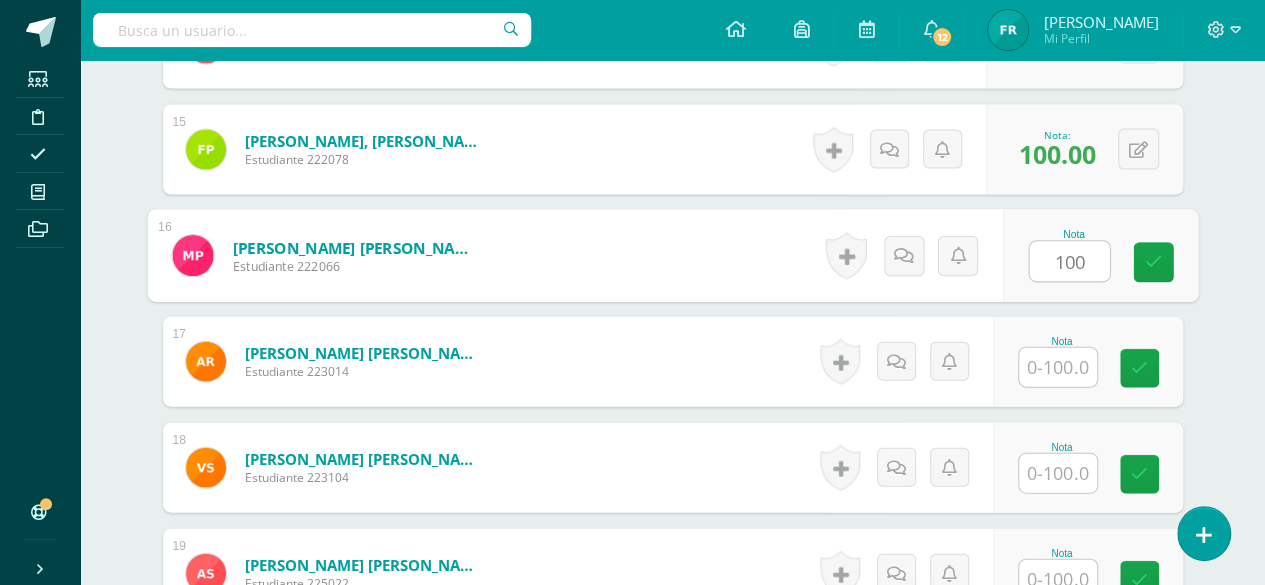 type on "100" 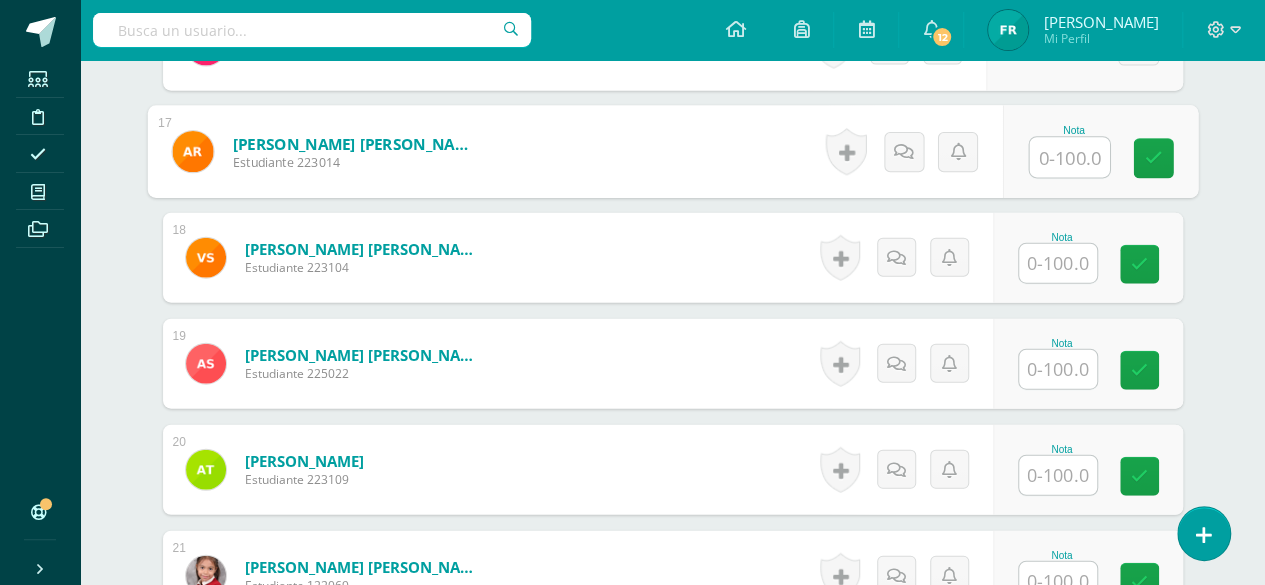 scroll, scrollTop: 2288, scrollLeft: 0, axis: vertical 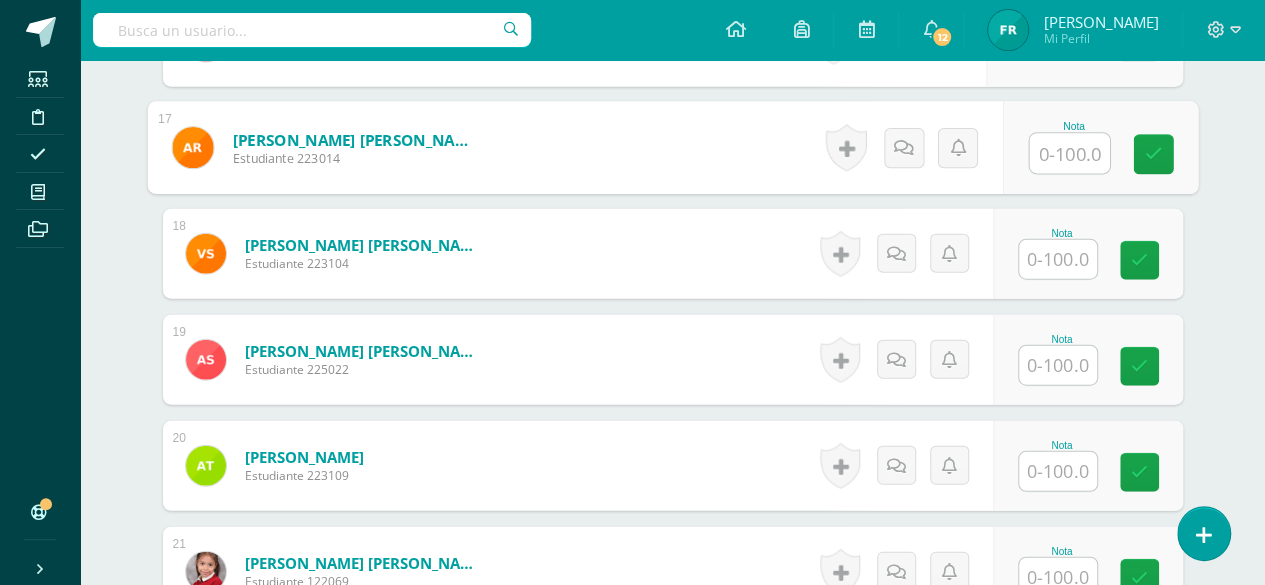 click at bounding box center [1058, 365] 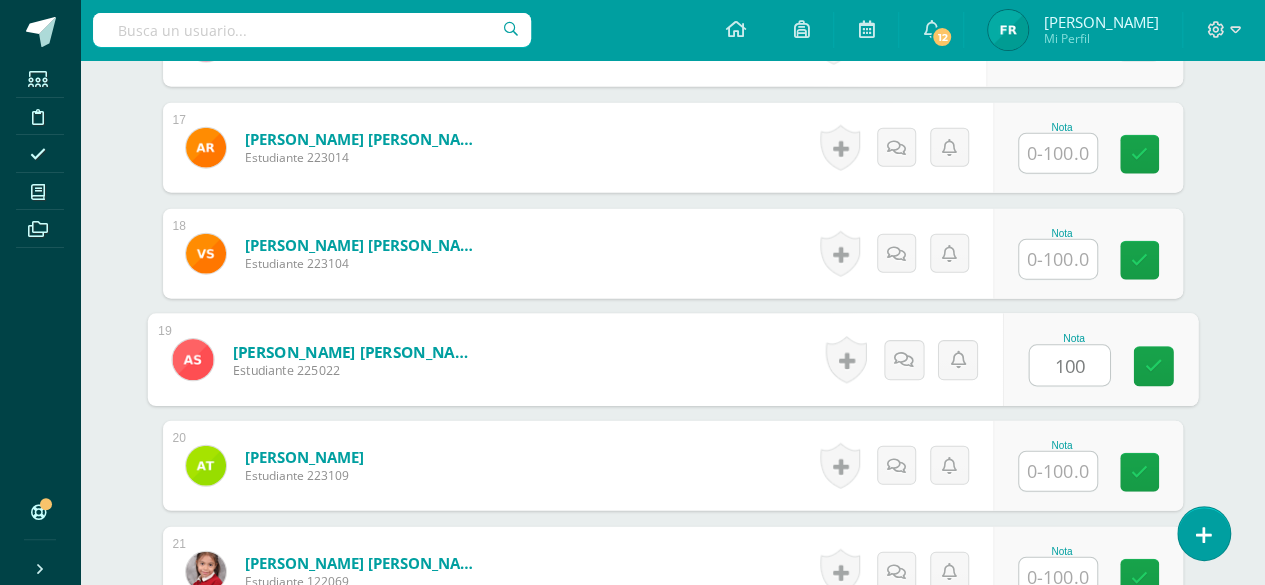 type on "100" 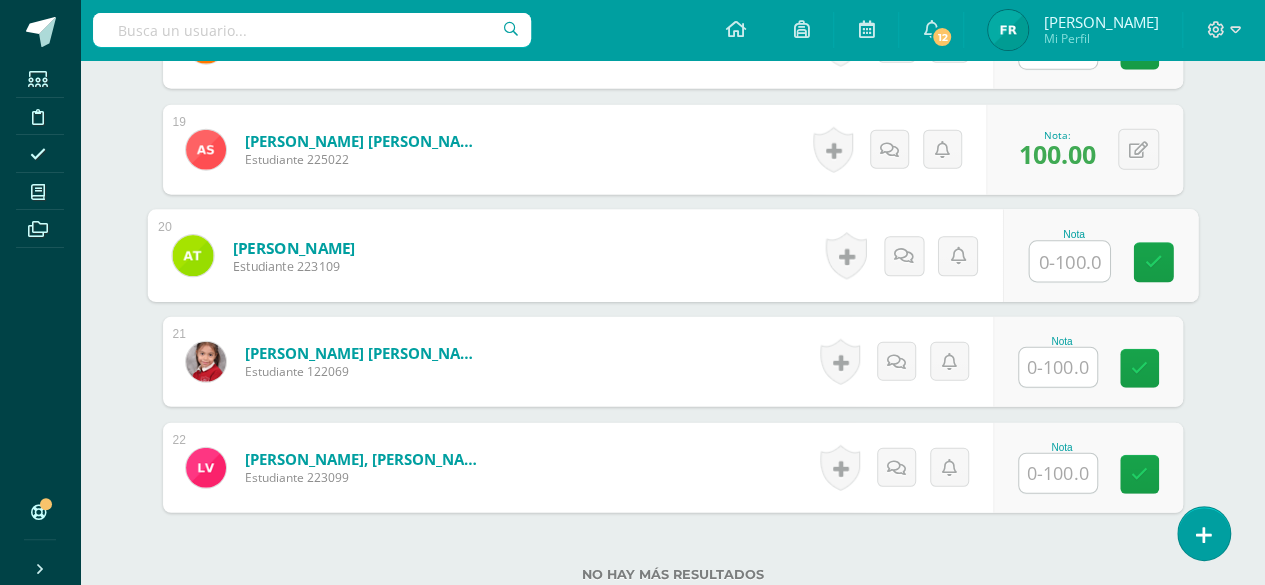 scroll, scrollTop: 2502, scrollLeft: 0, axis: vertical 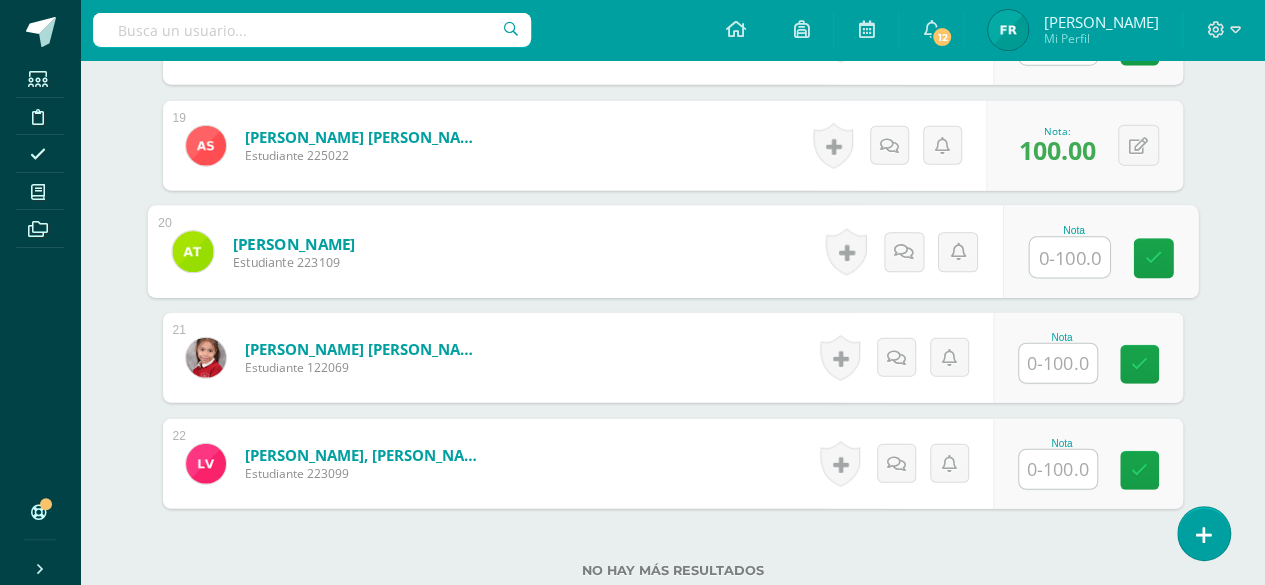 click at bounding box center (1069, 258) 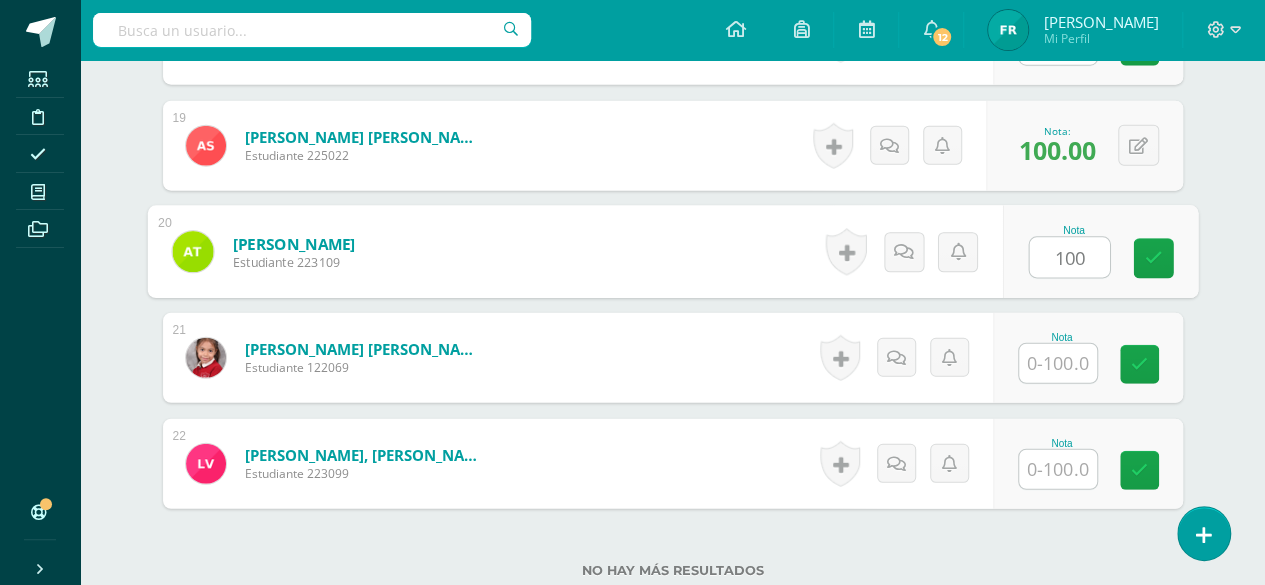 type on "100" 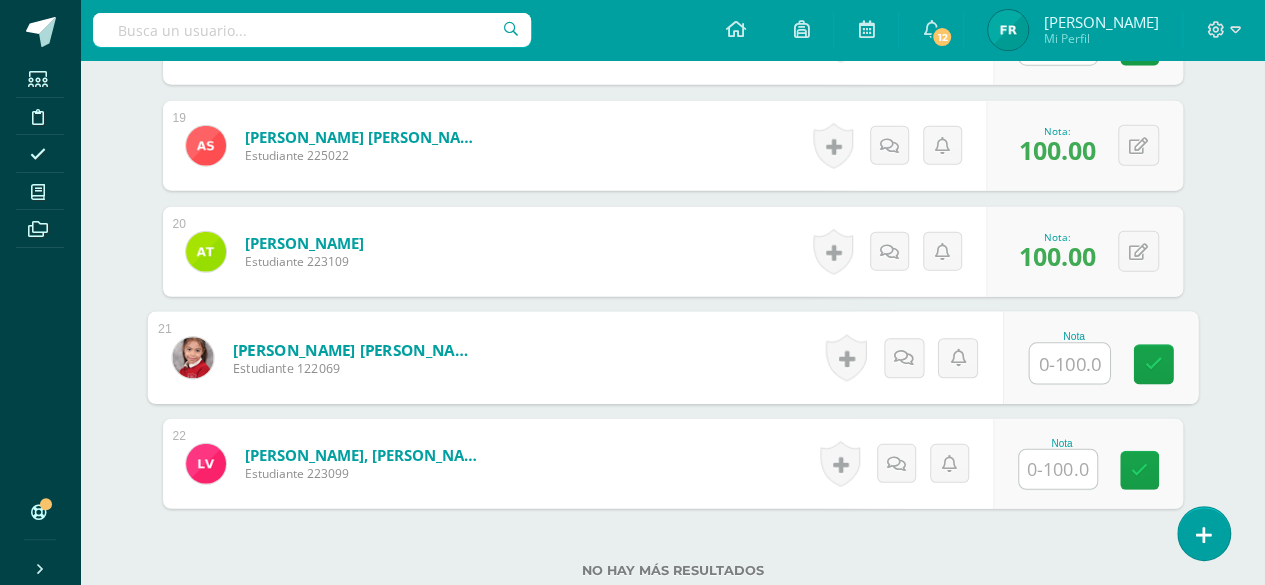 click at bounding box center (1069, 364) 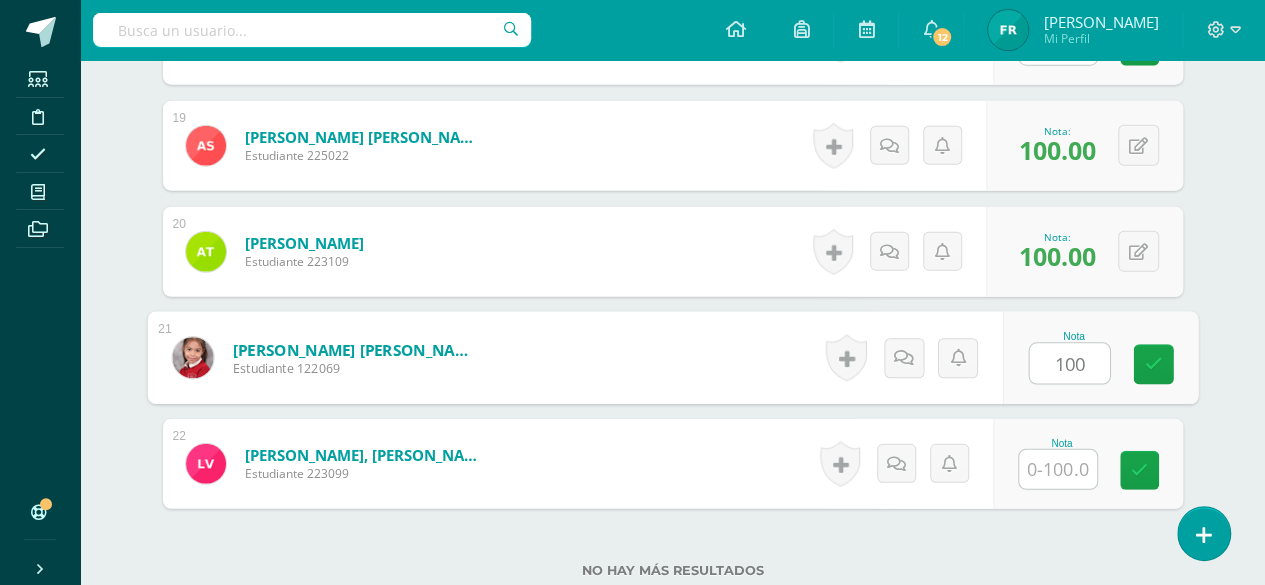 type on "100" 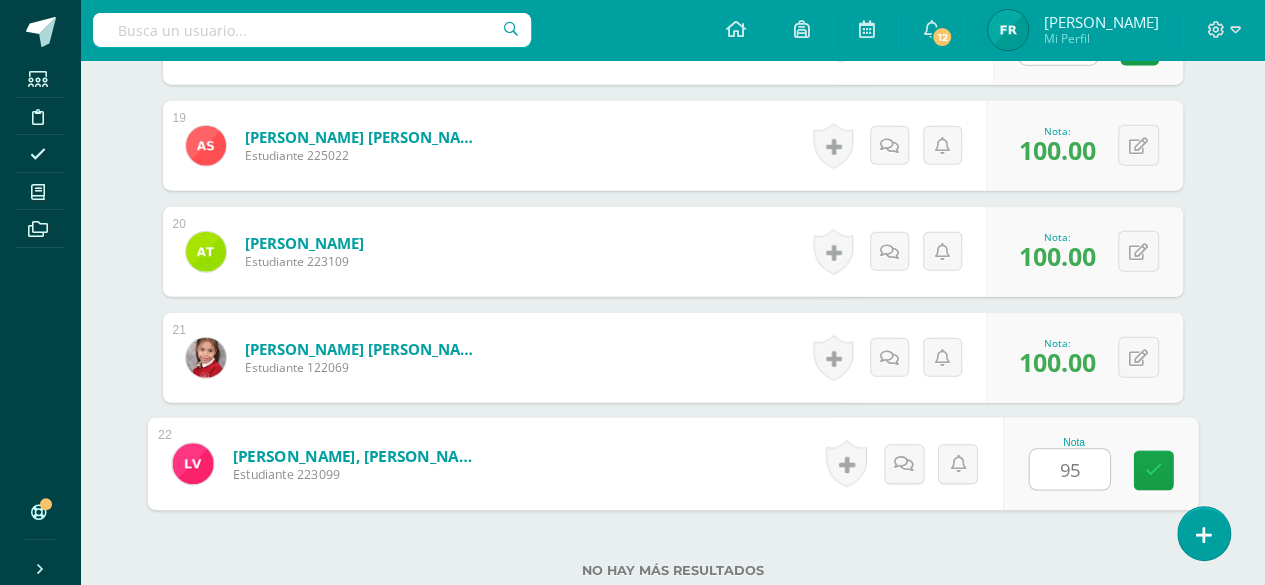 type on "95" 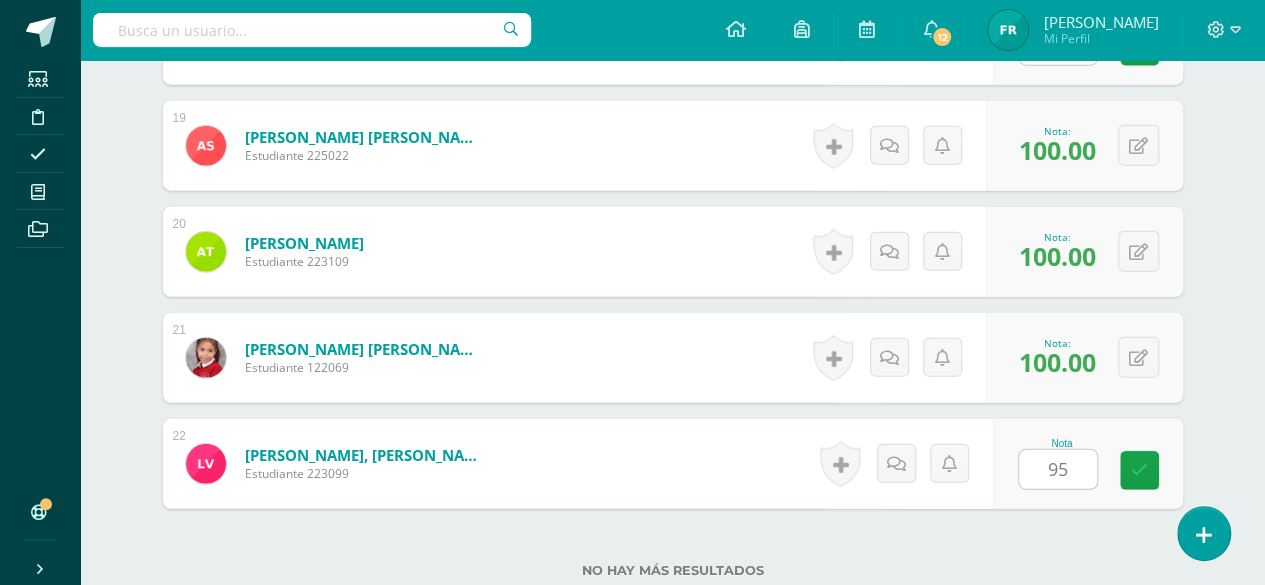 scroll, scrollTop: 2648, scrollLeft: 0, axis: vertical 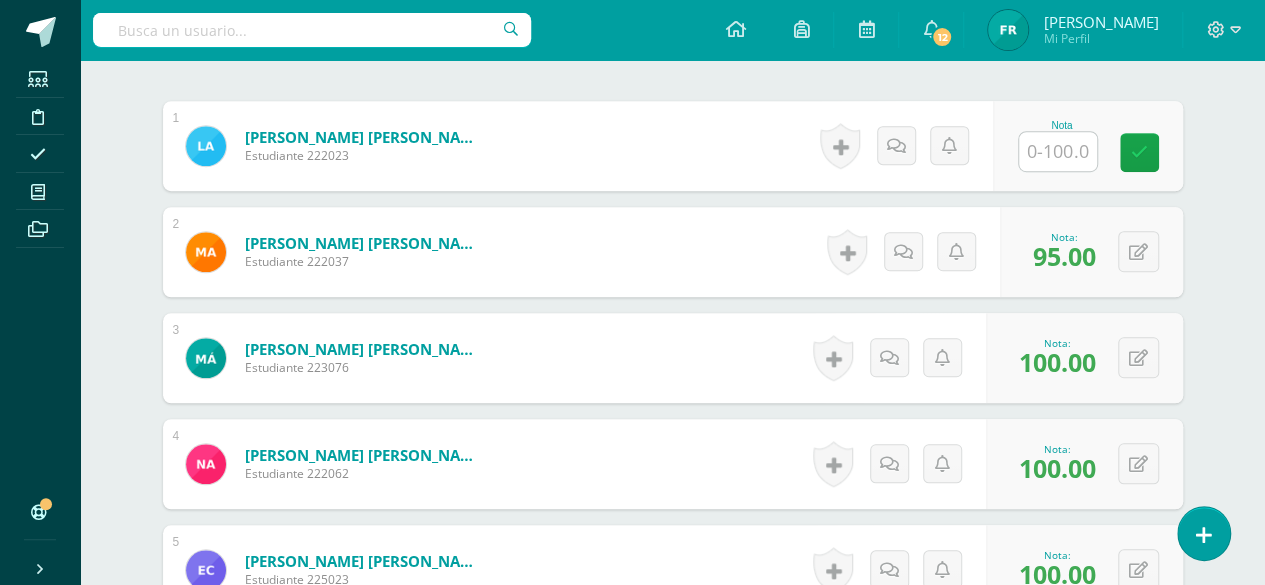 click at bounding box center [1058, 151] 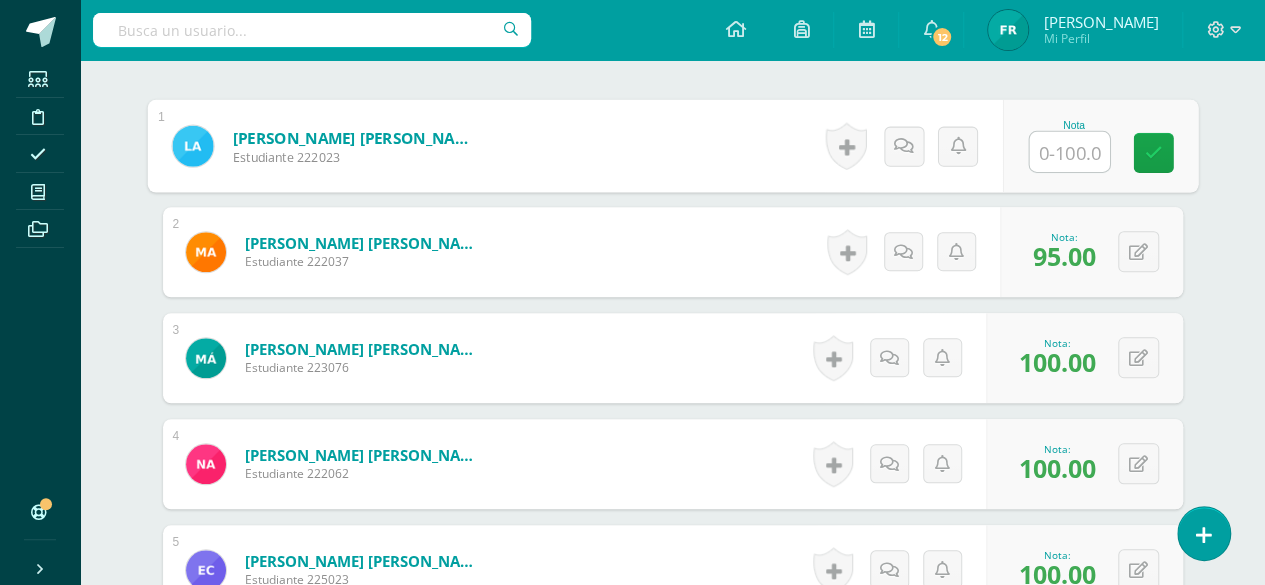 click at bounding box center [1069, 152] 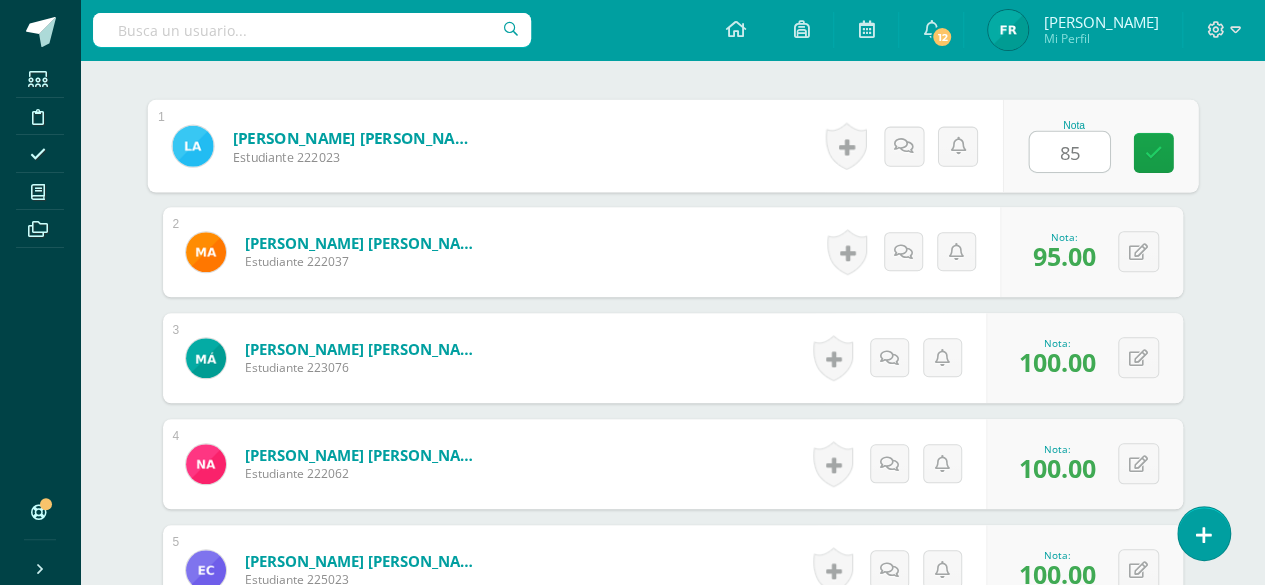 type on "85" 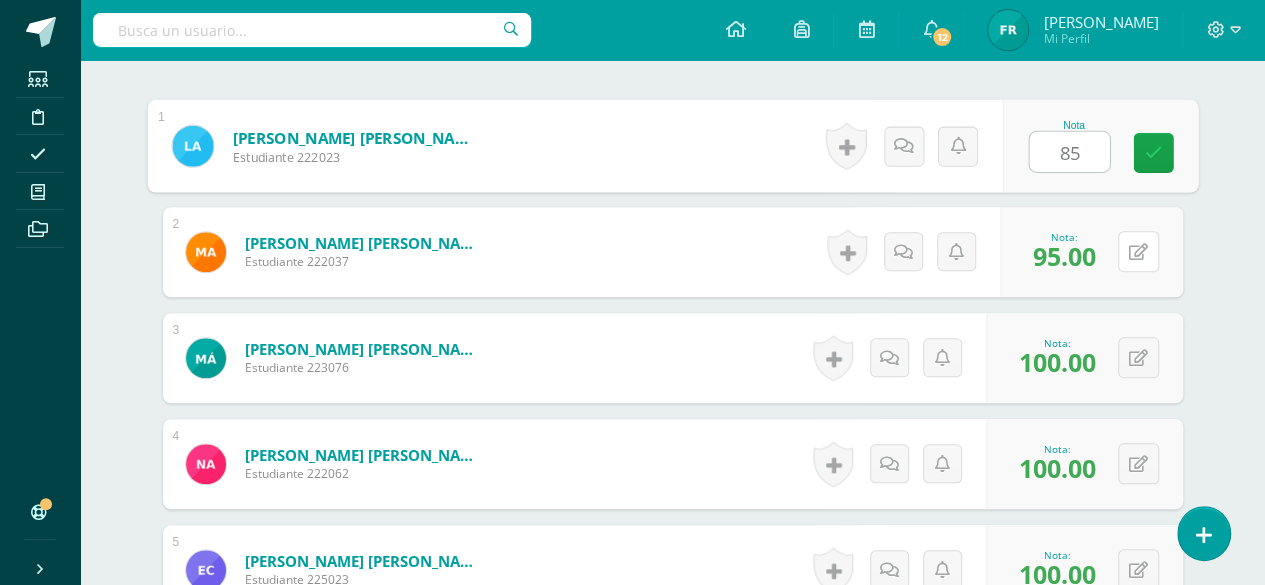 type 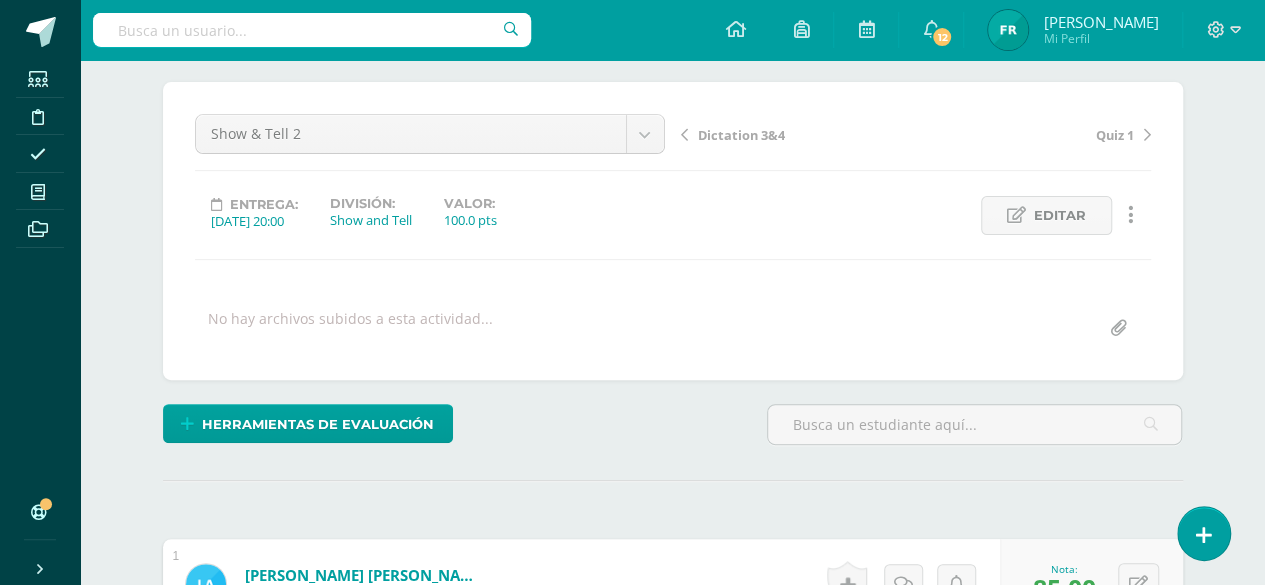 scroll, scrollTop: 121, scrollLeft: 0, axis: vertical 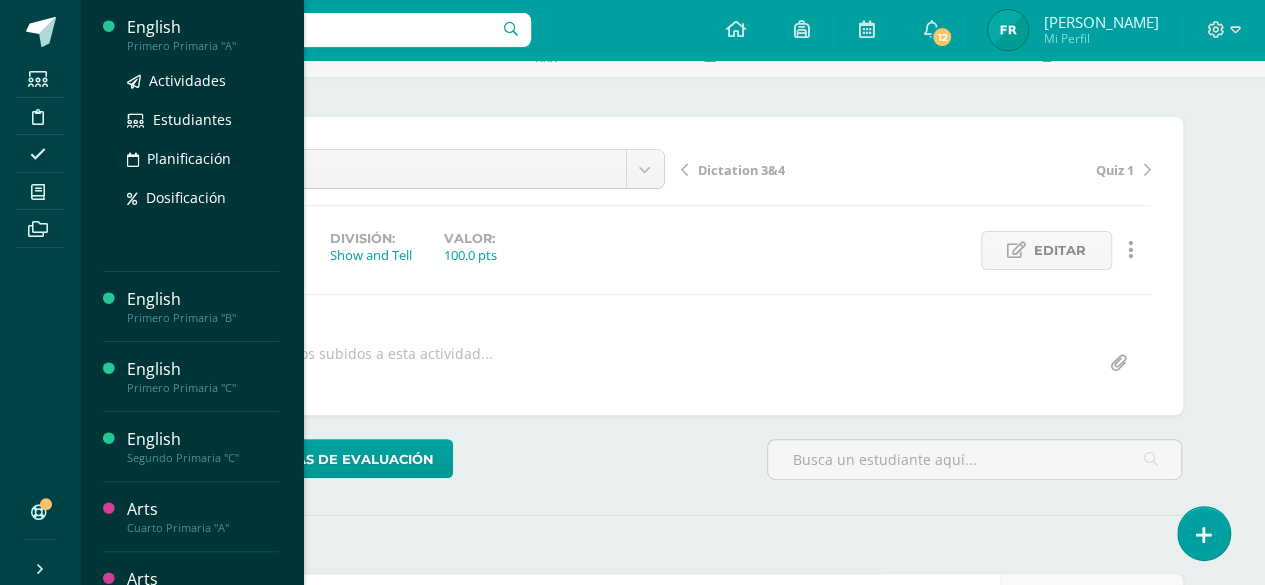 click on "English" at bounding box center (203, 27) 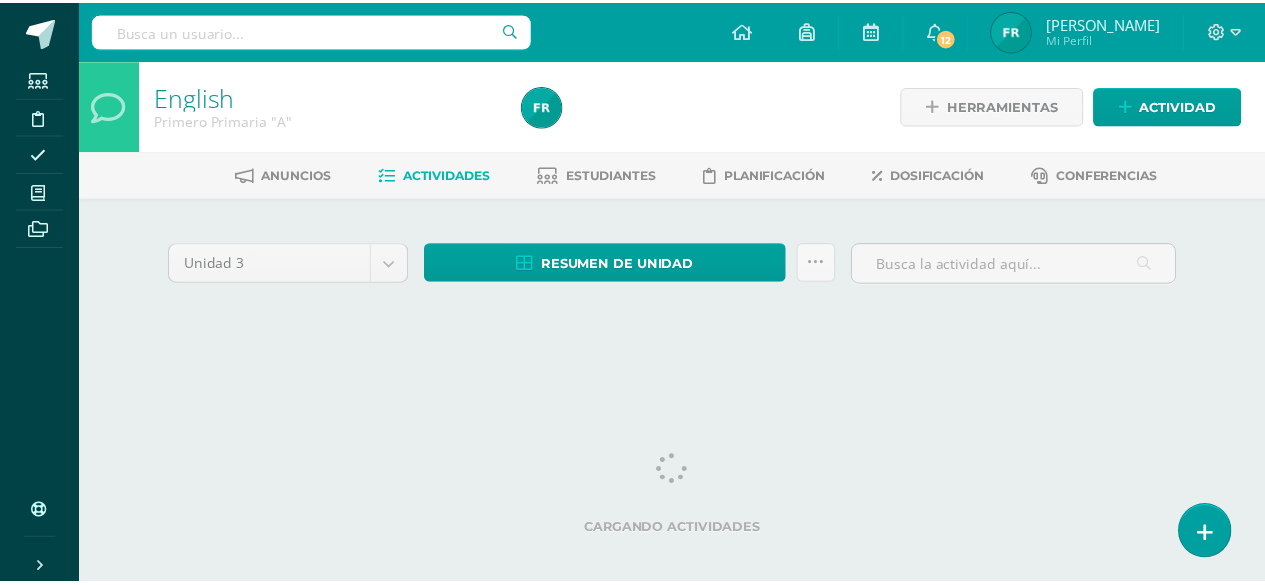 scroll, scrollTop: 0, scrollLeft: 0, axis: both 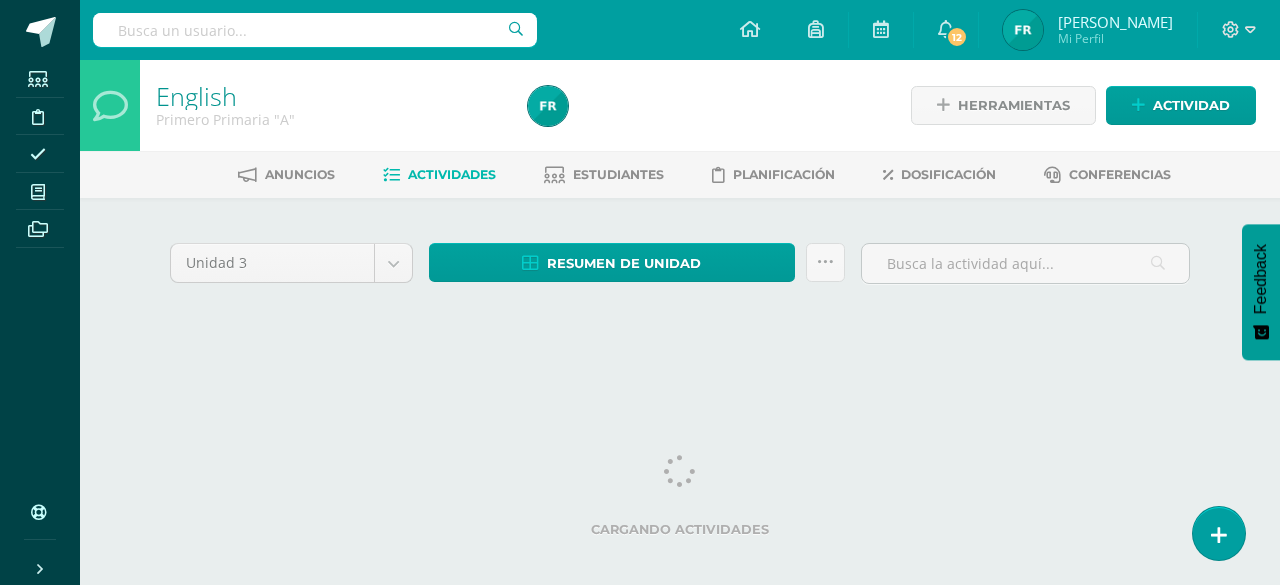 click on "English
Primero Primaria "A"
Herramientas
Detalle de asistencias
Actividad
Anuncios
Actividades
Estudiantes
Planificación
Dosificación
Conferencias     Unidad 3                             Unidad 1 Unidad 2 Unidad 3 Unidad 4 Resumen de unidad
Descargar como HTML
Descargar como PDF
Descargar como XLS
Subir actividades en masa
Enviar punteos a revision
Historial de actividad
¿Estás seguro que deseas  Enviar a revisión  las notas de este curso?
Esta acción" at bounding box center [680, 219] 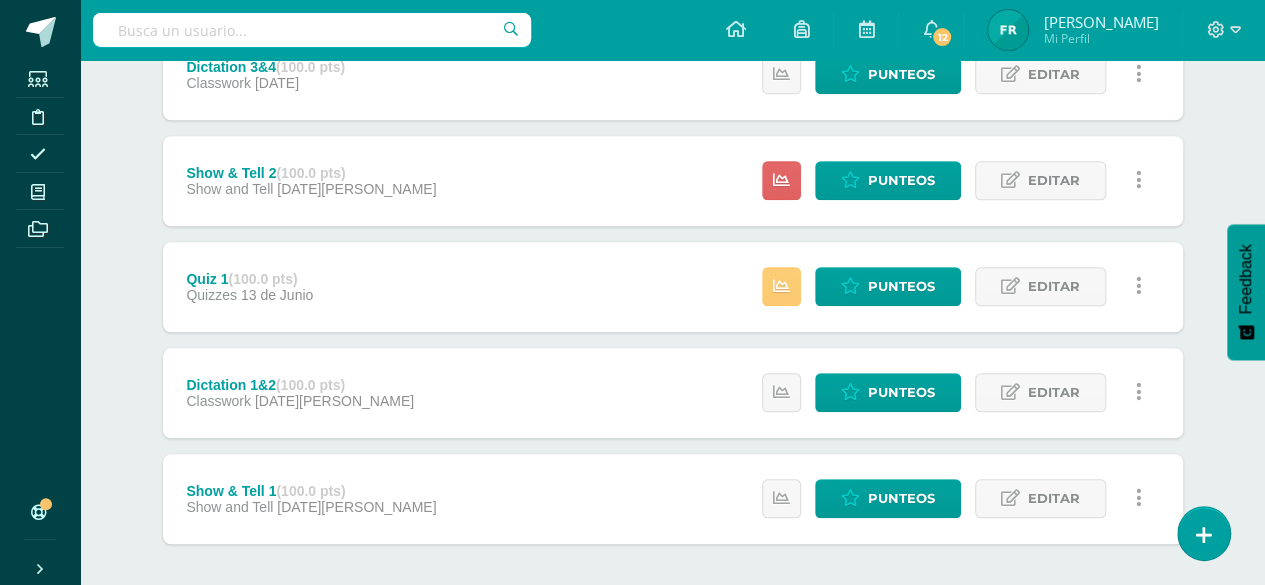 scroll, scrollTop: 840, scrollLeft: 0, axis: vertical 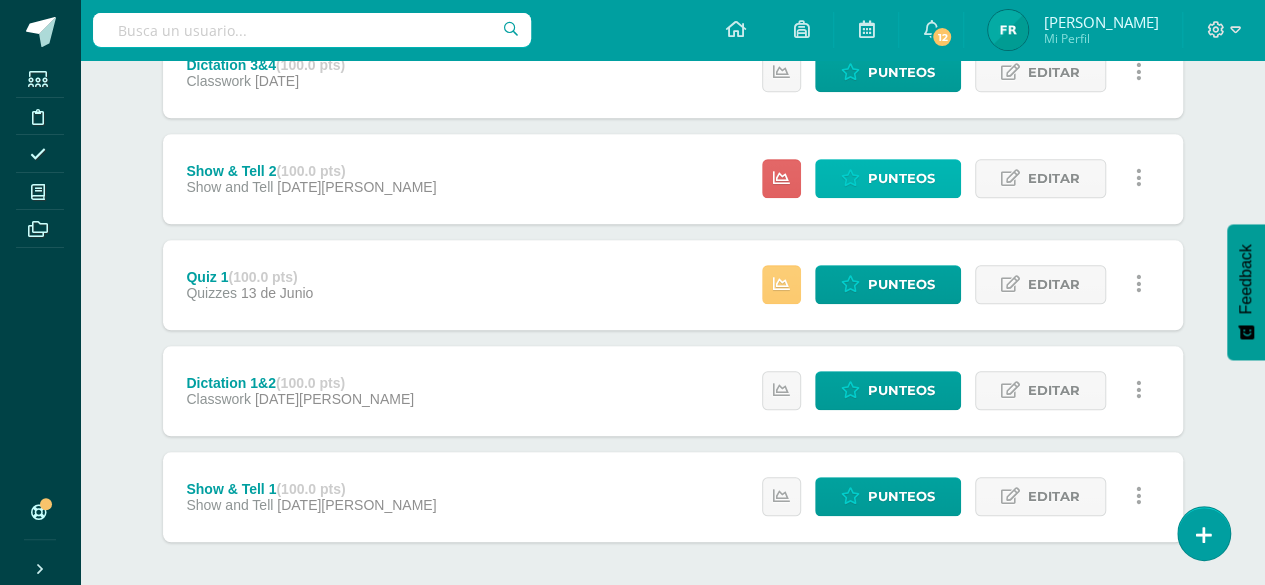 click on "Punteos" at bounding box center (888, 178) 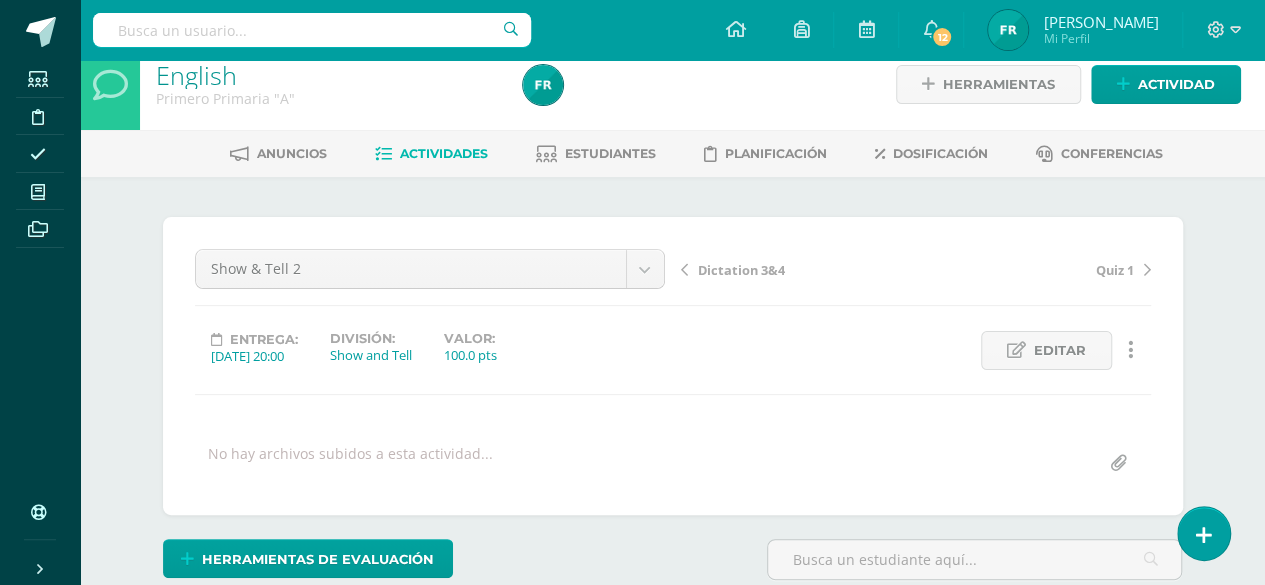 scroll, scrollTop: 0, scrollLeft: 0, axis: both 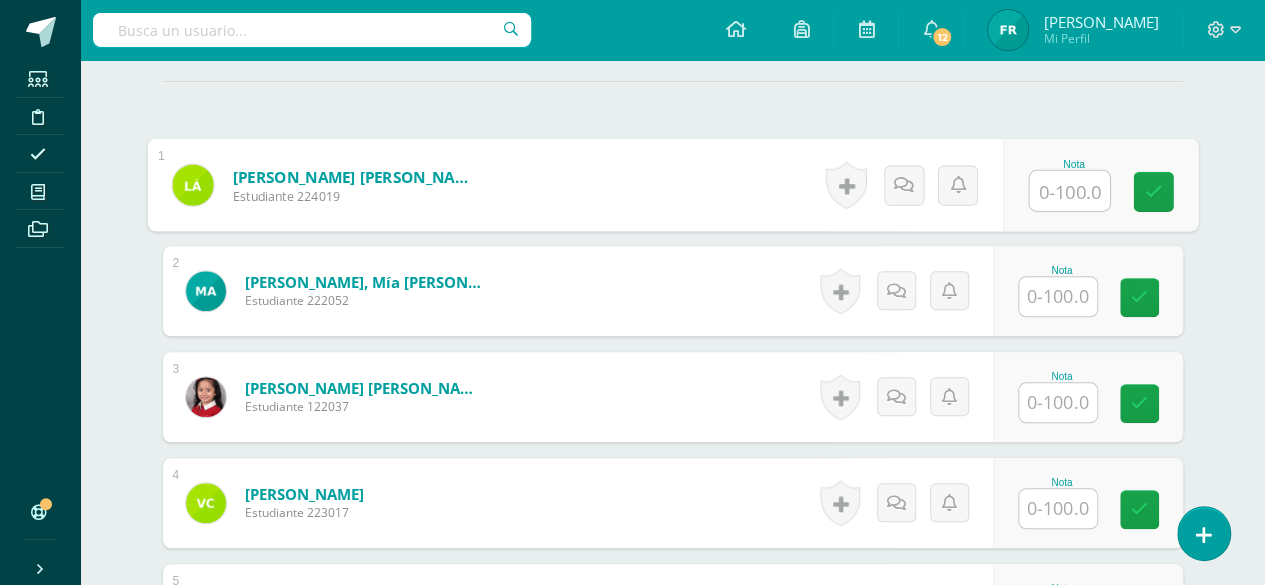 click at bounding box center (1069, 191) 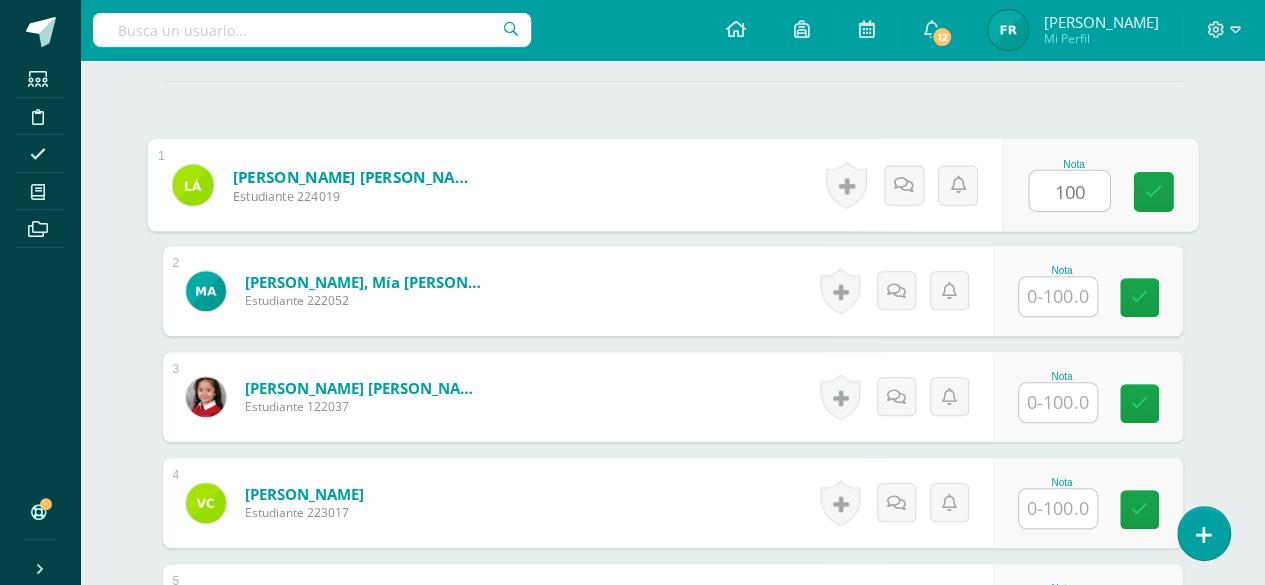type on "100" 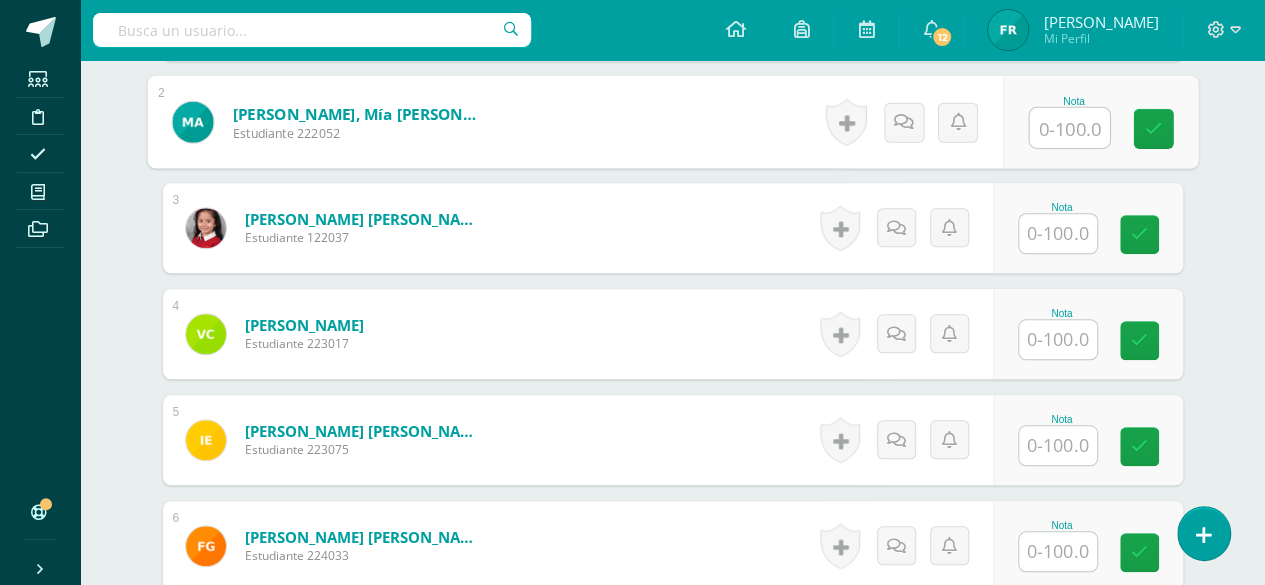 scroll, scrollTop: 728, scrollLeft: 0, axis: vertical 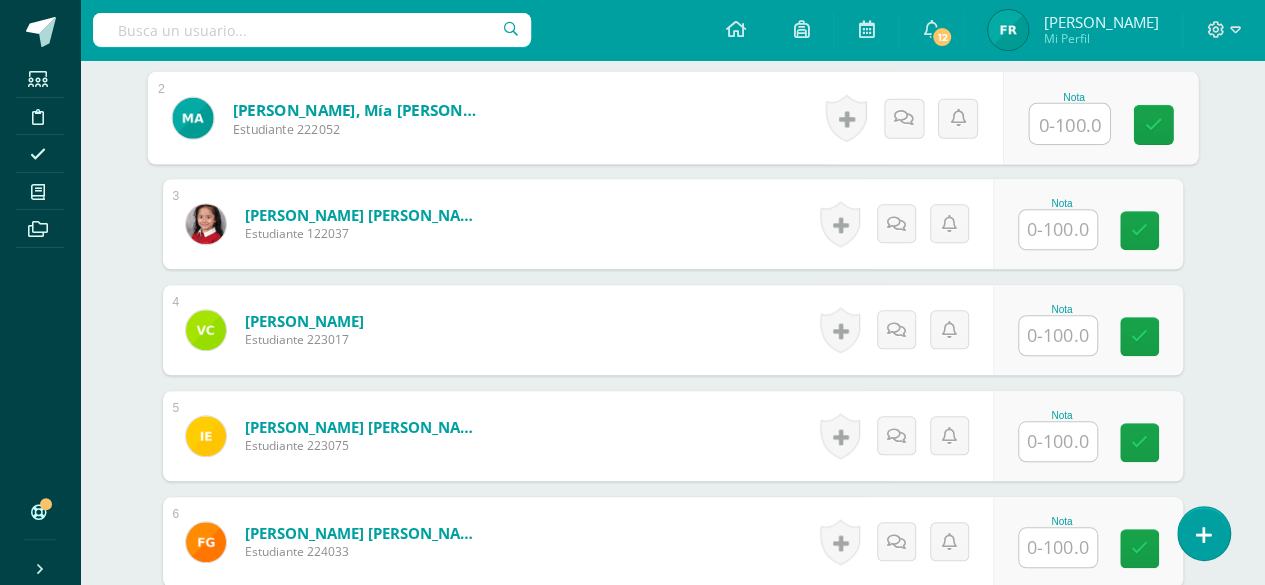 click at bounding box center [1069, 124] 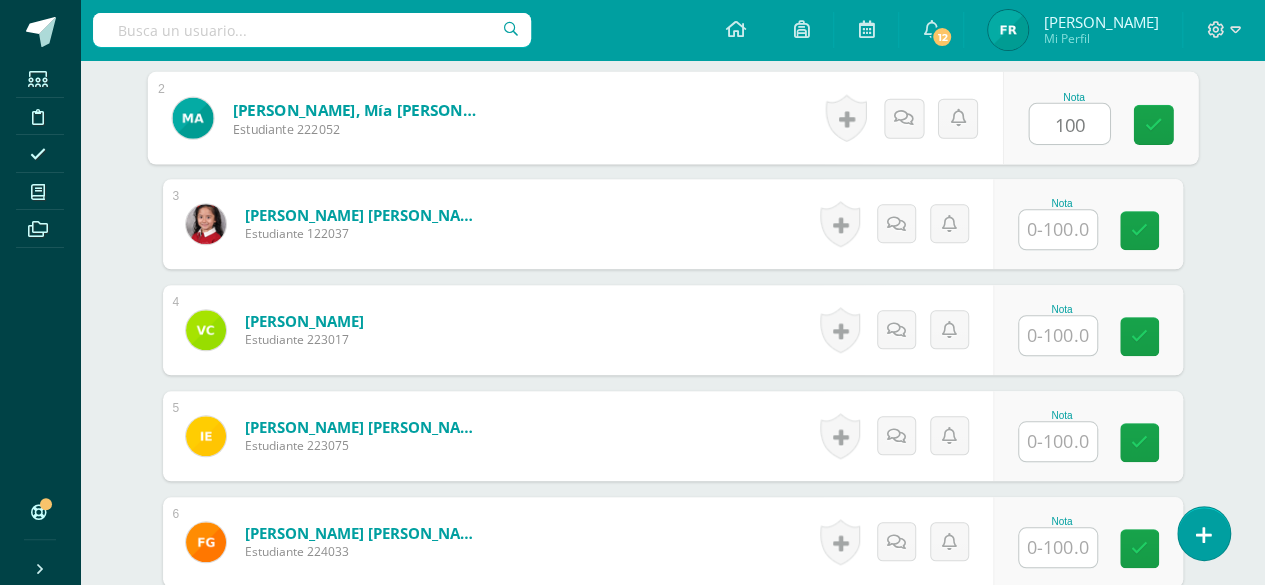 type on "100" 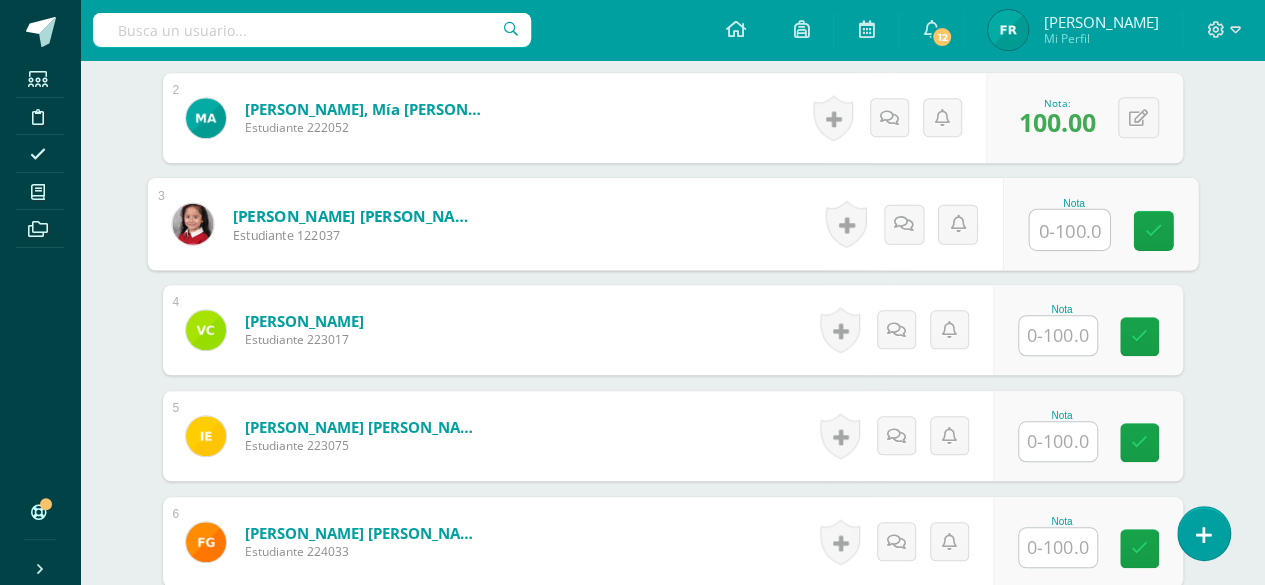 click at bounding box center (1069, 230) 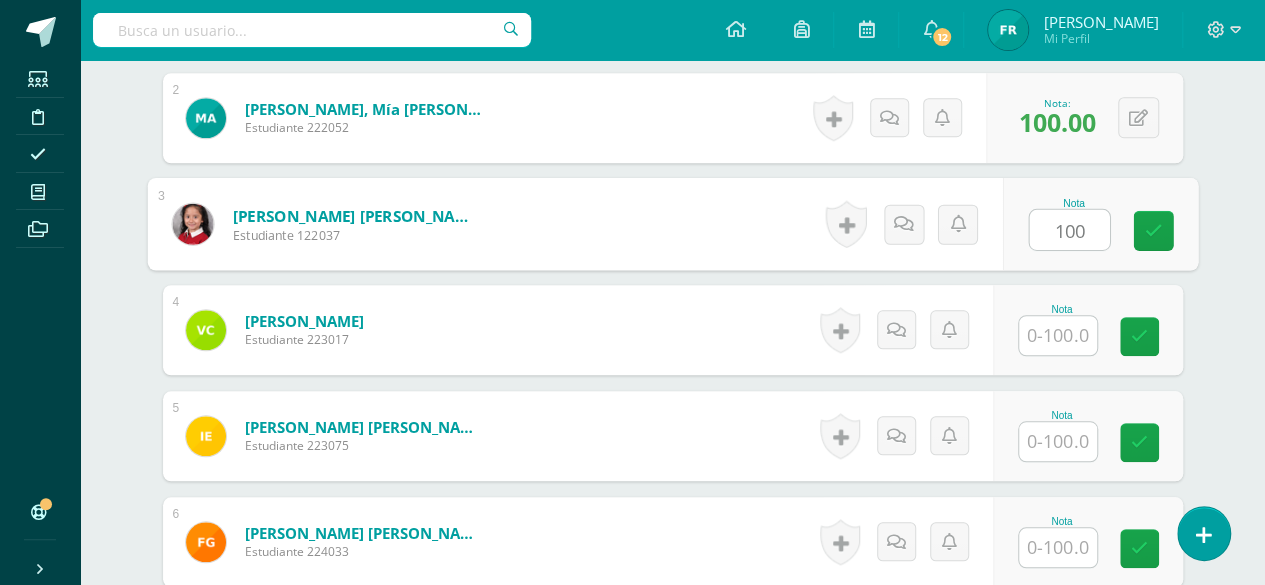 type on "100" 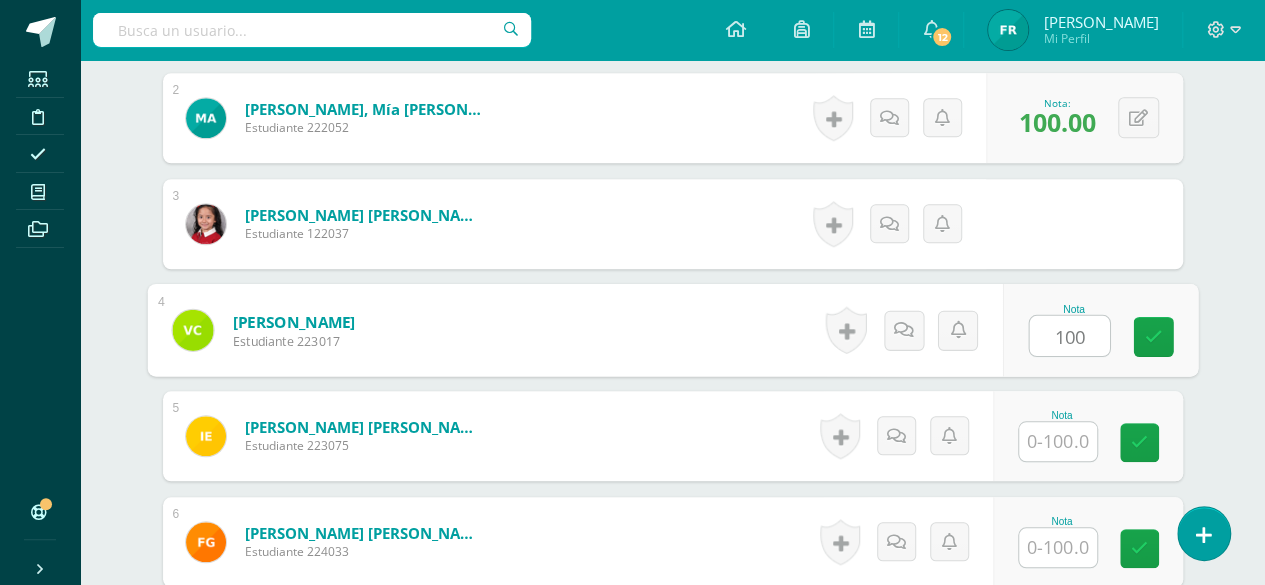 type on "100" 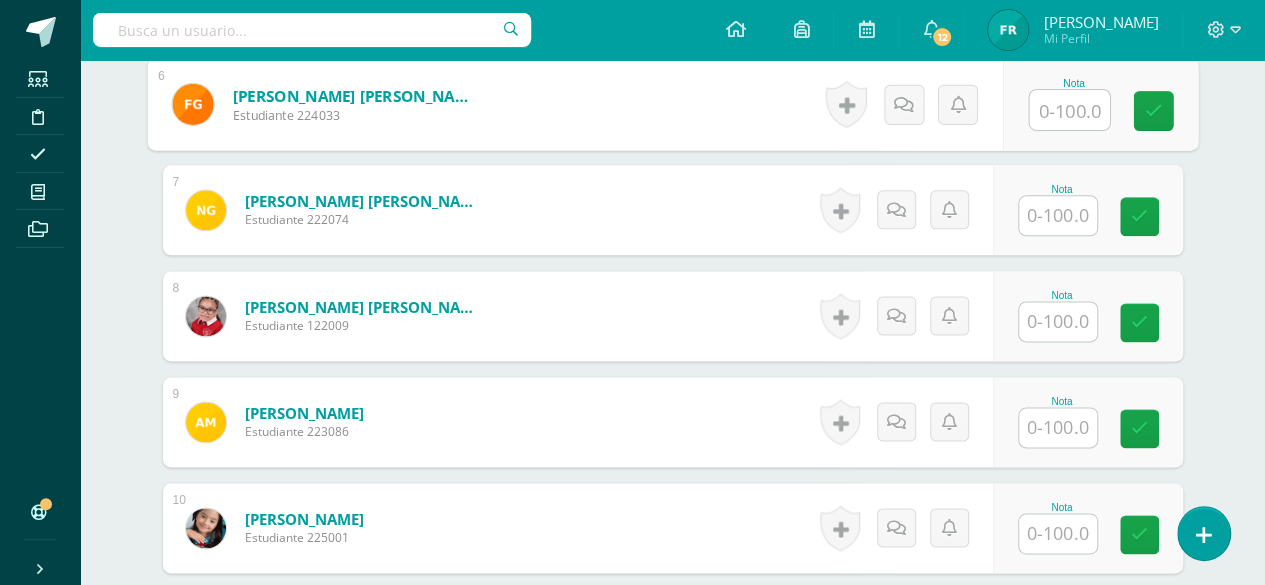 scroll, scrollTop: 1154, scrollLeft: 0, axis: vertical 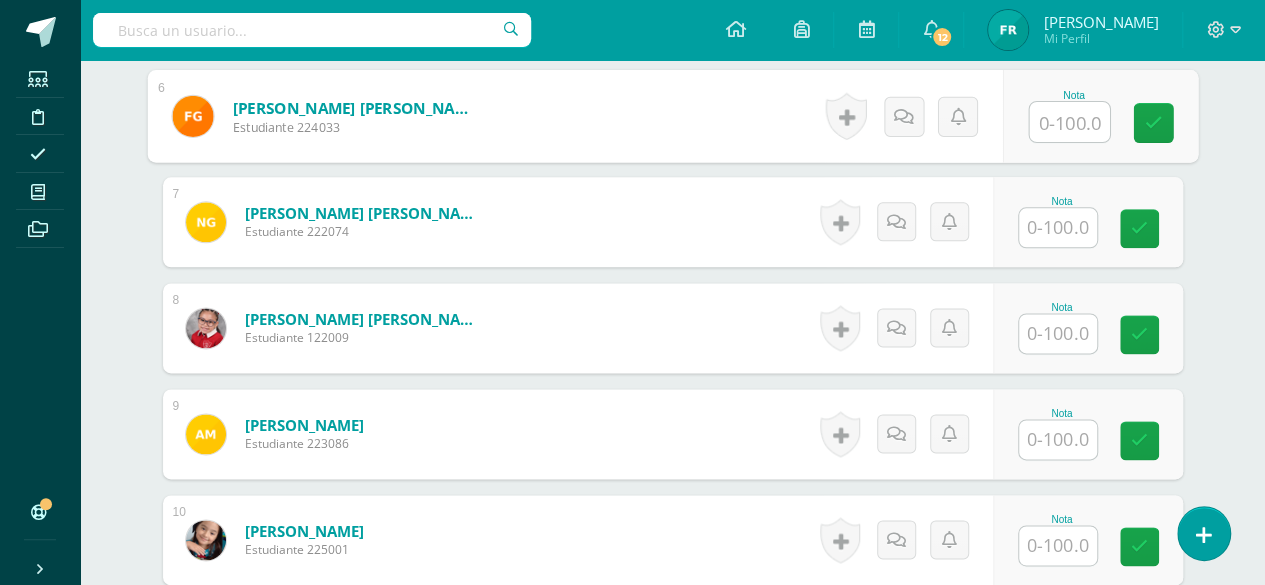 click at bounding box center [1058, 333] 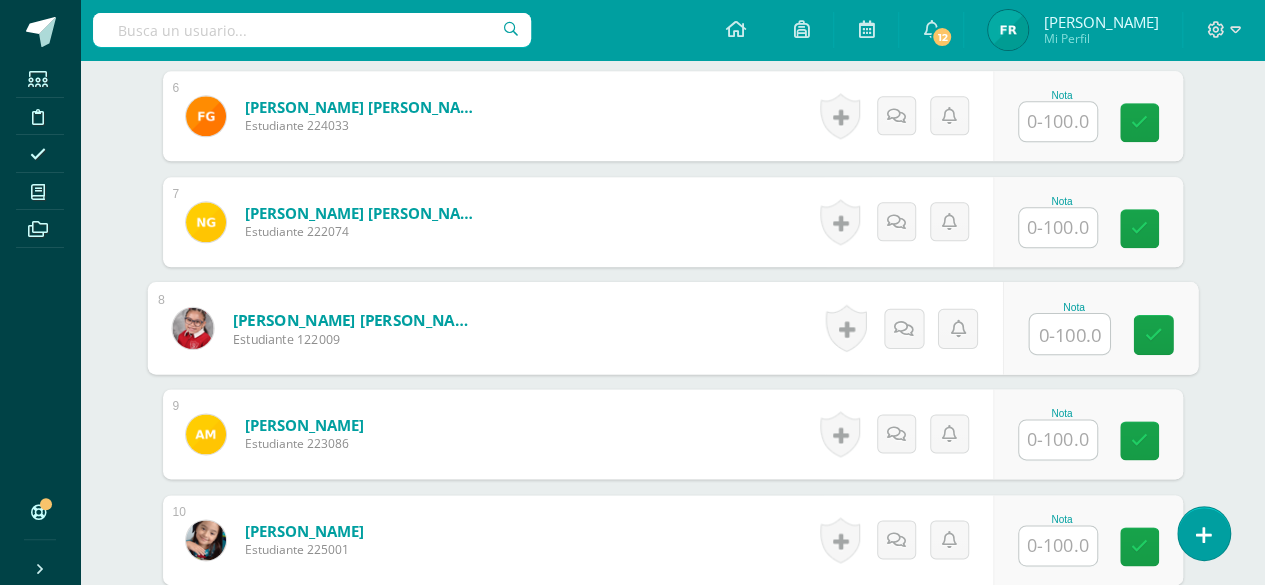 click at bounding box center [1058, 227] 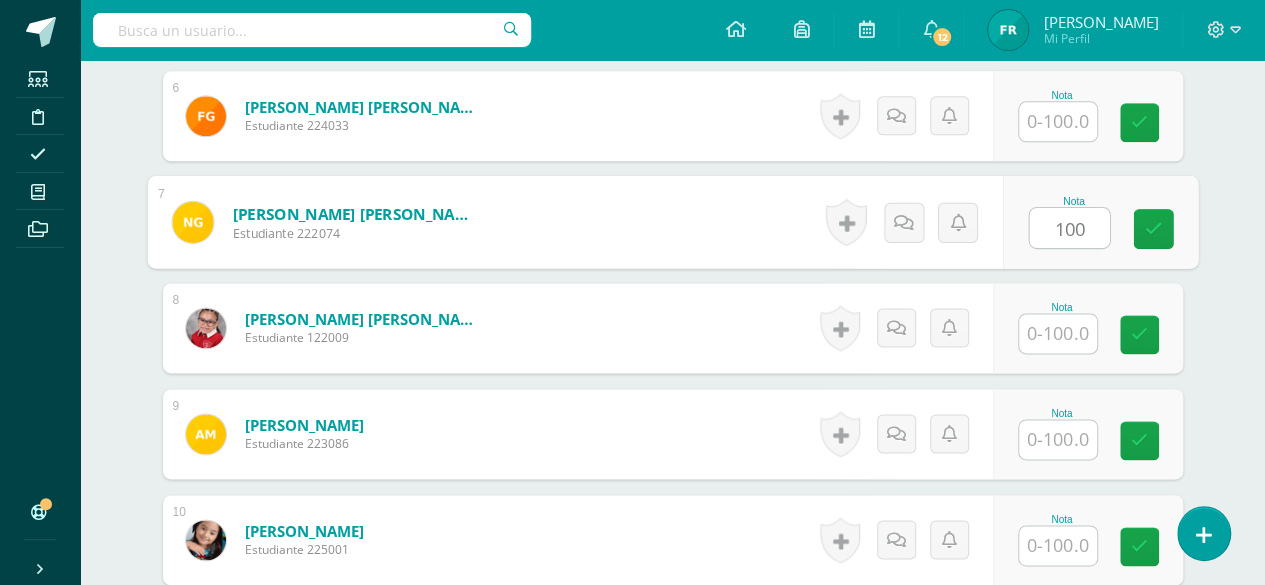 type on "100" 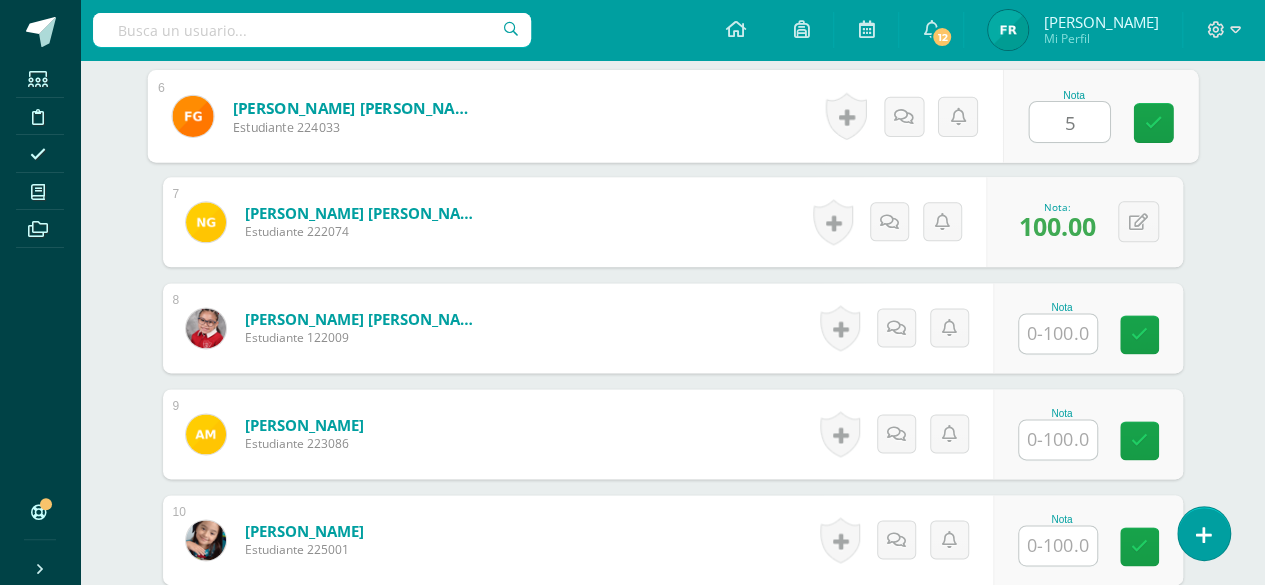 type on "5" 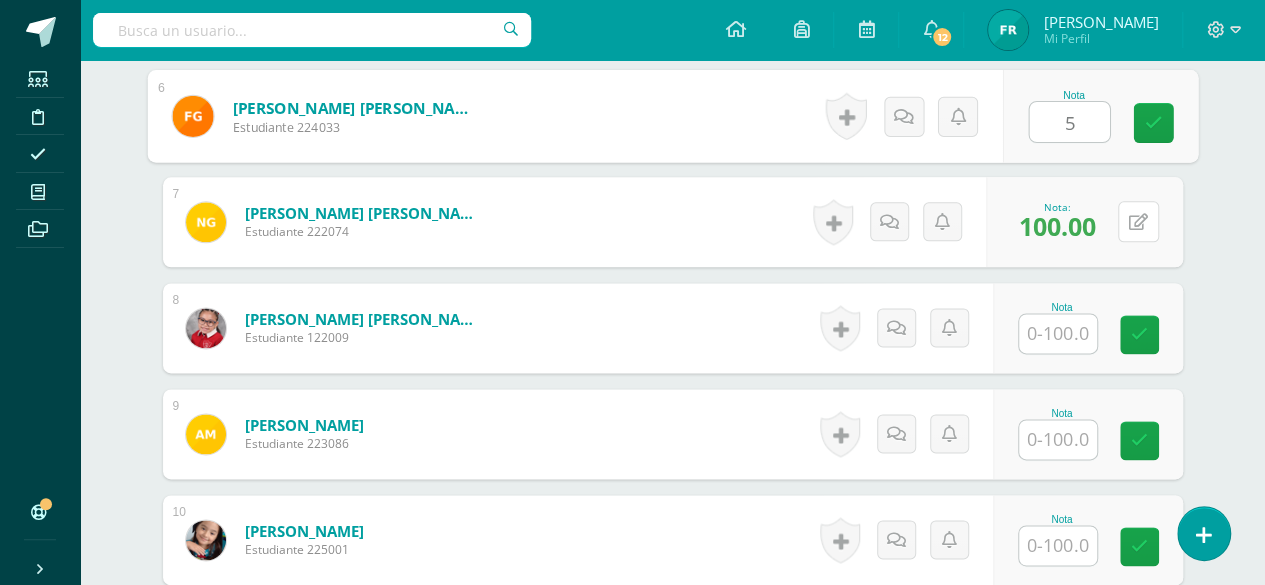type 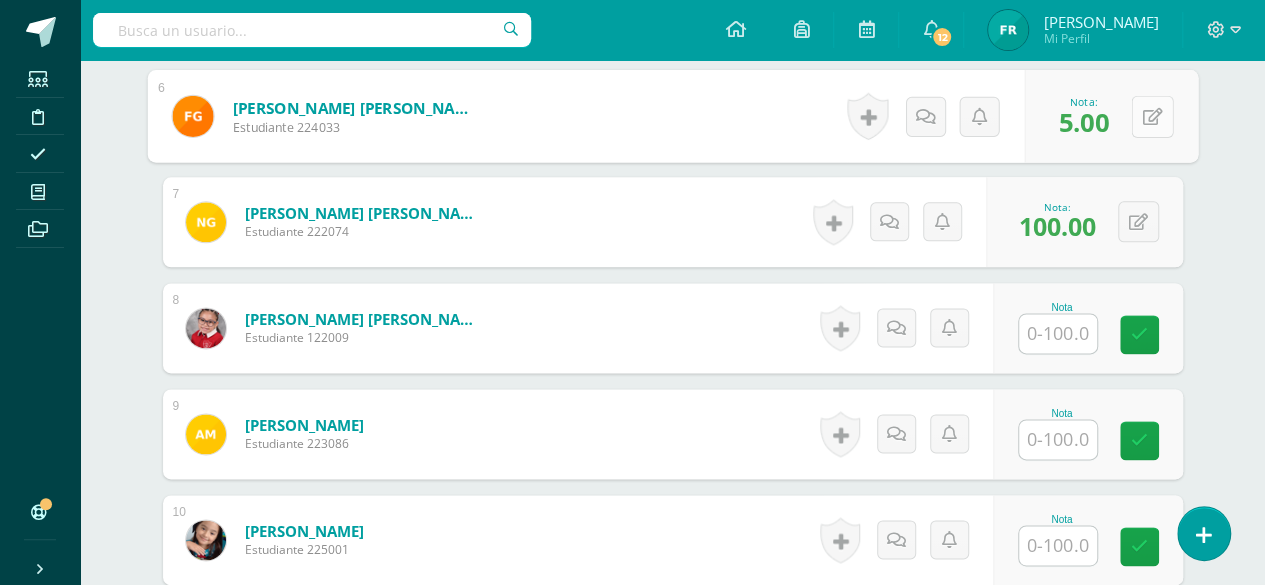 click at bounding box center (1152, 116) 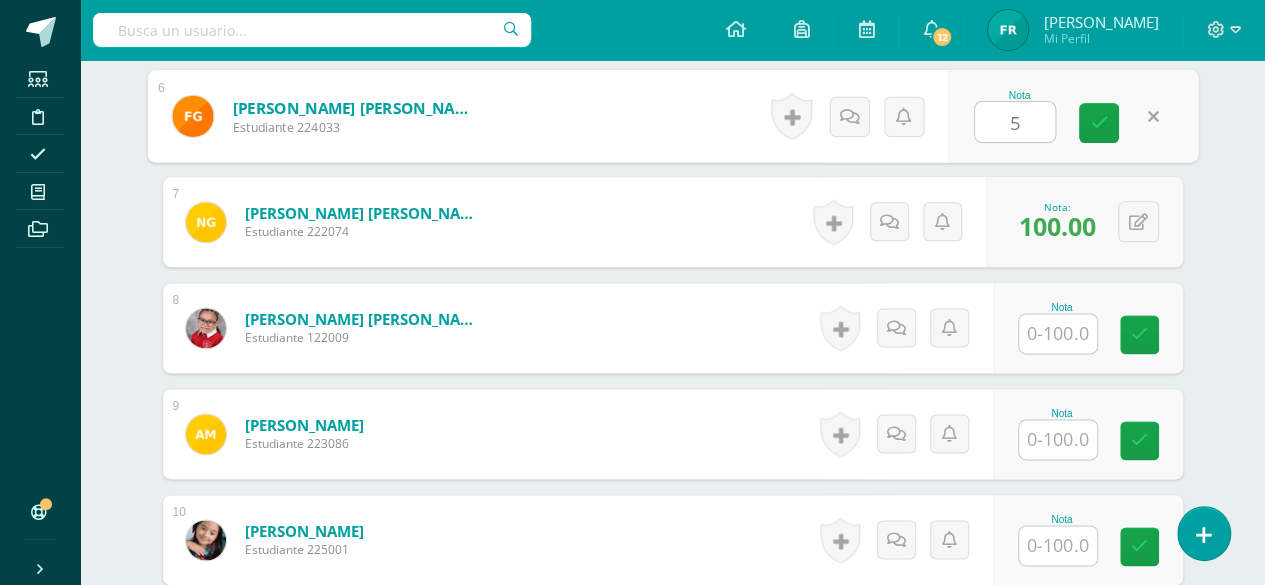 type on "5" 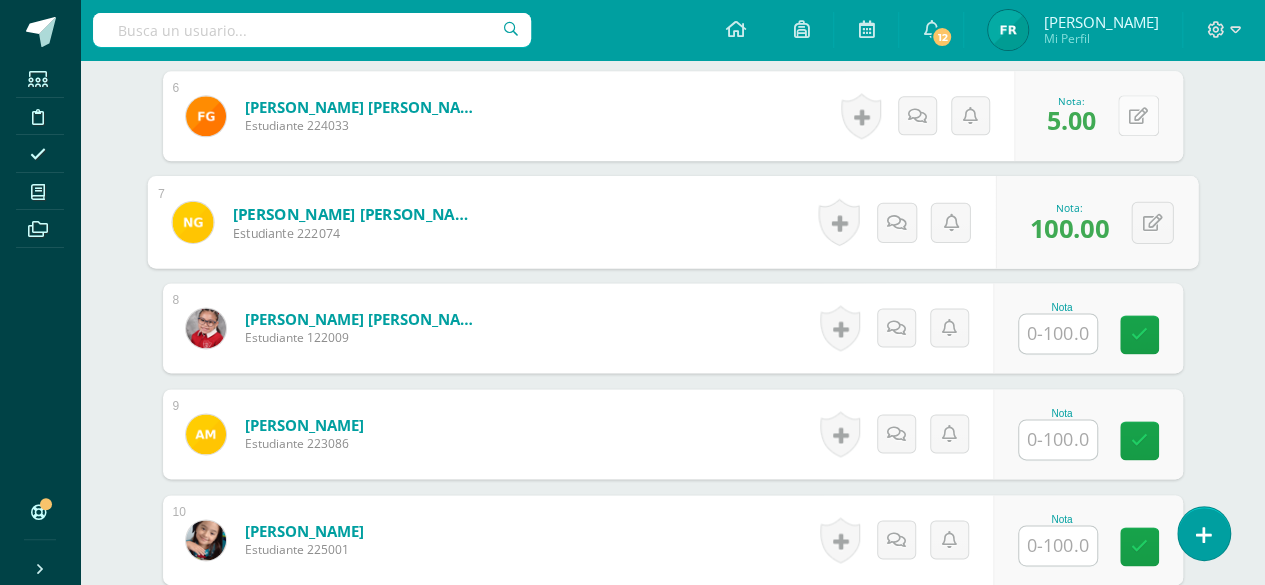 click on "0
Logros
Logros obtenidos
Aún no hay logros agregados
Nota:
5.00" at bounding box center [1098, 116] 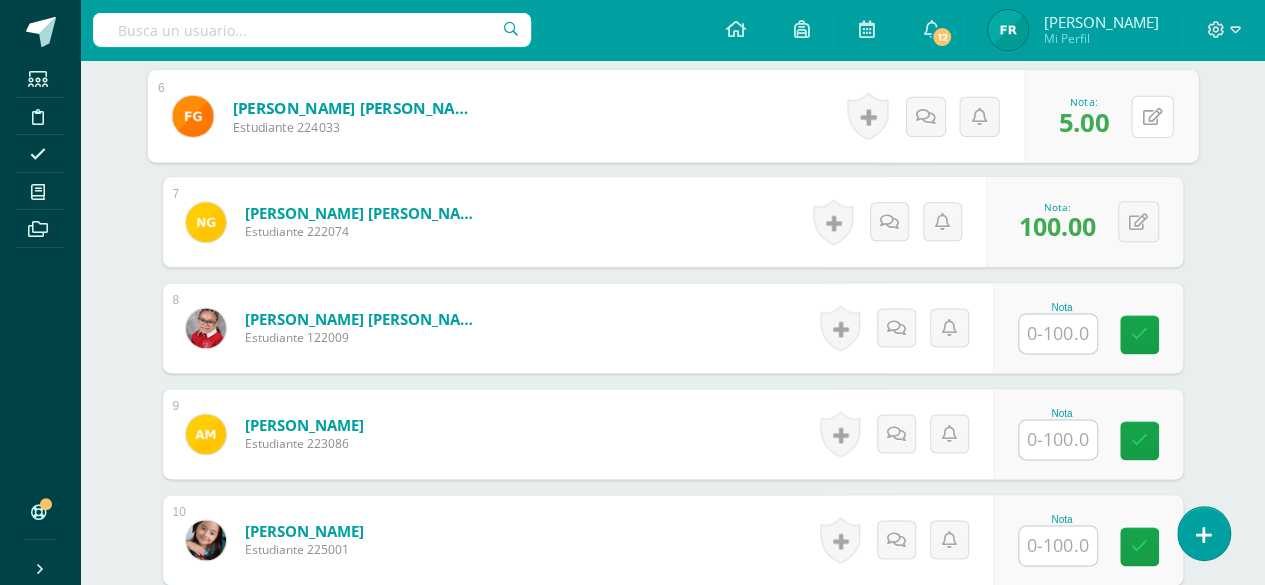 type 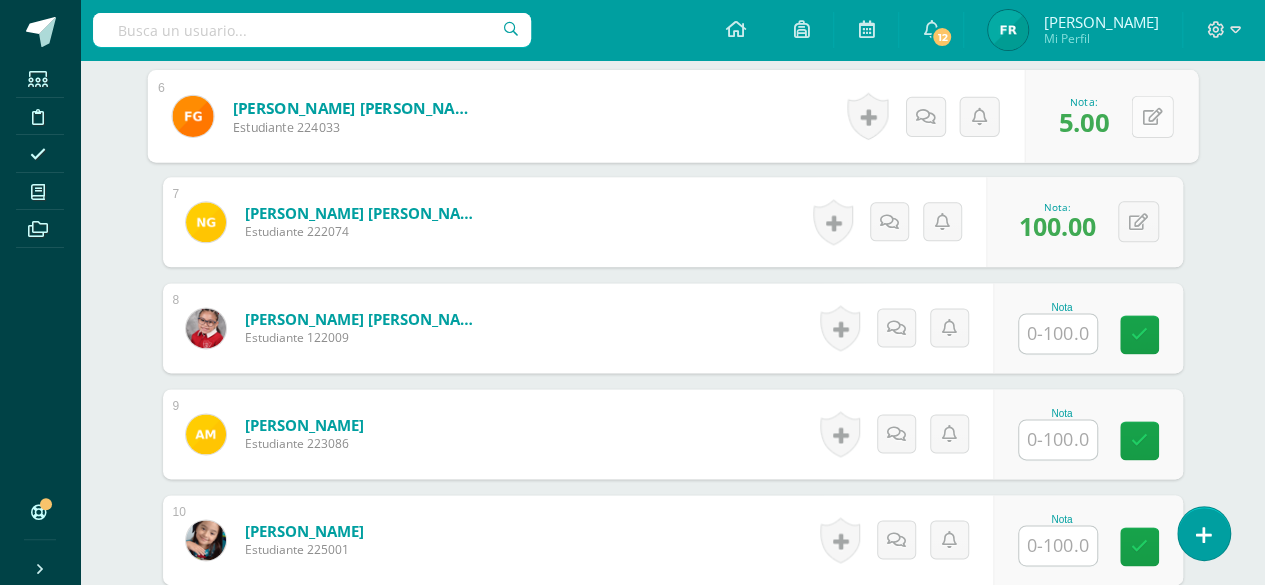 click at bounding box center [1152, 115] 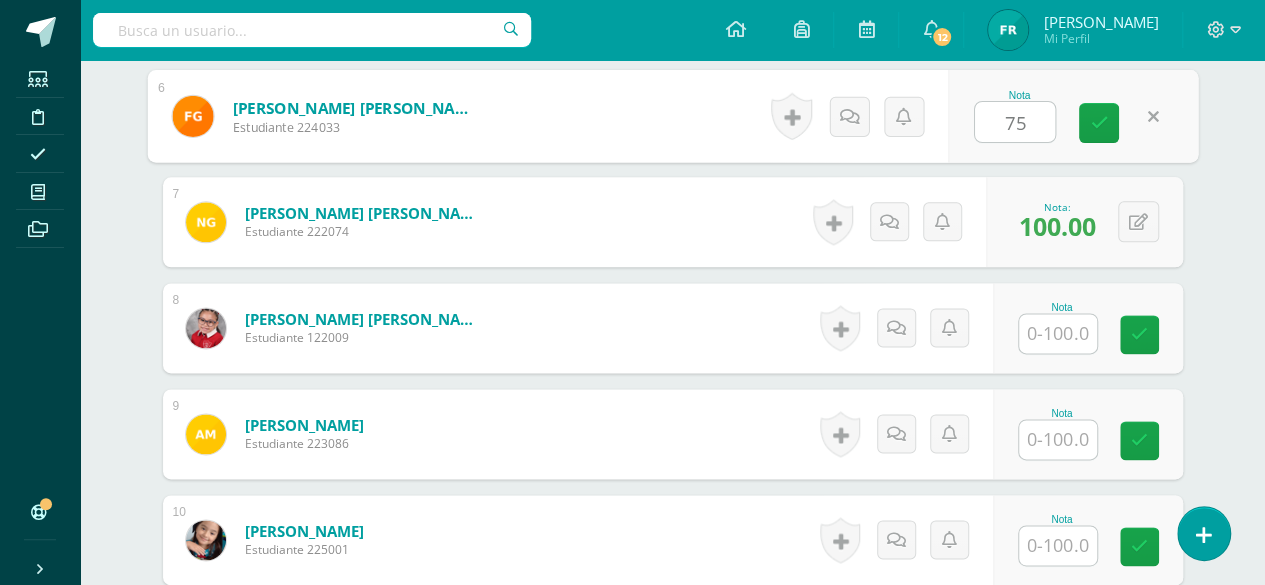 type on "75" 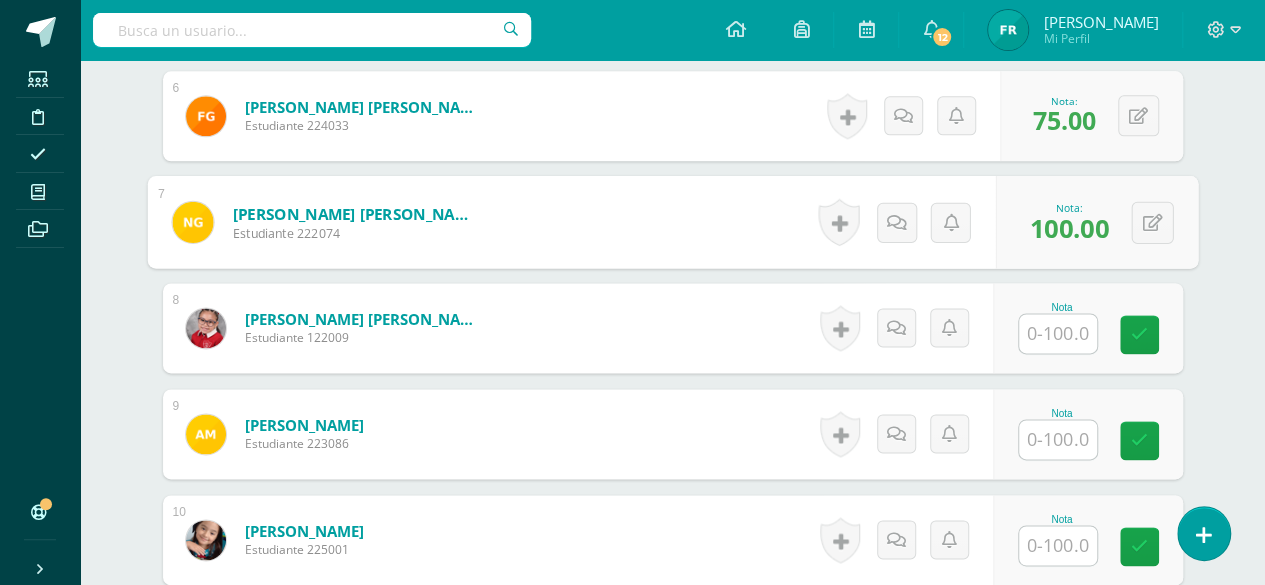 click at bounding box center (1058, 333) 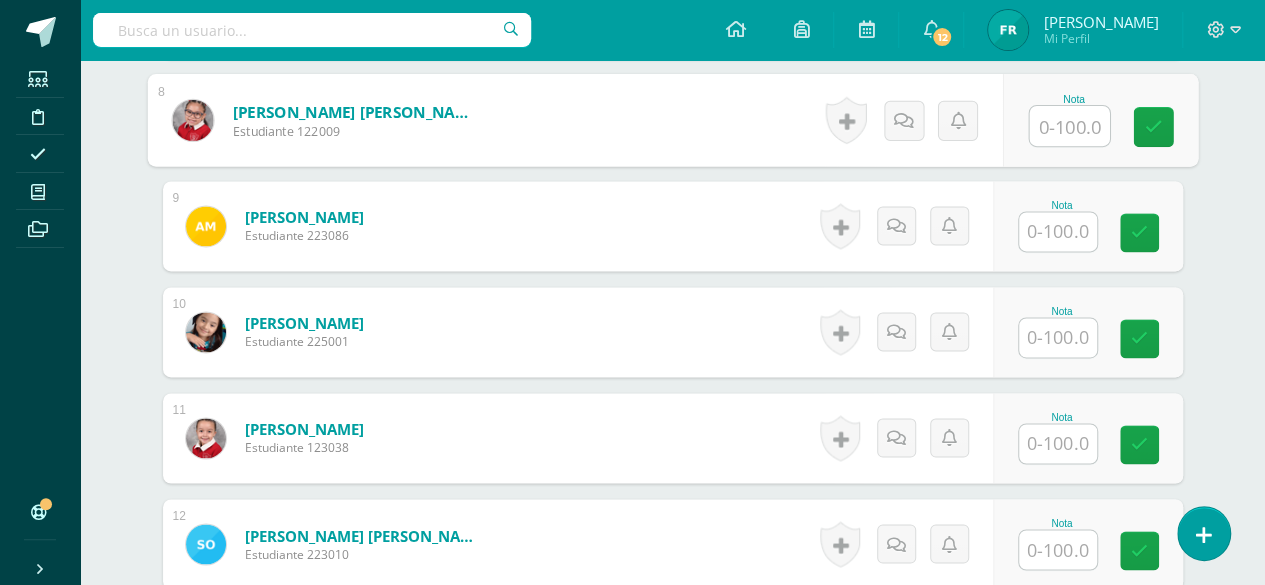 scroll, scrollTop: 1339, scrollLeft: 0, axis: vertical 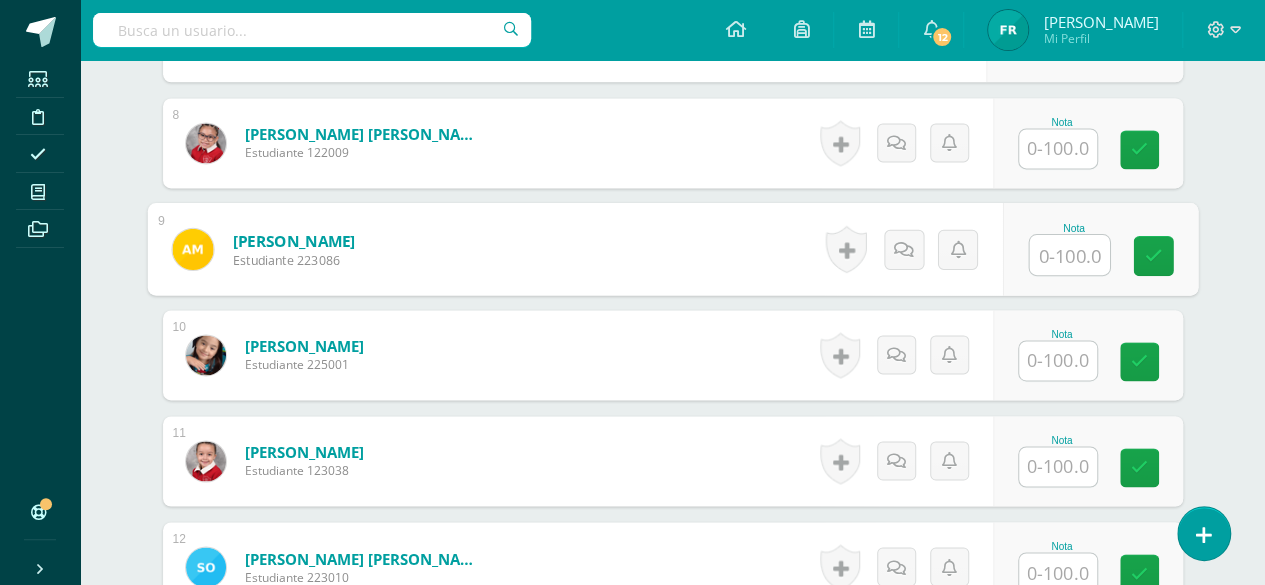 click at bounding box center (1069, 255) 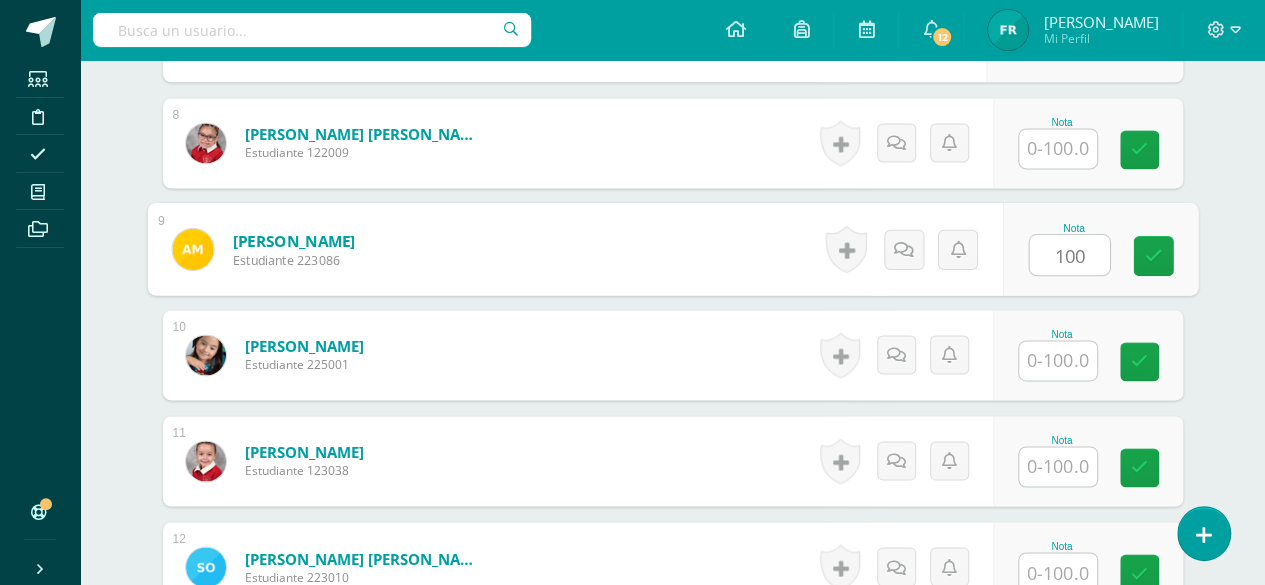 type on "100" 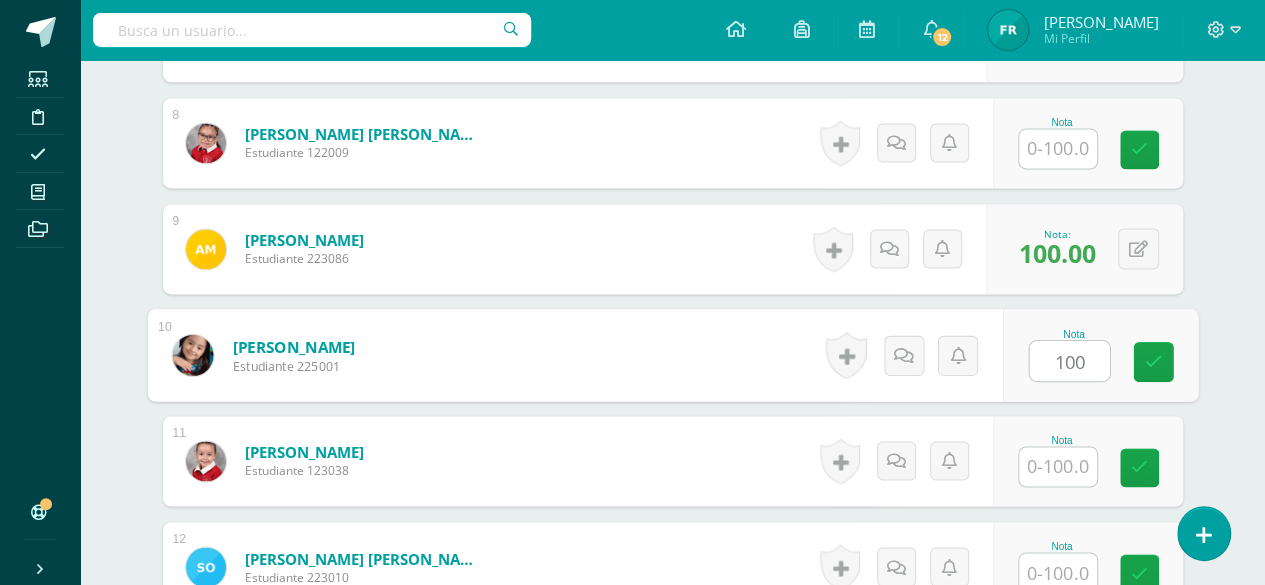 type on "100" 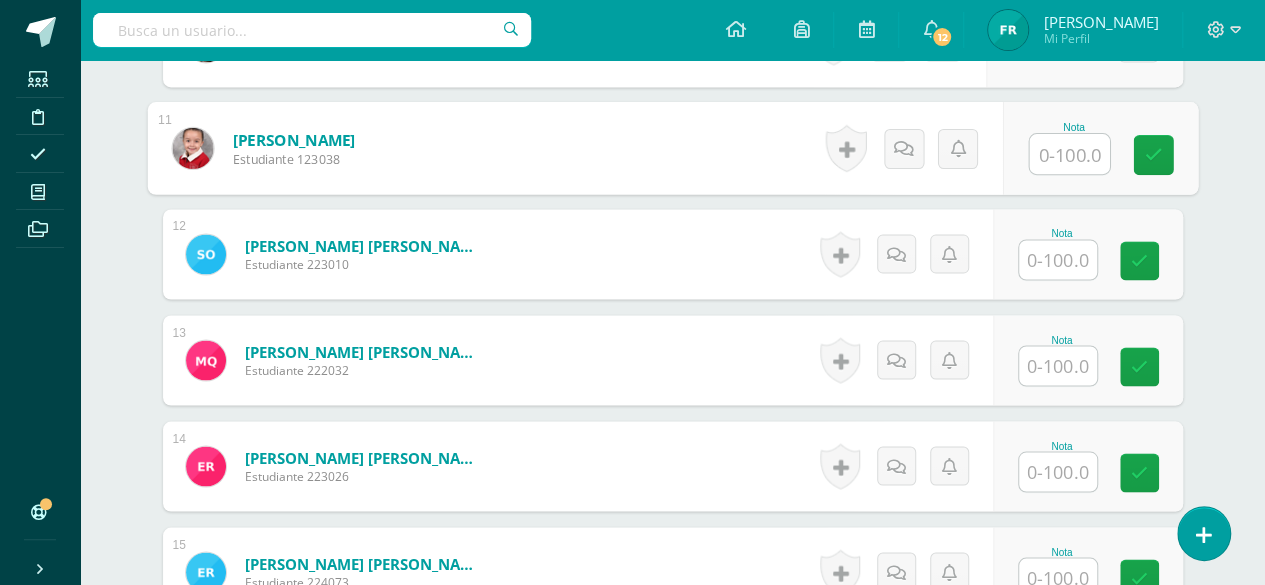 scroll, scrollTop: 1648, scrollLeft: 0, axis: vertical 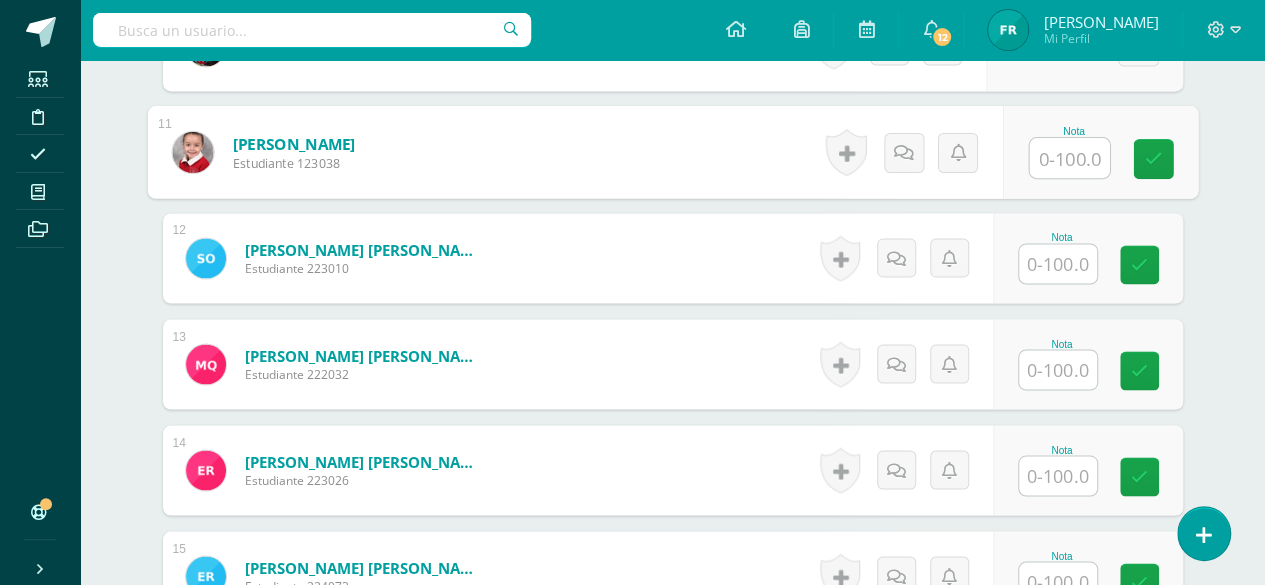 click at bounding box center (1069, 158) 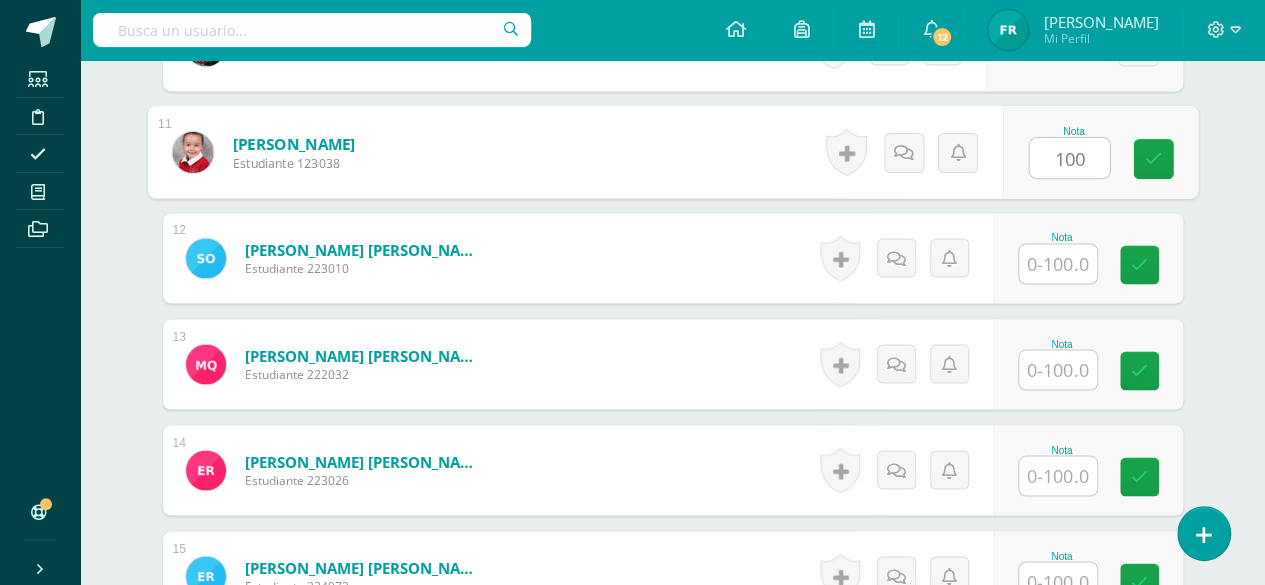 type on "100" 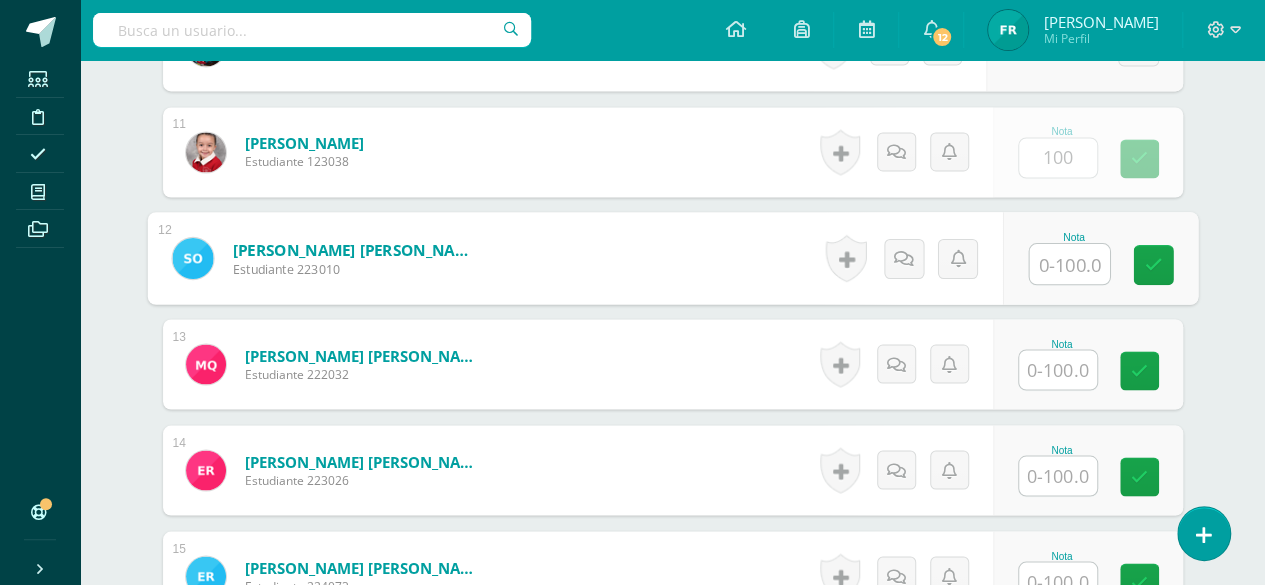 click at bounding box center (1069, 264) 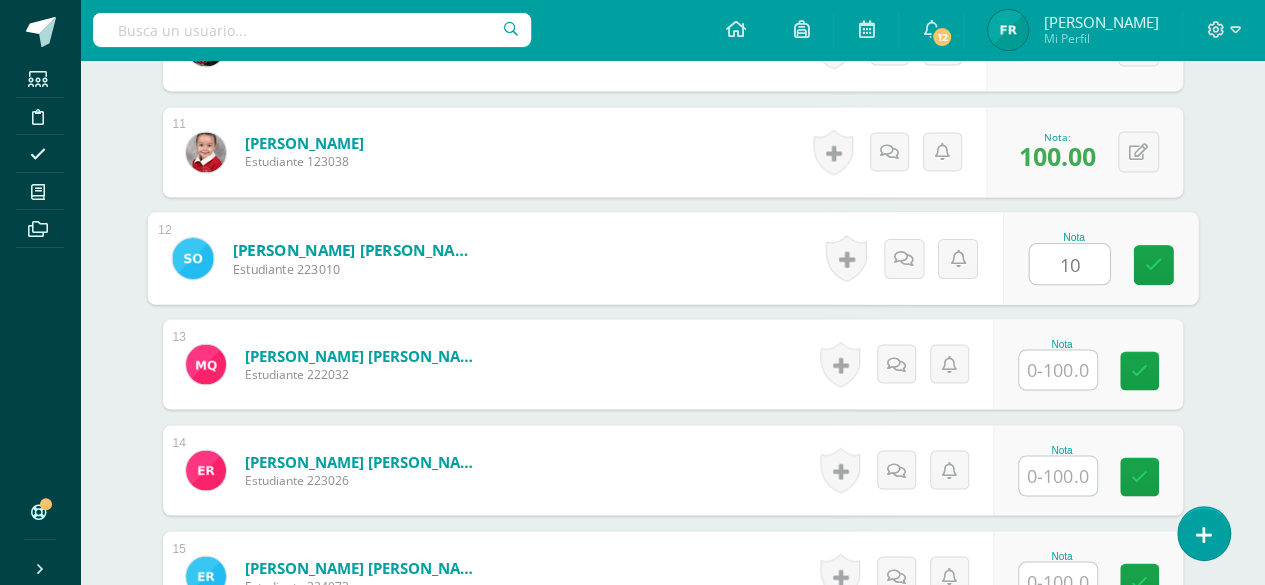 type on "1" 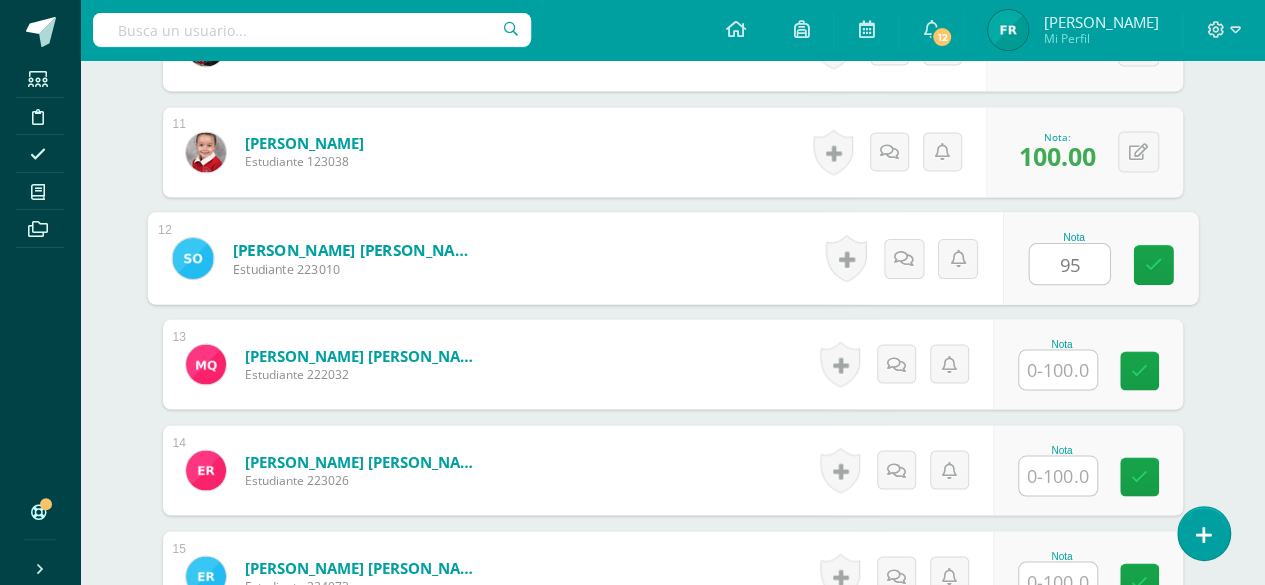 type on "95" 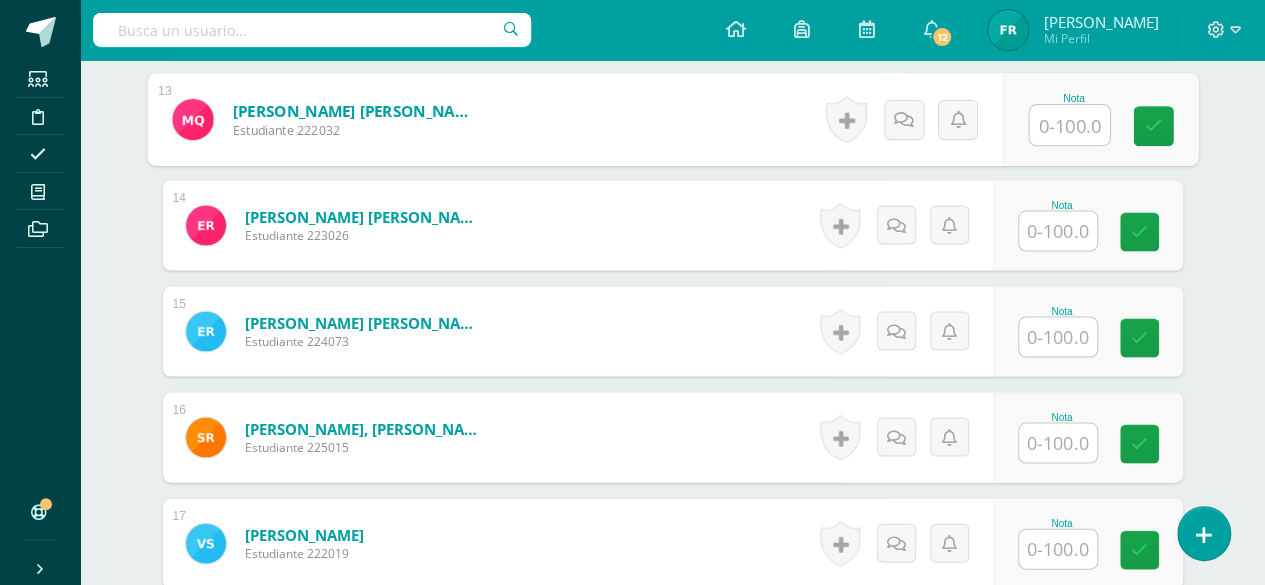 scroll, scrollTop: 1889, scrollLeft: 0, axis: vertical 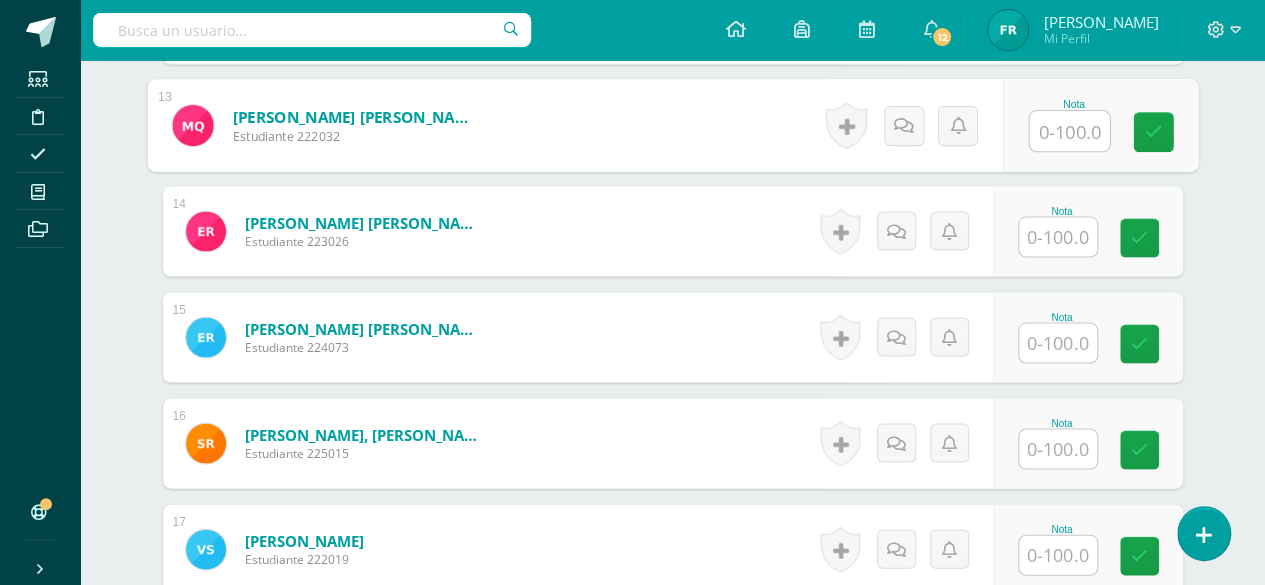 click at bounding box center (1069, 131) 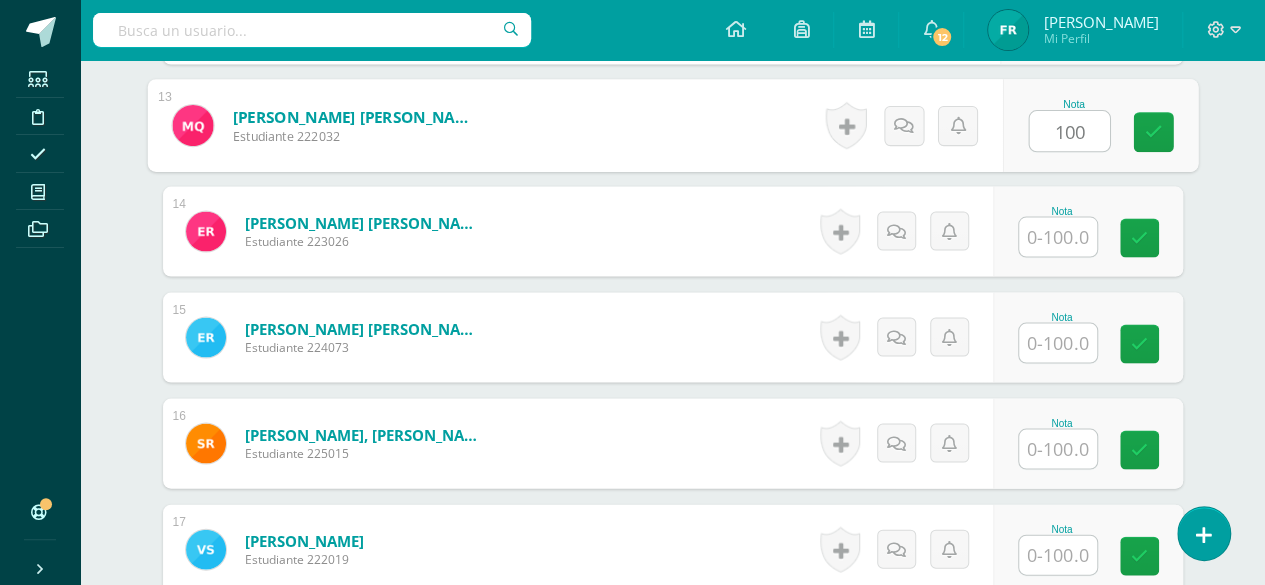 type on "100" 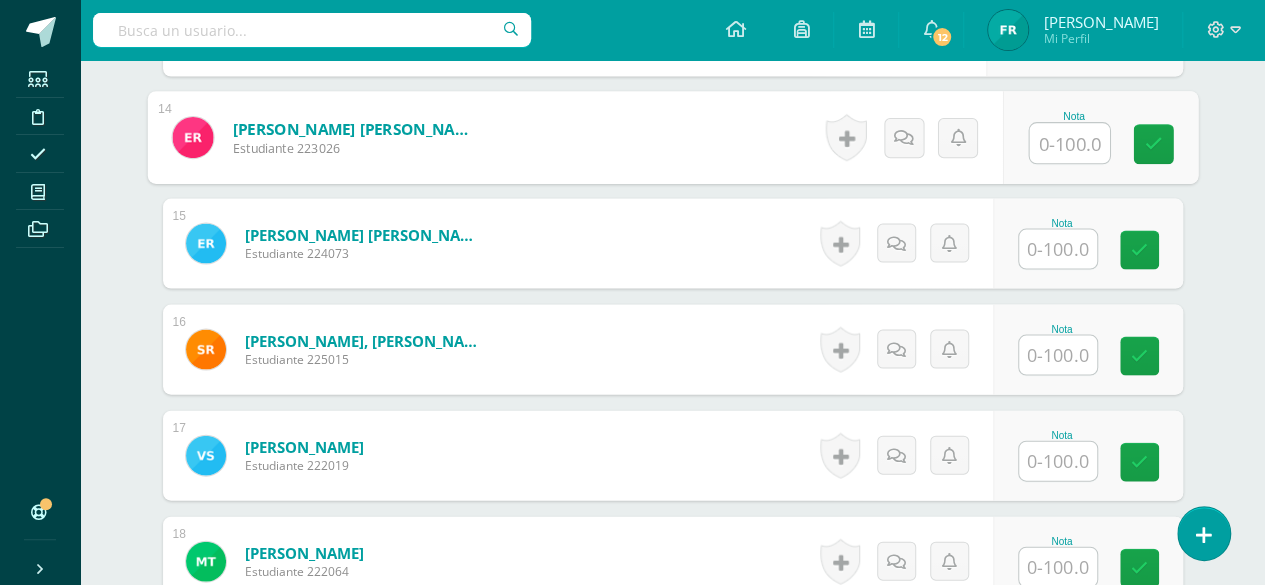 scroll, scrollTop: 1988, scrollLeft: 0, axis: vertical 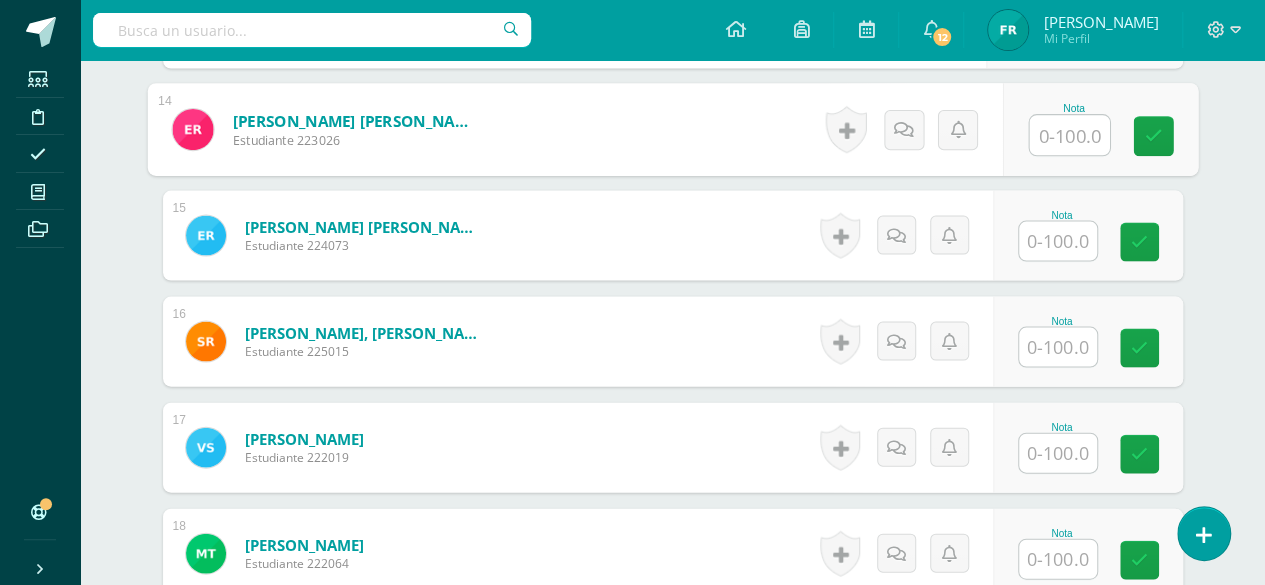 click at bounding box center [1069, 136] 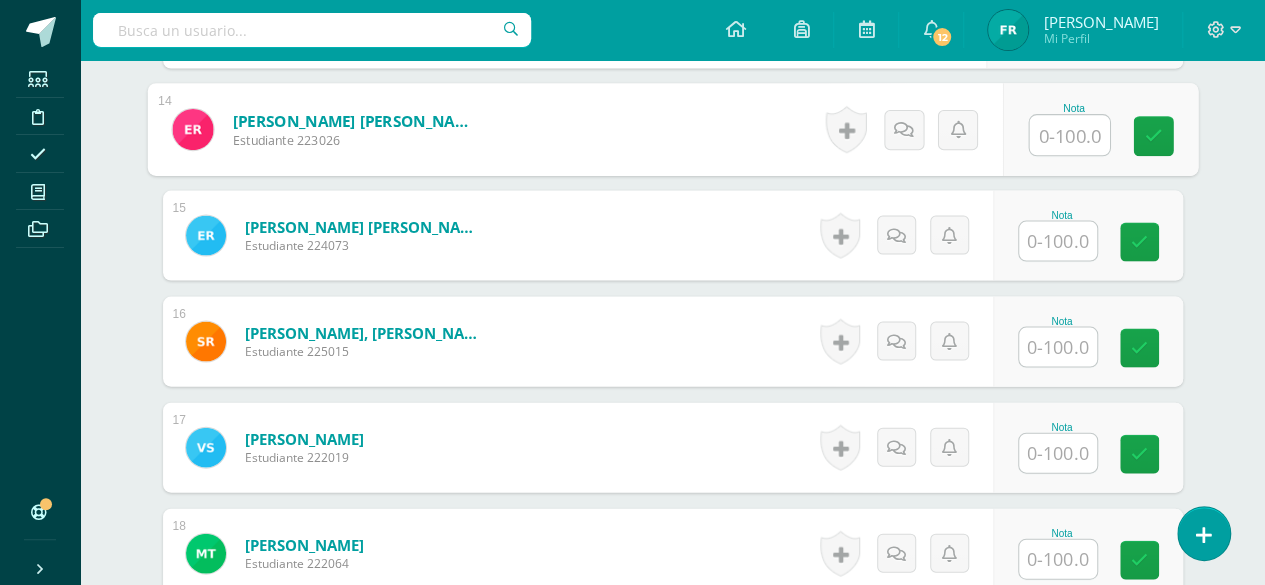 drag, startPoint x: 1074, startPoint y: 132, endPoint x: 1242, endPoint y: 268, distance: 216.1481 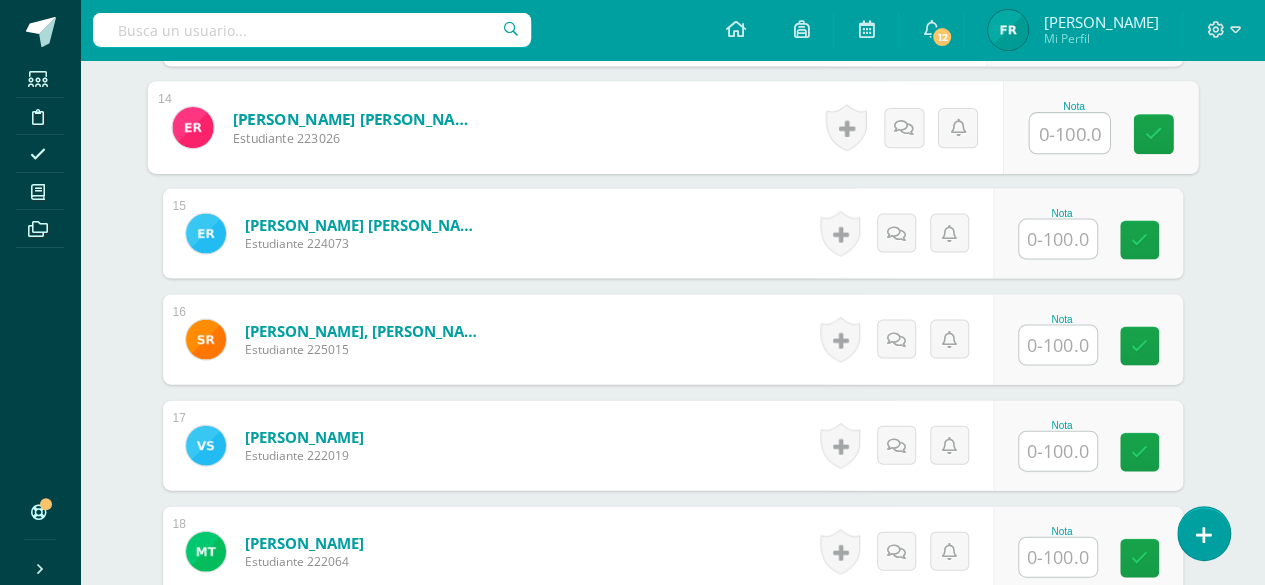 scroll, scrollTop: 1970, scrollLeft: 0, axis: vertical 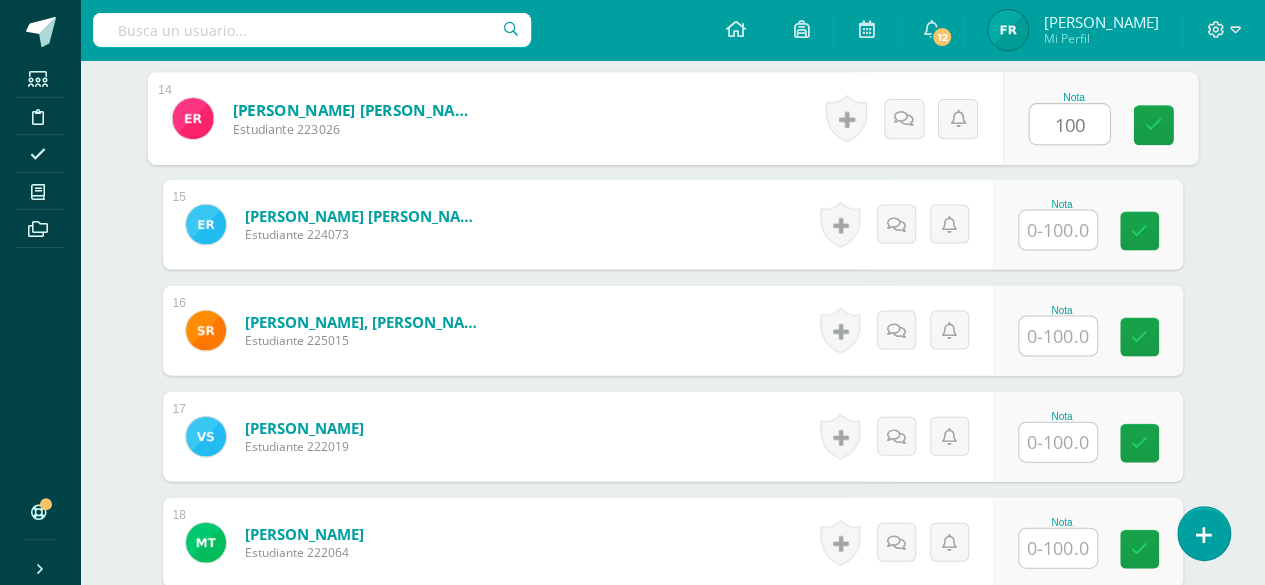 type on "100" 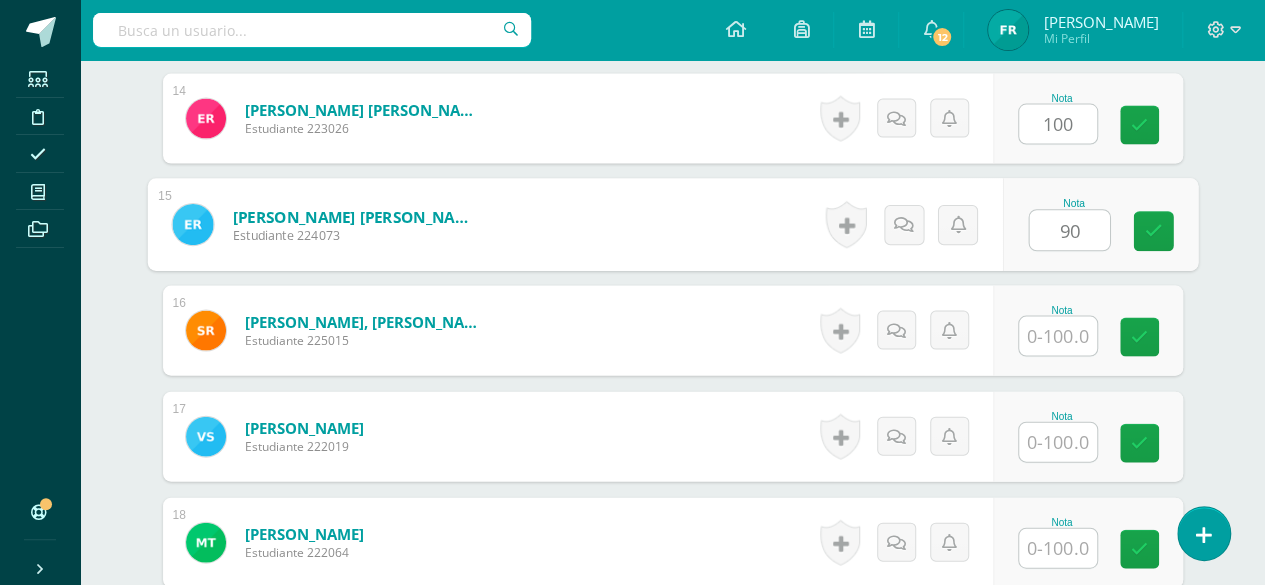 type on "90" 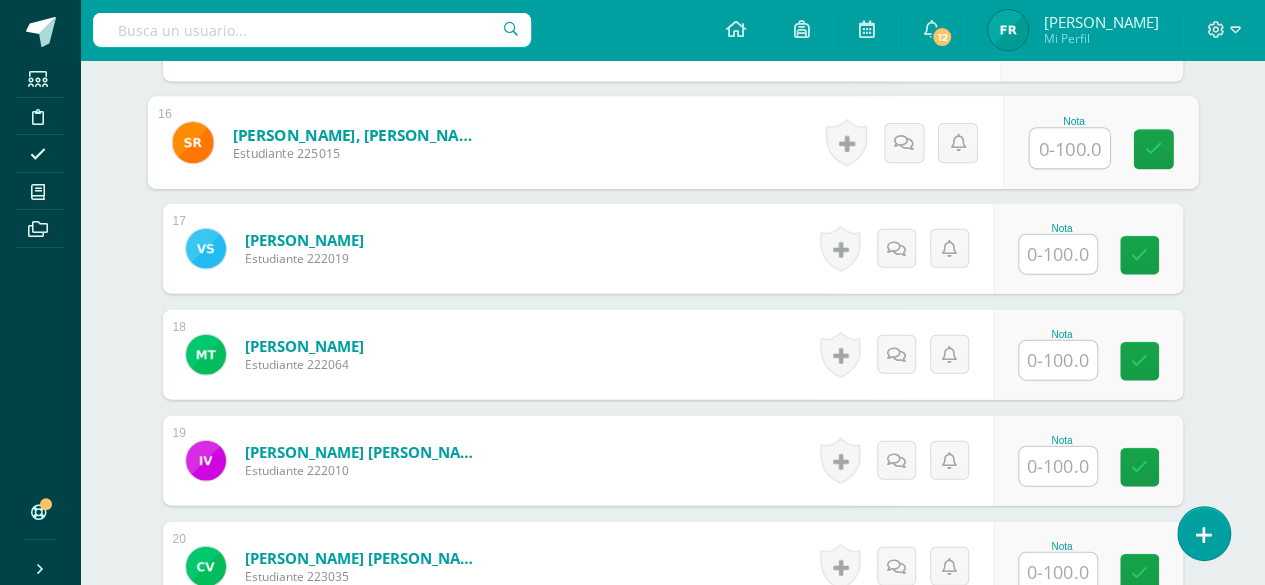 scroll, scrollTop: 2229, scrollLeft: 0, axis: vertical 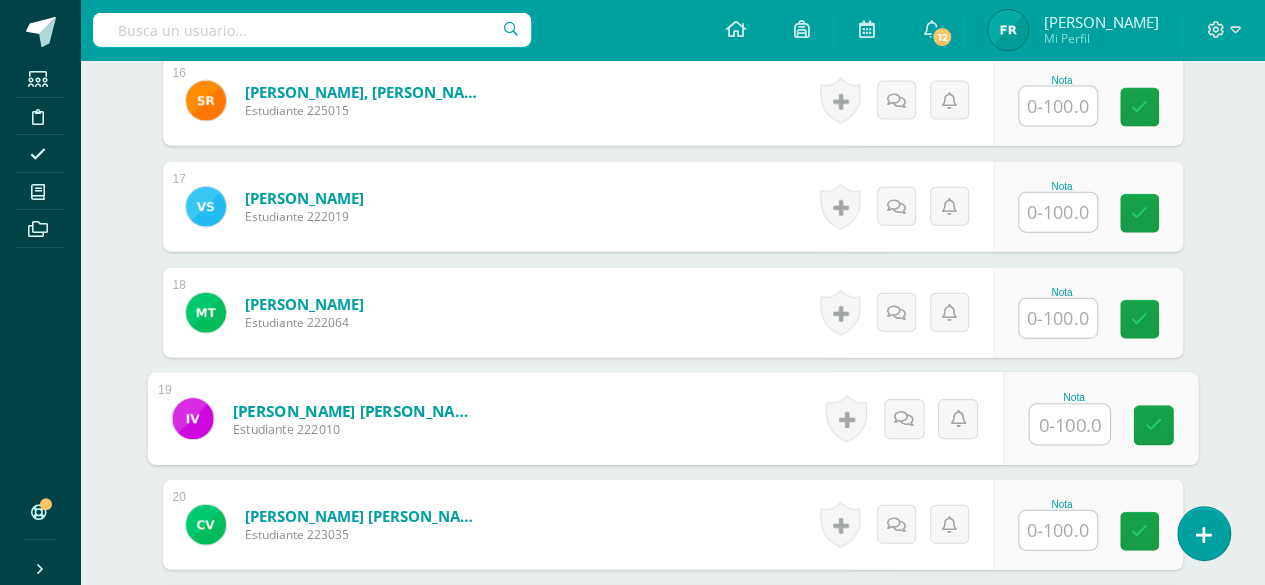 click at bounding box center (1069, 425) 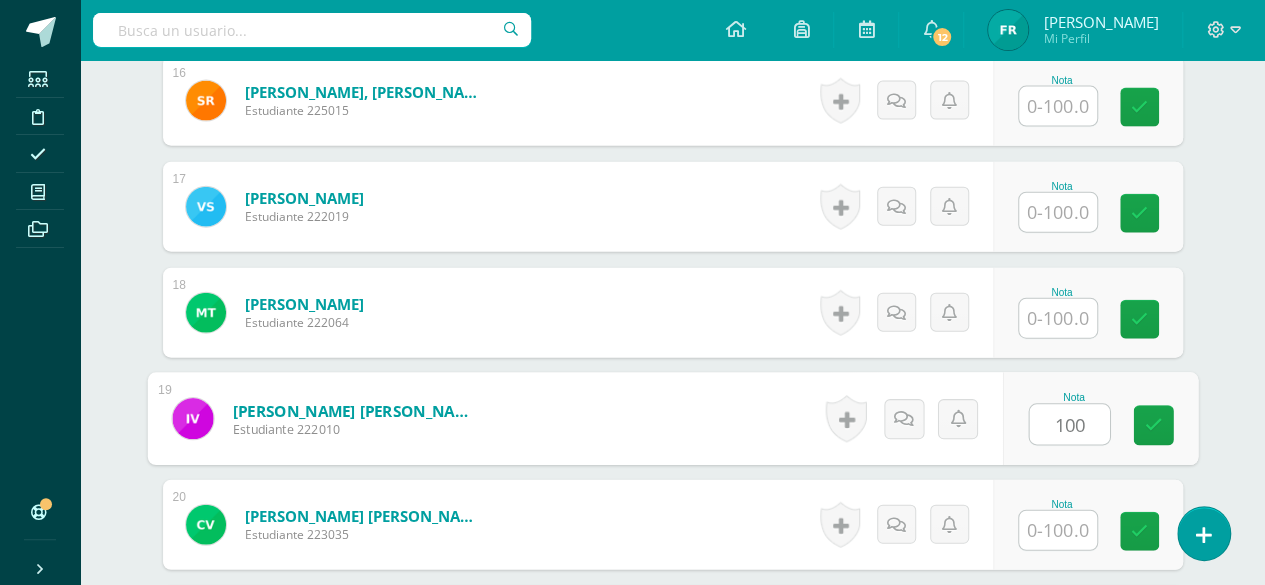 type on "100" 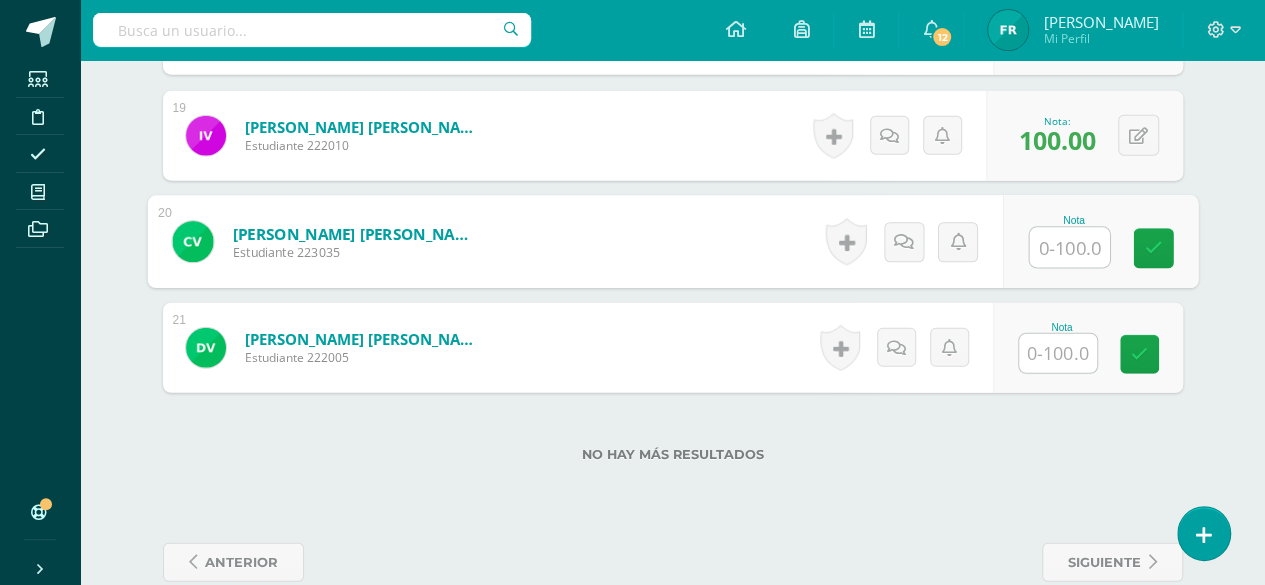 scroll, scrollTop: 2519, scrollLeft: 0, axis: vertical 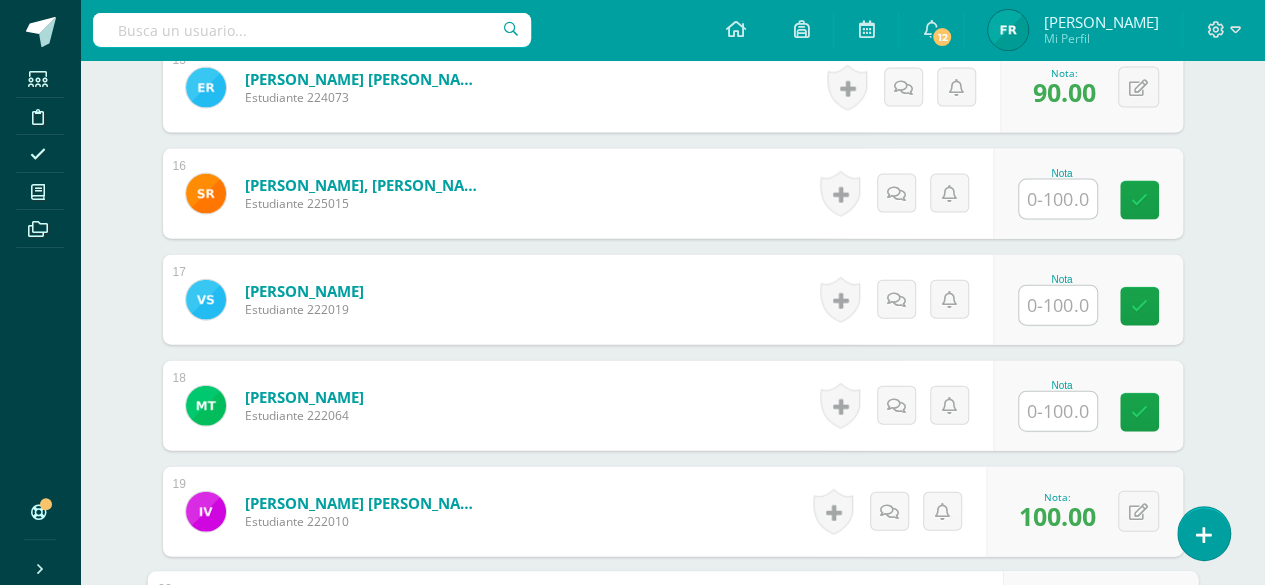 click at bounding box center (1058, 411) 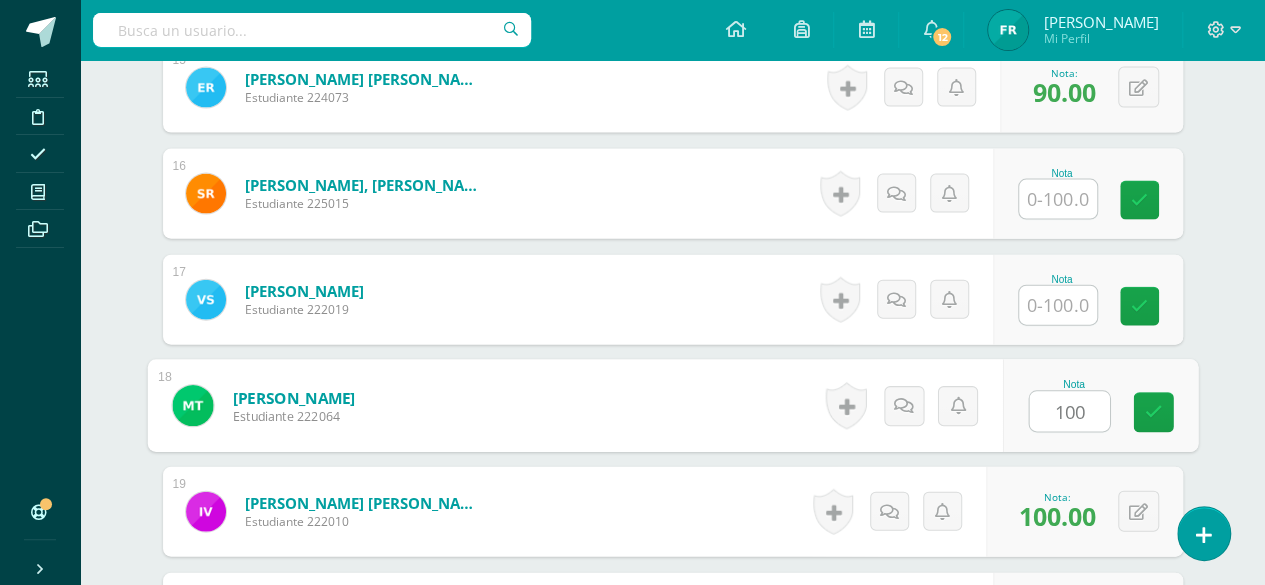 type on "100" 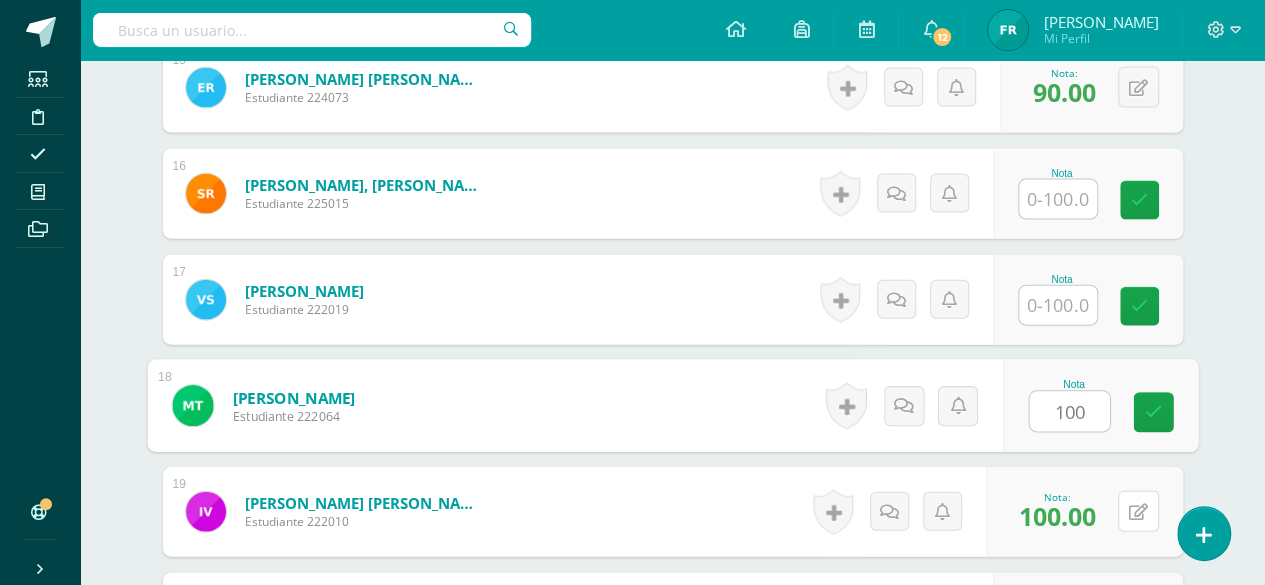 type 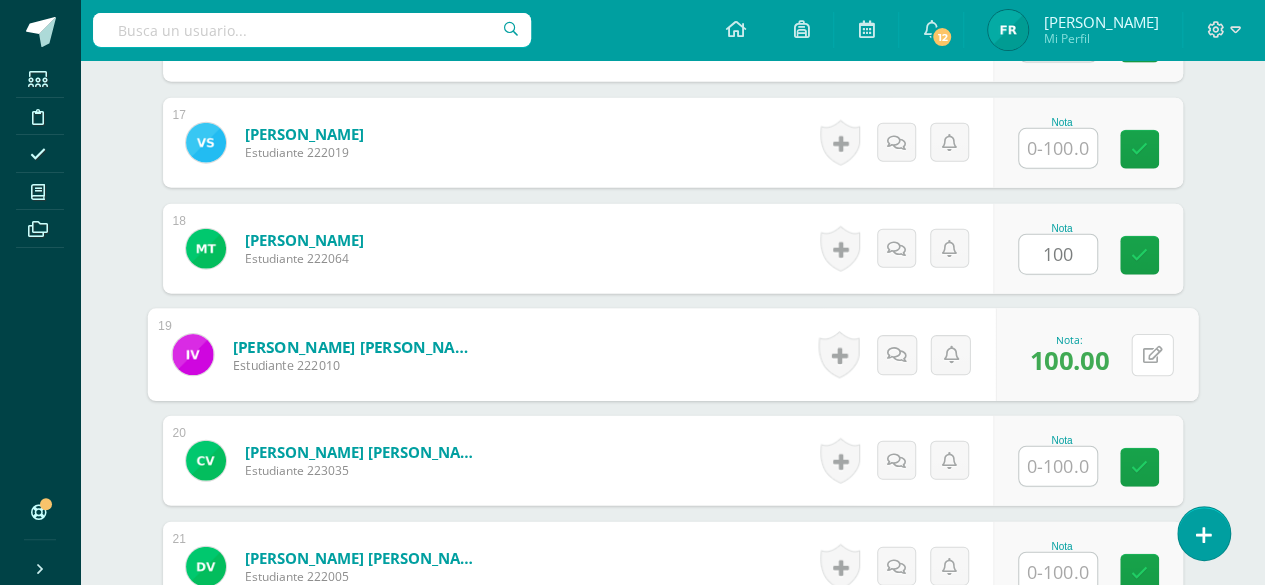 scroll, scrollTop: 2328, scrollLeft: 0, axis: vertical 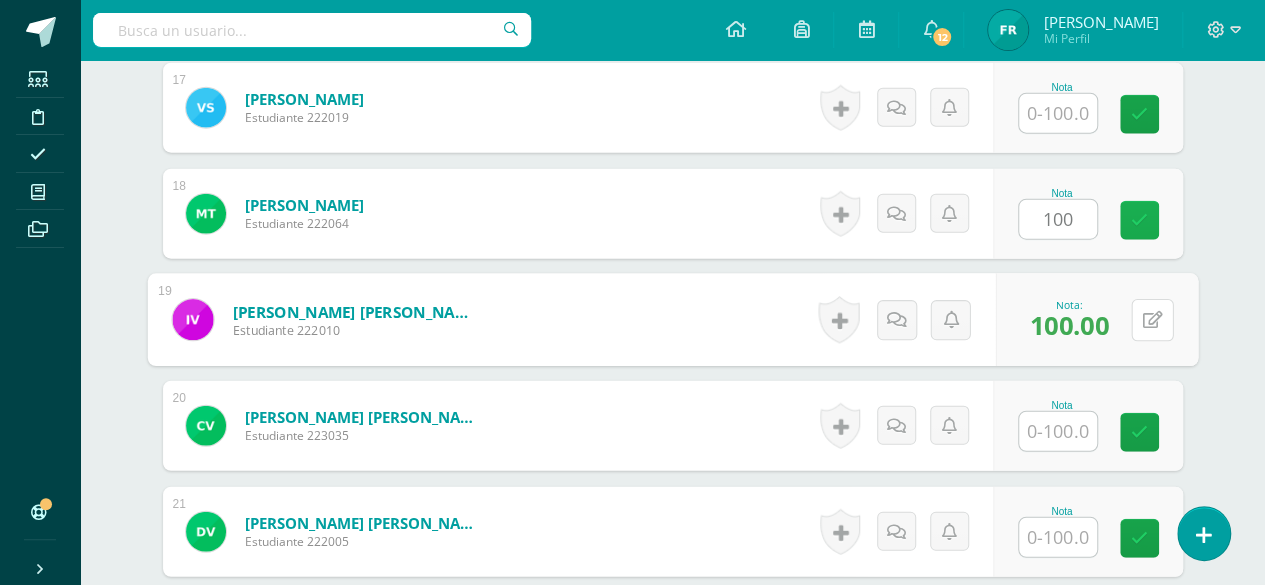 click at bounding box center (1139, 220) 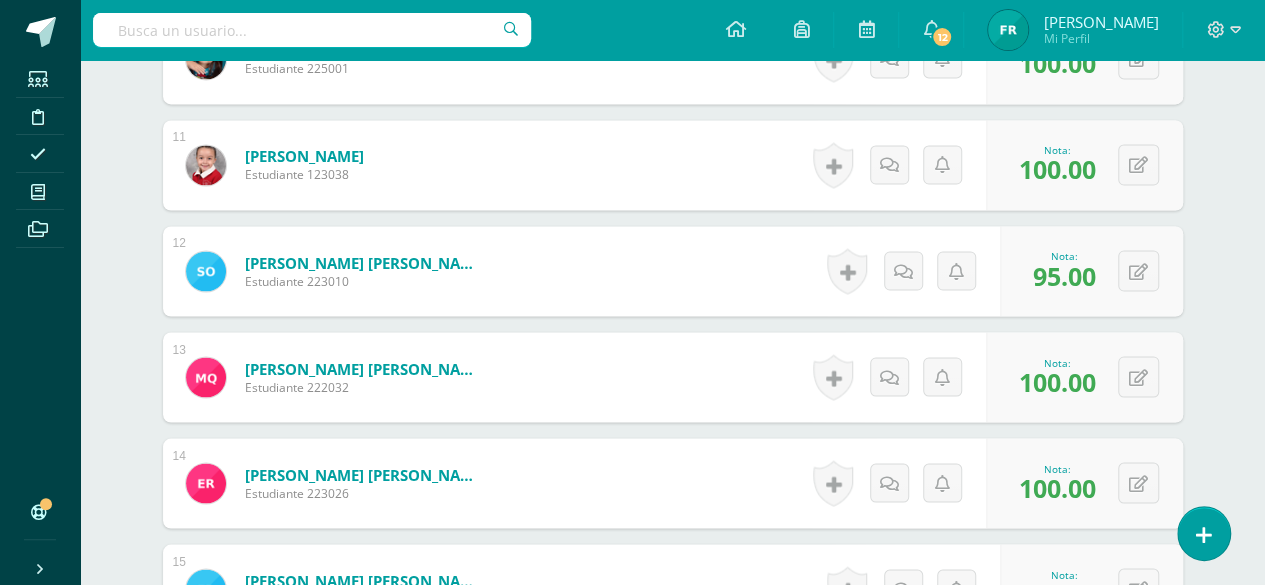 scroll, scrollTop: 324, scrollLeft: 0, axis: vertical 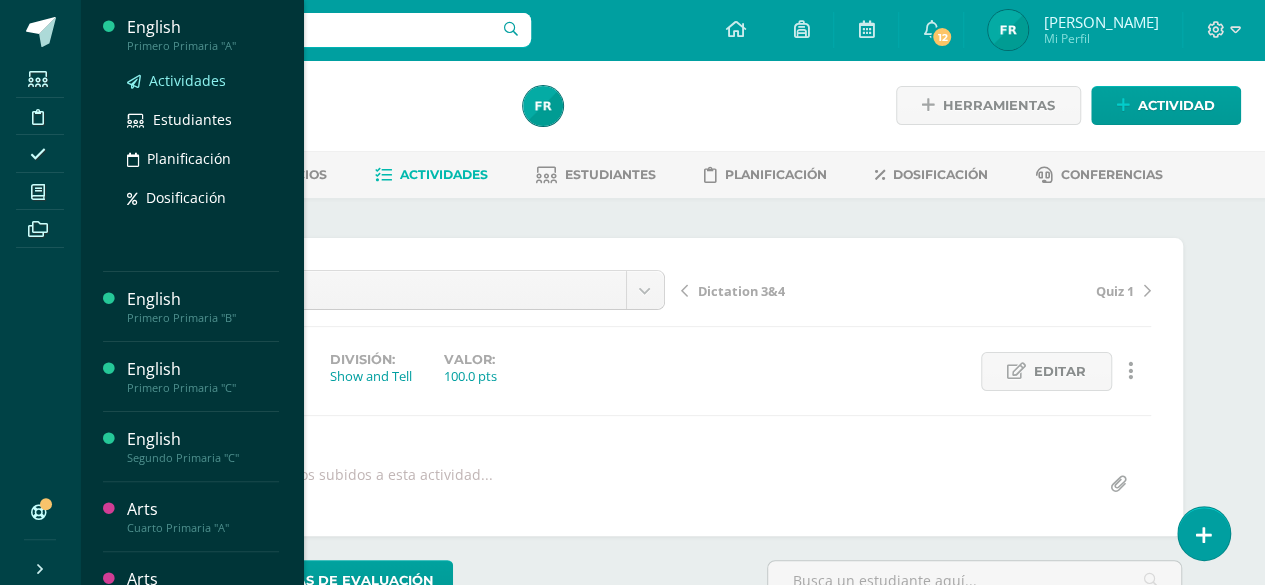 click on "Actividades" at bounding box center [187, 80] 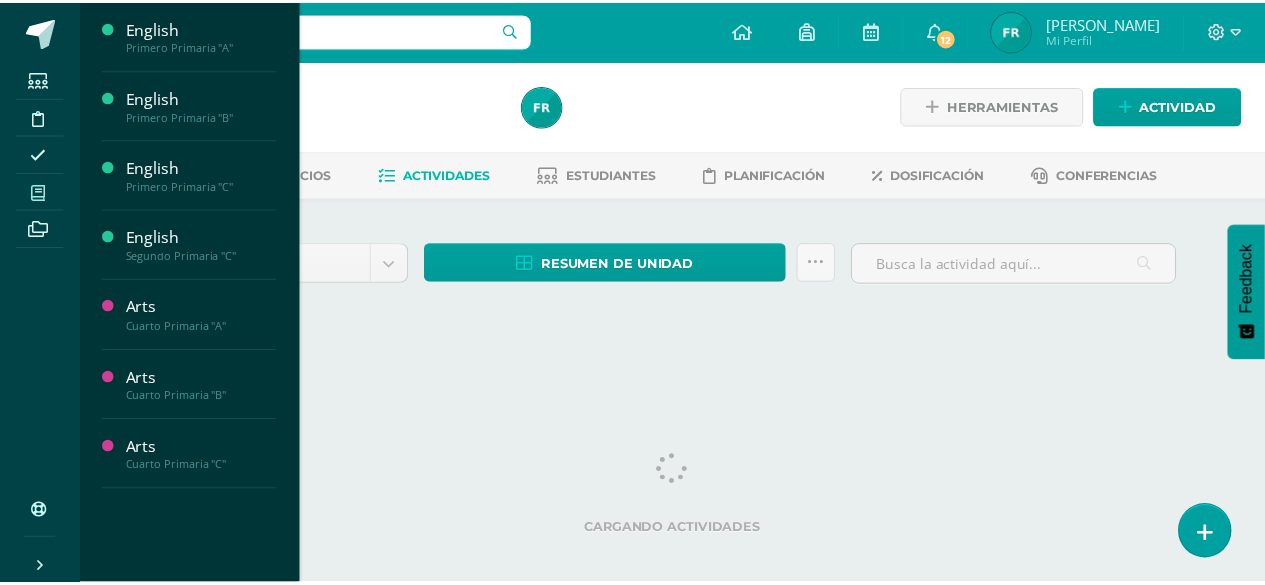 scroll, scrollTop: 0, scrollLeft: 0, axis: both 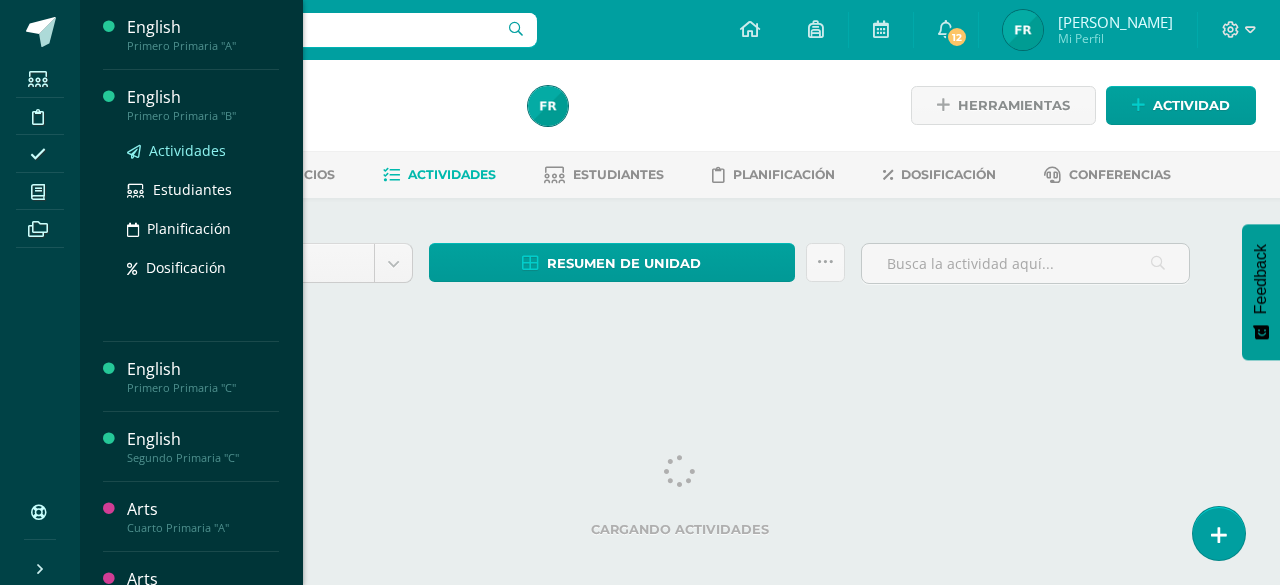 click on "Actividades" at bounding box center [187, 150] 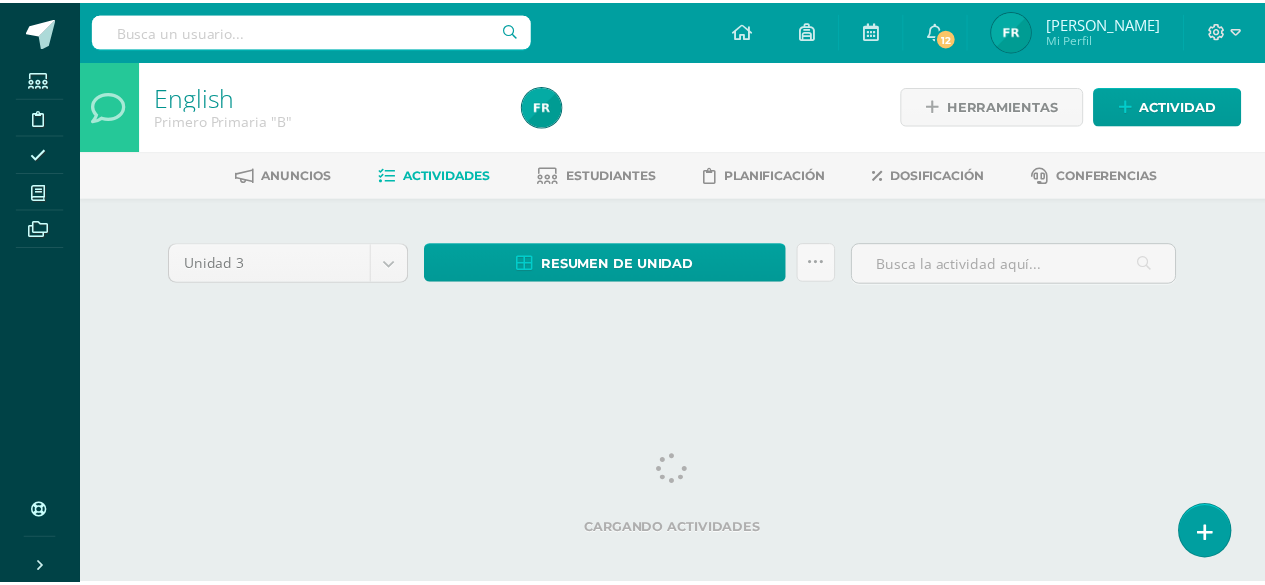 scroll, scrollTop: 0, scrollLeft: 0, axis: both 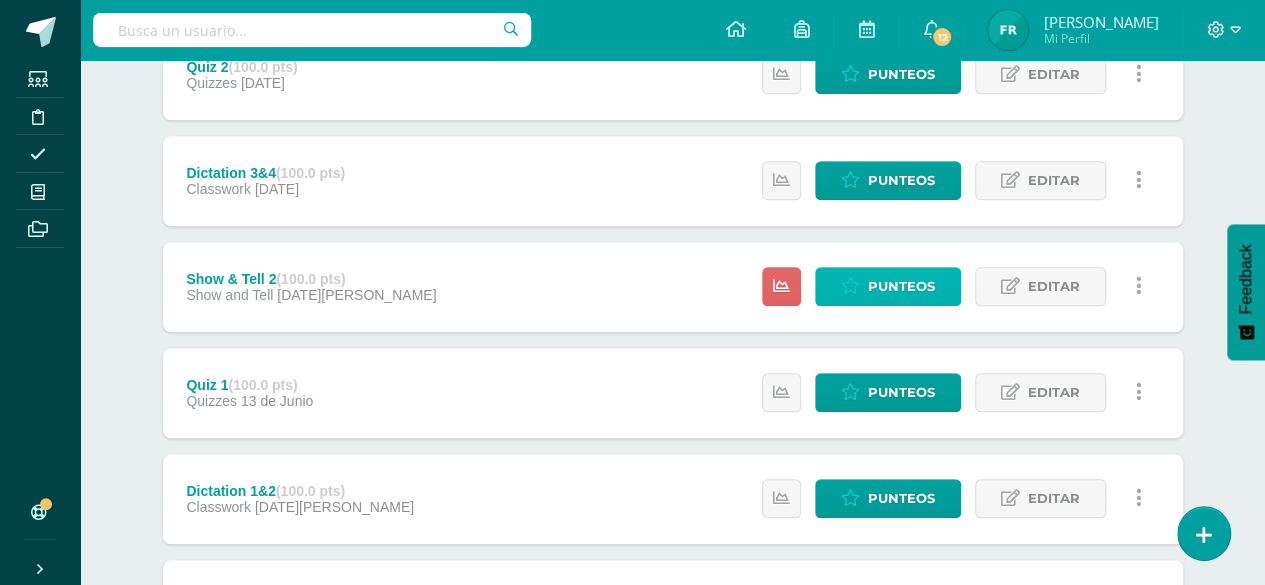 click on "Punteos" at bounding box center [901, 286] 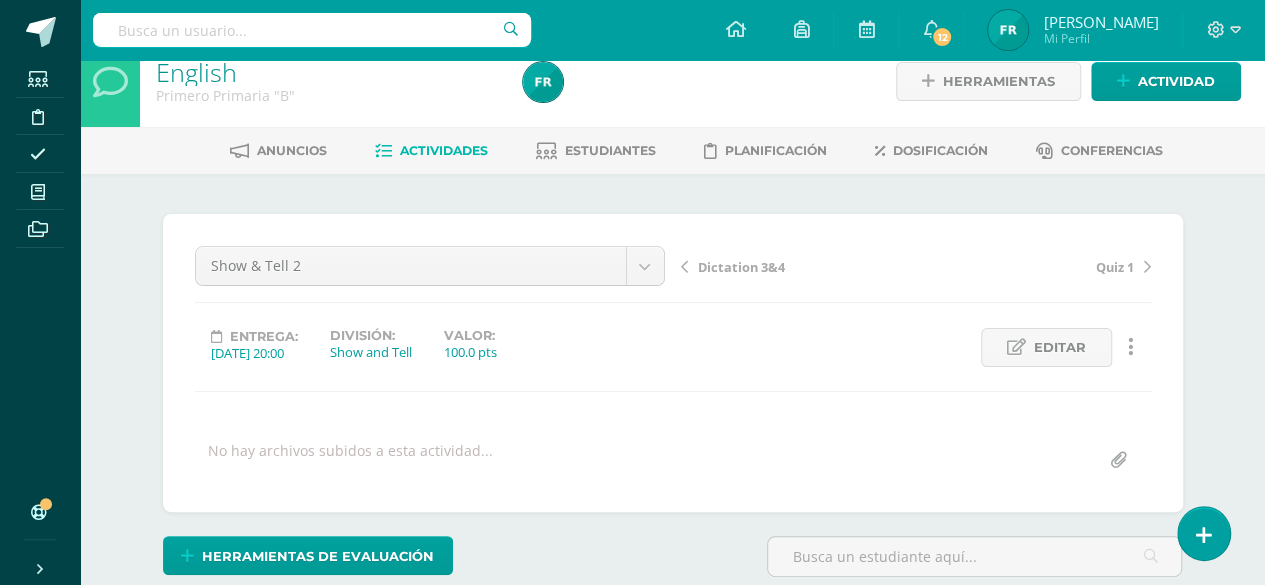 scroll, scrollTop: 25, scrollLeft: 0, axis: vertical 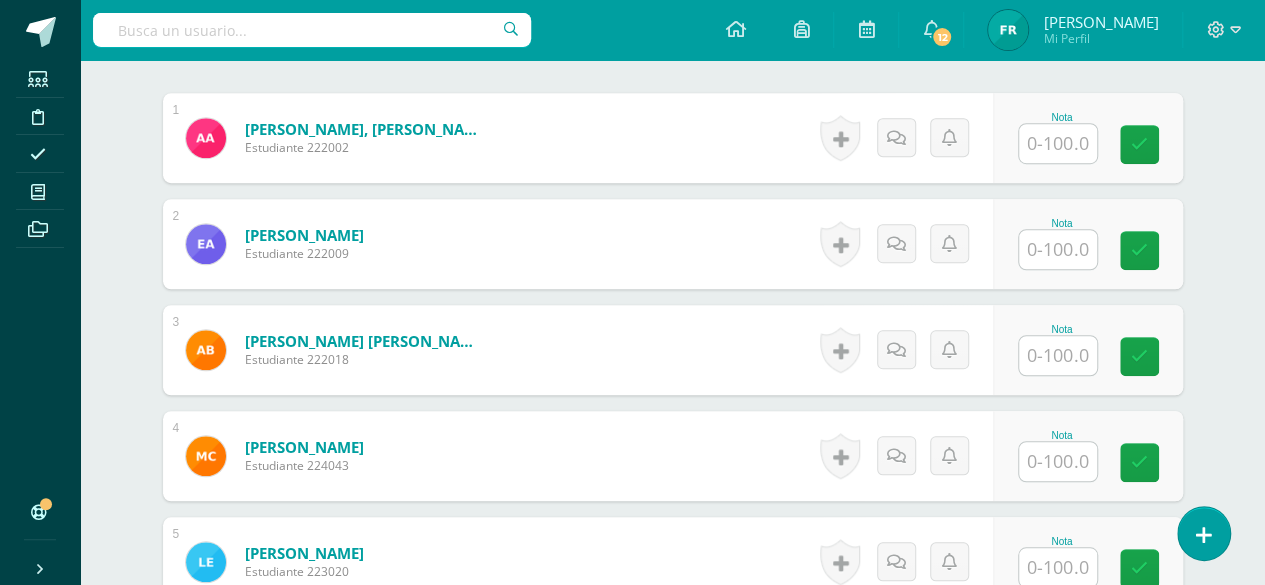 click at bounding box center [1058, 143] 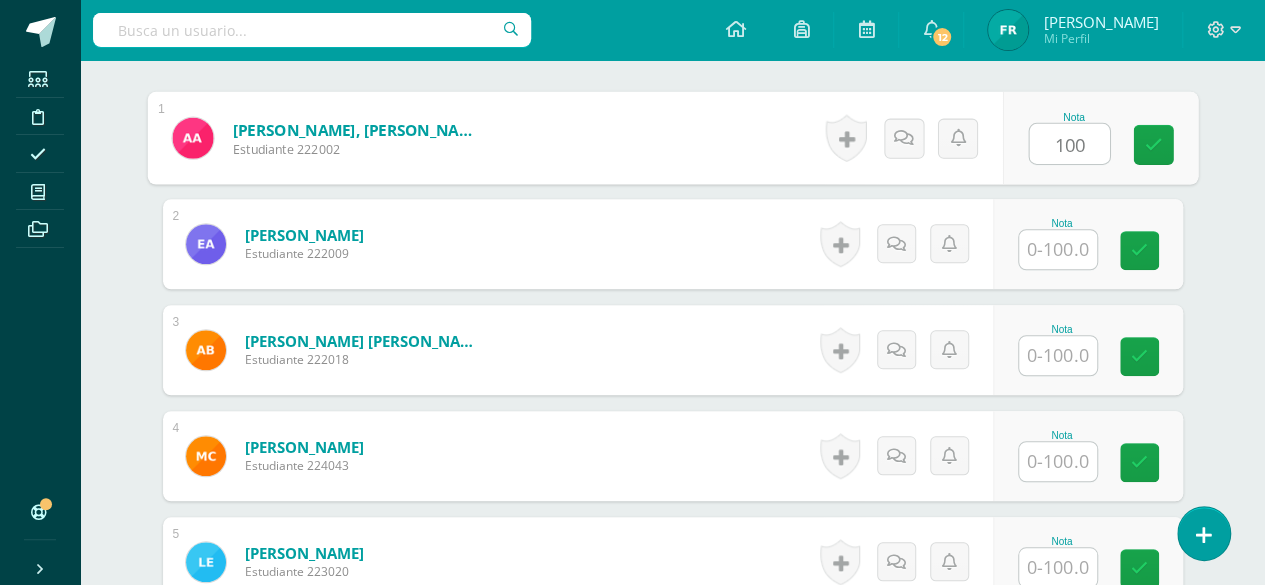 type on "100" 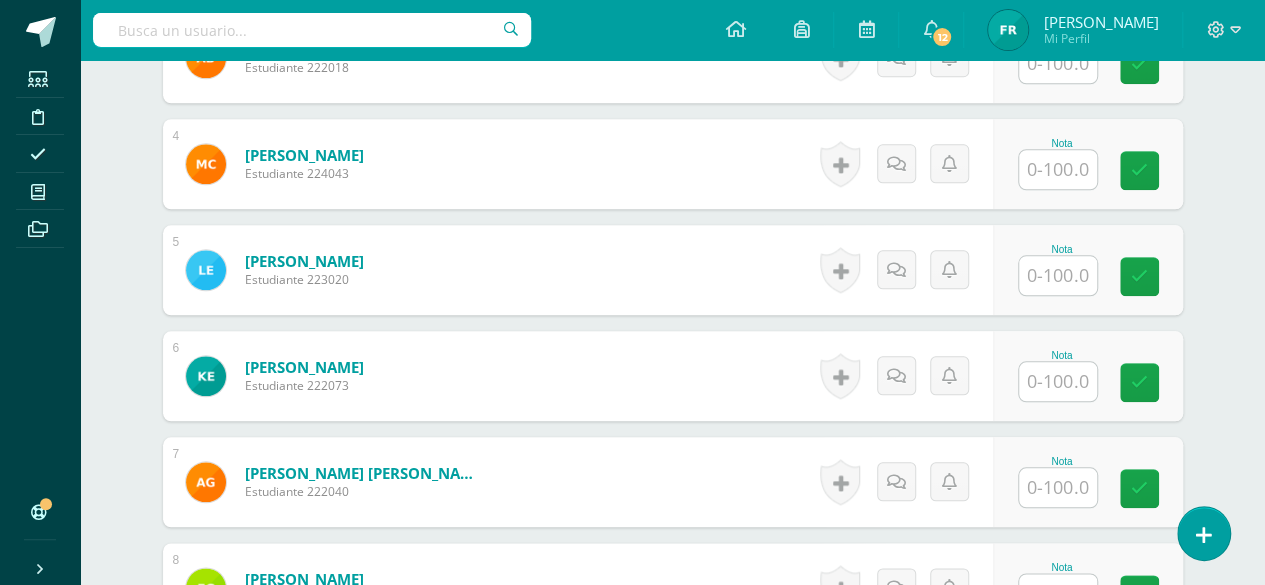 scroll, scrollTop: 891, scrollLeft: 0, axis: vertical 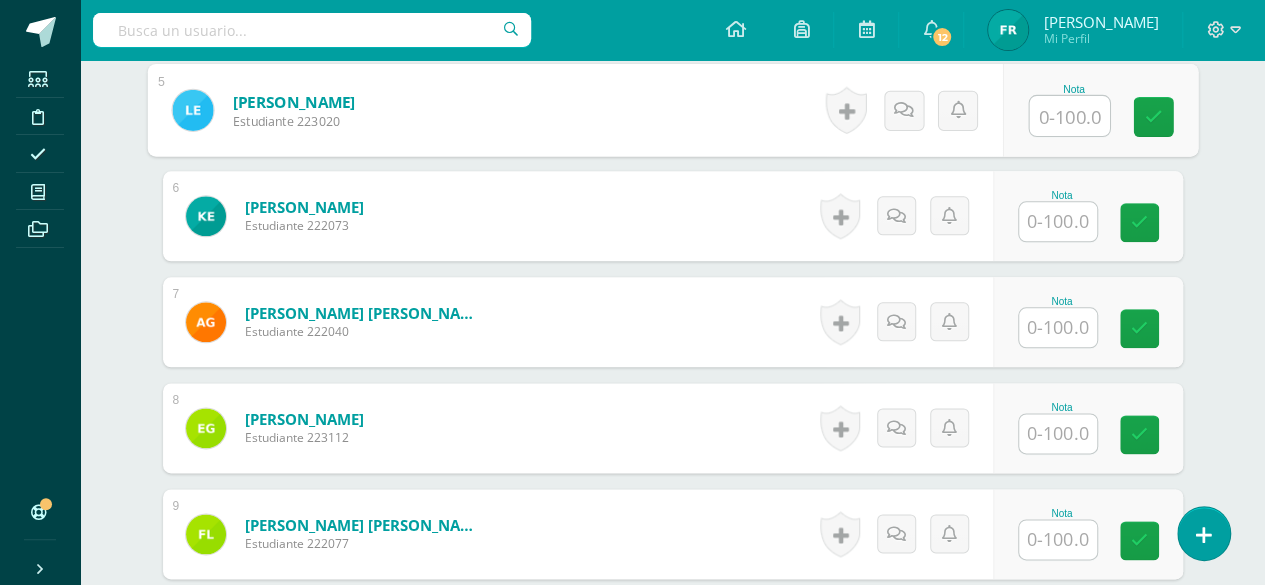click at bounding box center (1069, 116) 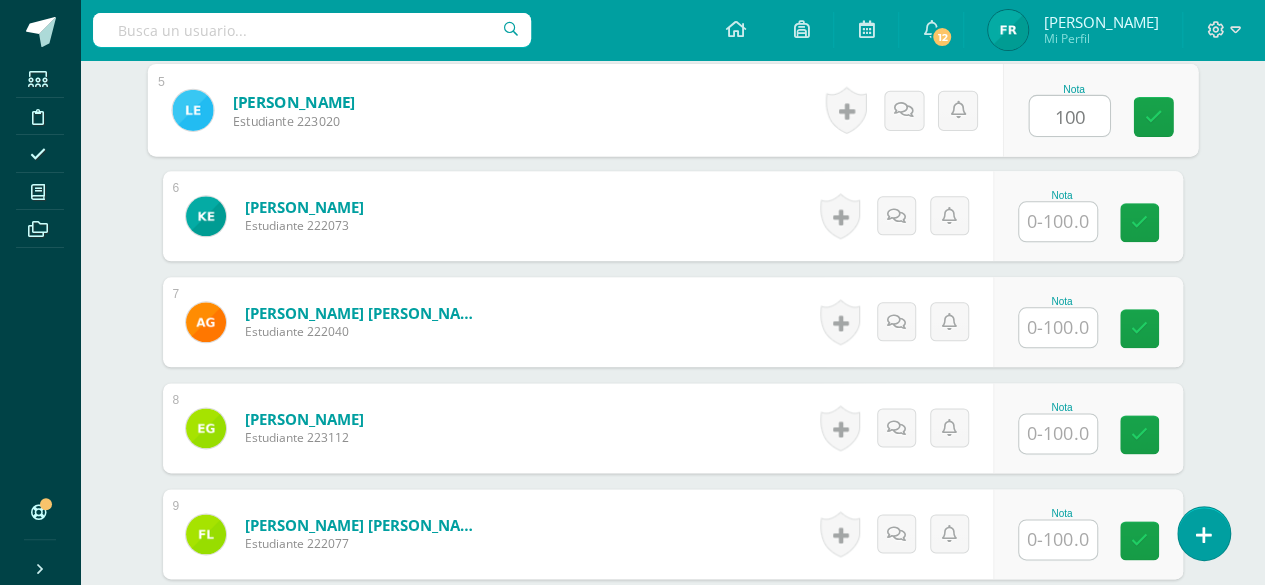 type on "100" 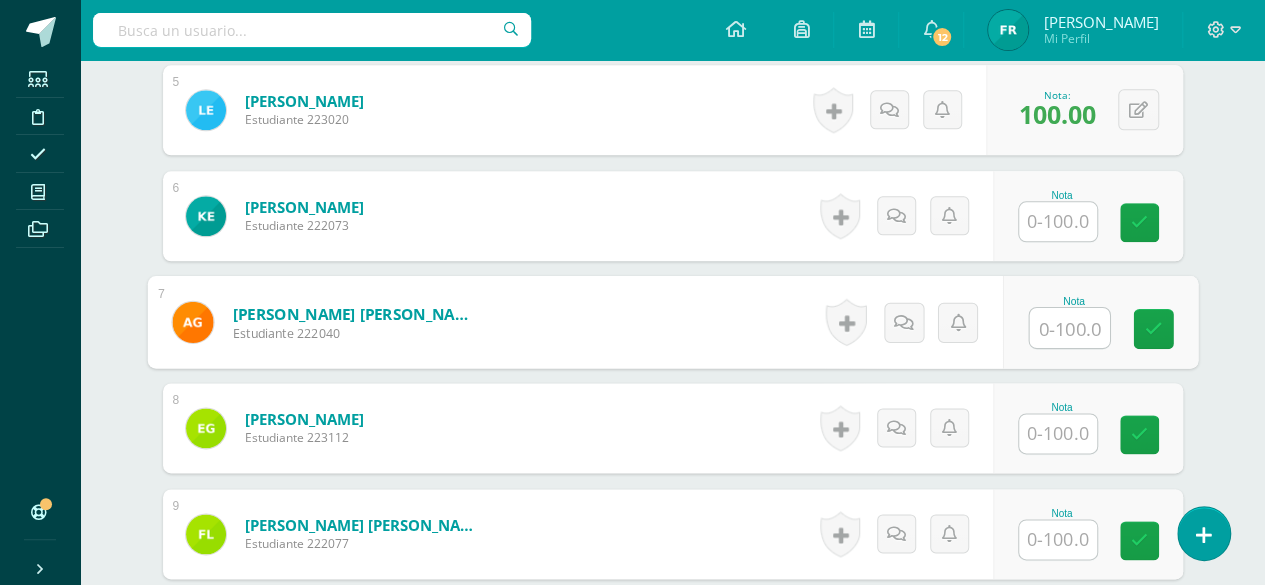 click at bounding box center [1069, 328] 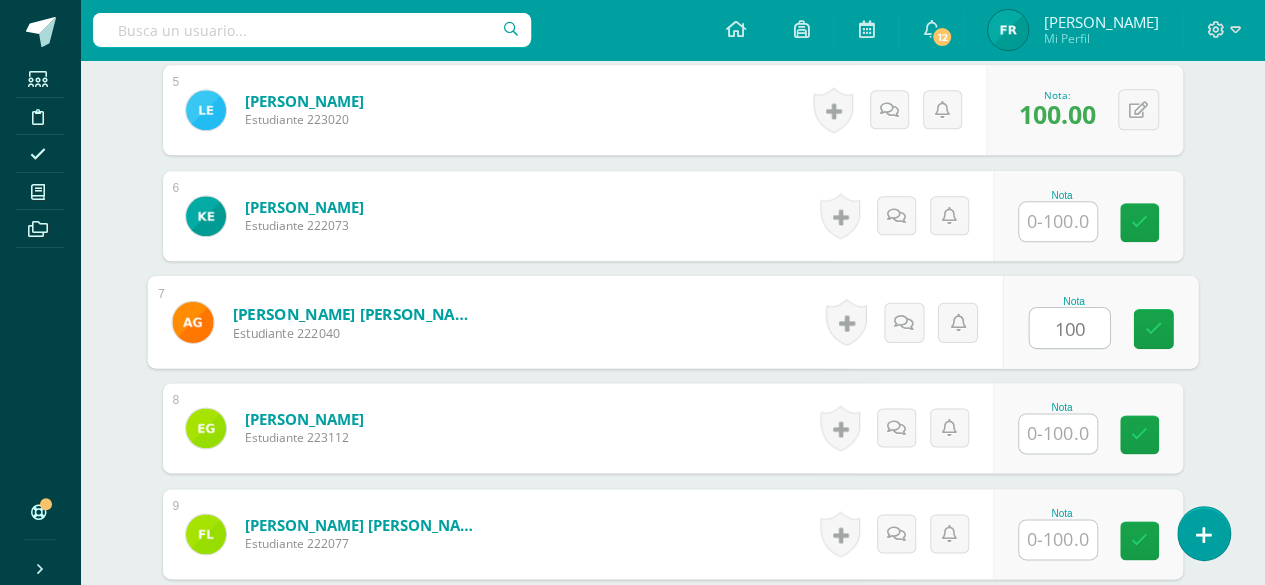 type on "100" 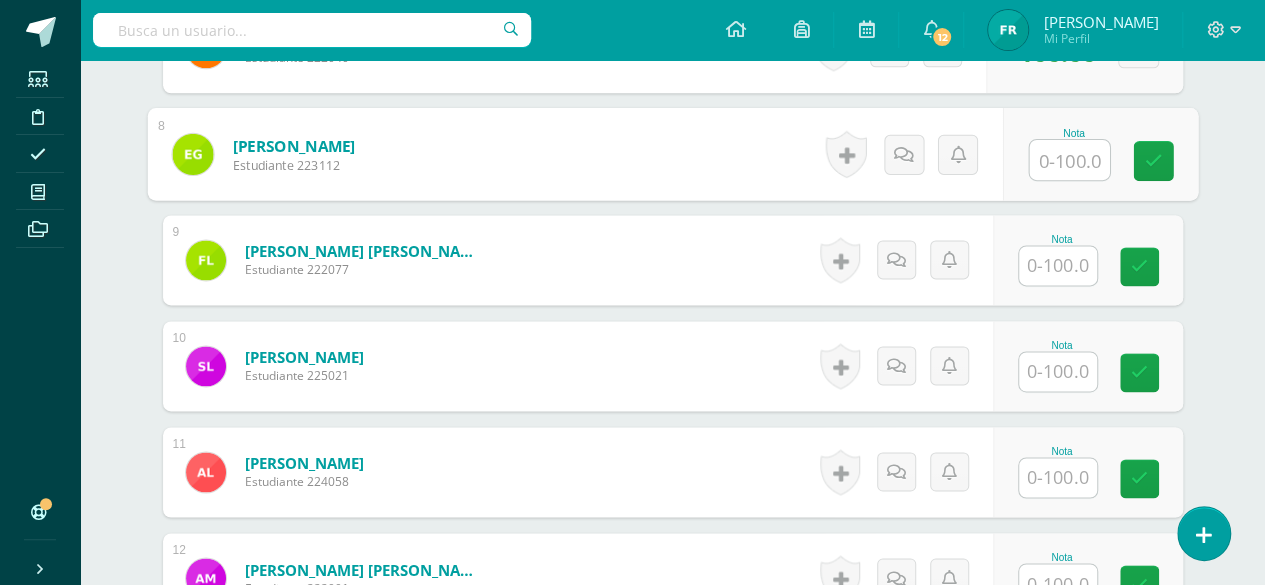 scroll, scrollTop: 1335, scrollLeft: 0, axis: vertical 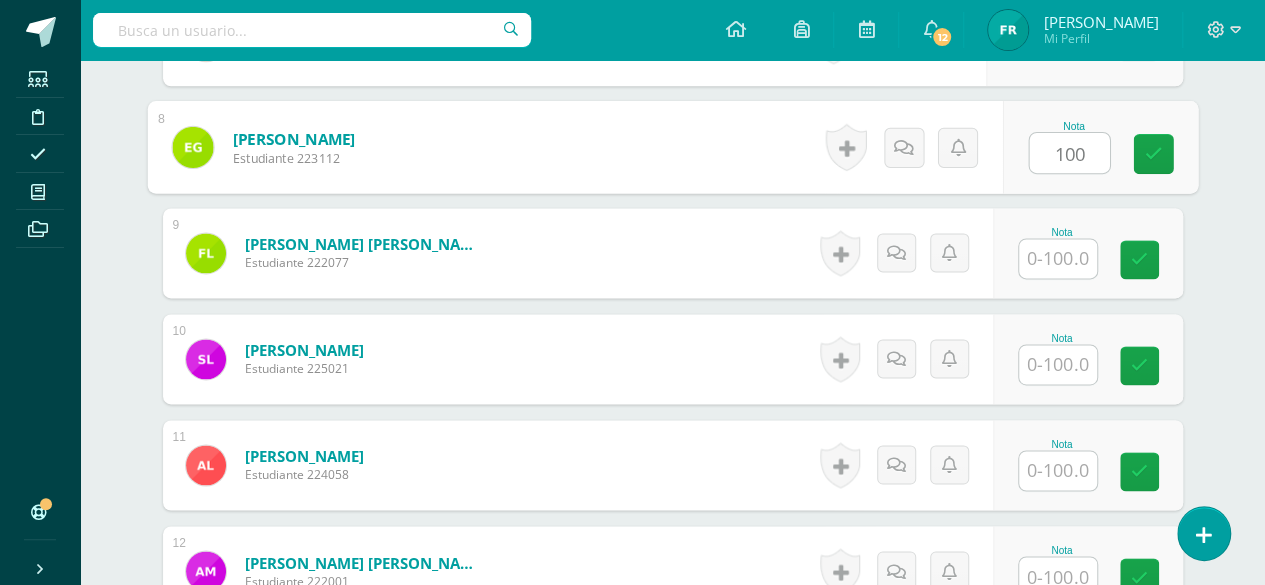 type on "100" 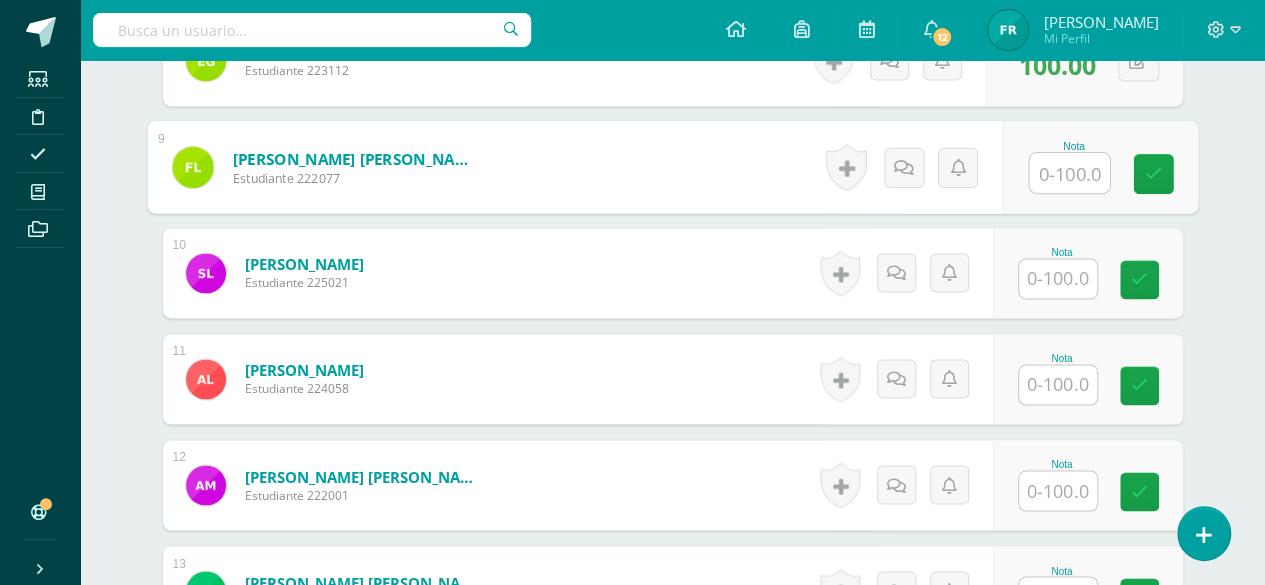 scroll, scrollTop: 1458, scrollLeft: 0, axis: vertical 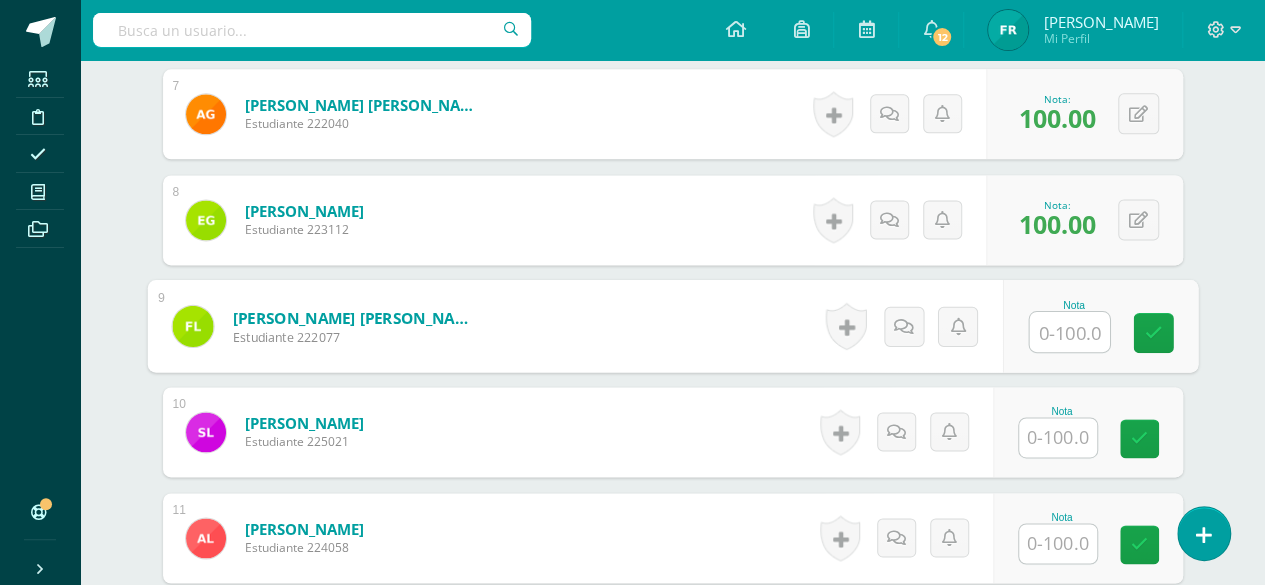click at bounding box center [1069, 332] 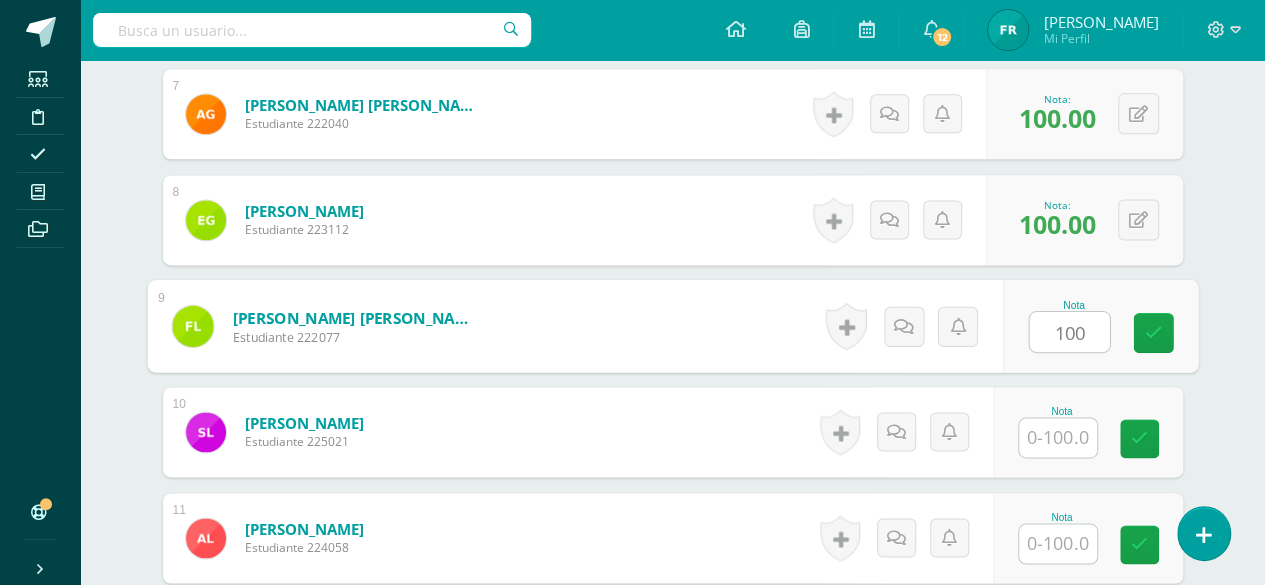 type on "100" 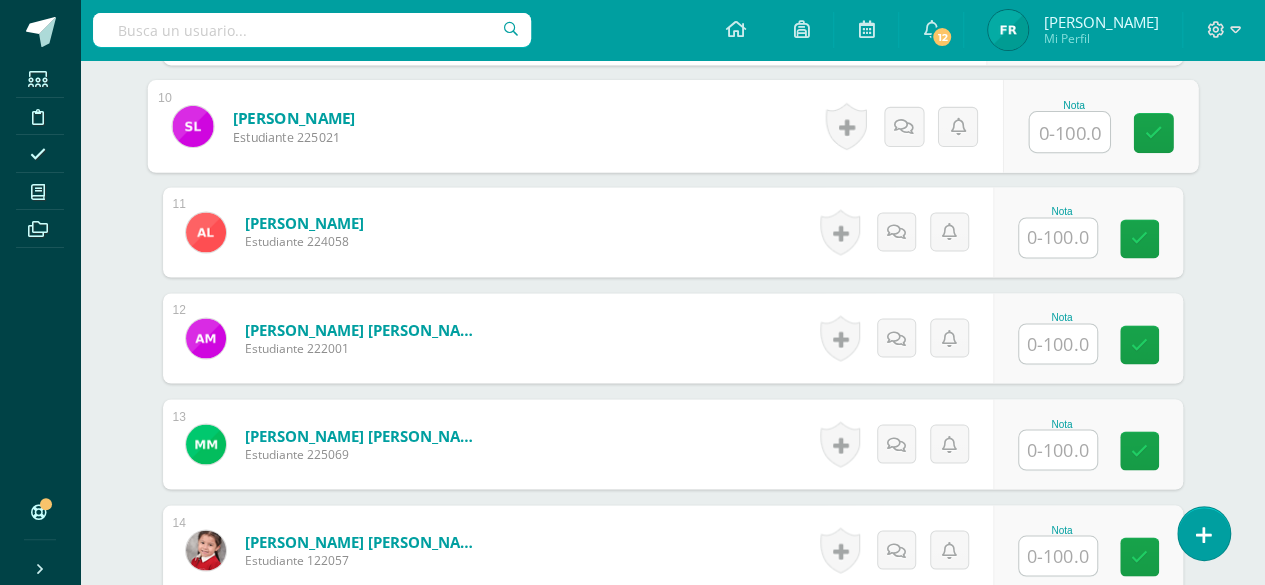 scroll, scrollTop: 1582, scrollLeft: 0, axis: vertical 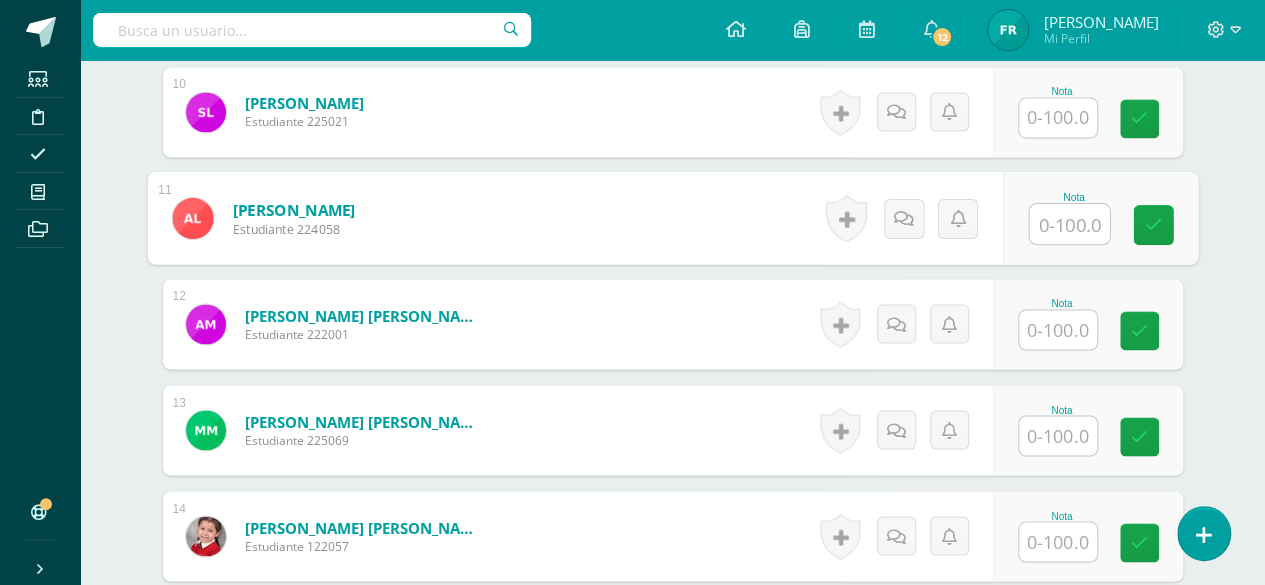 click at bounding box center (1069, 224) 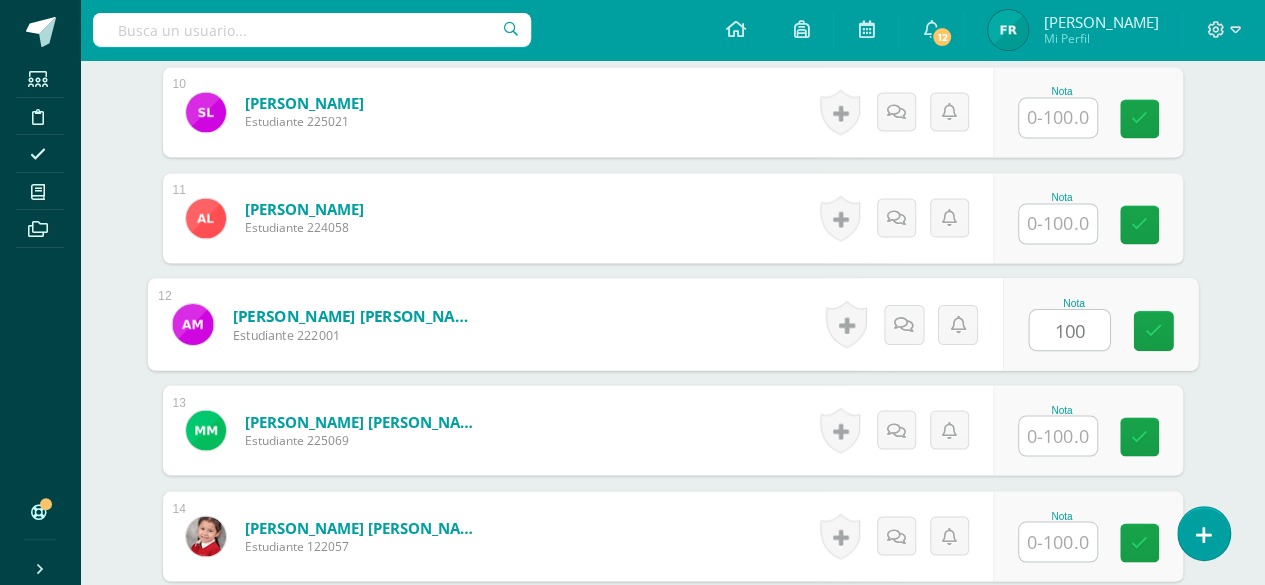 type on "100" 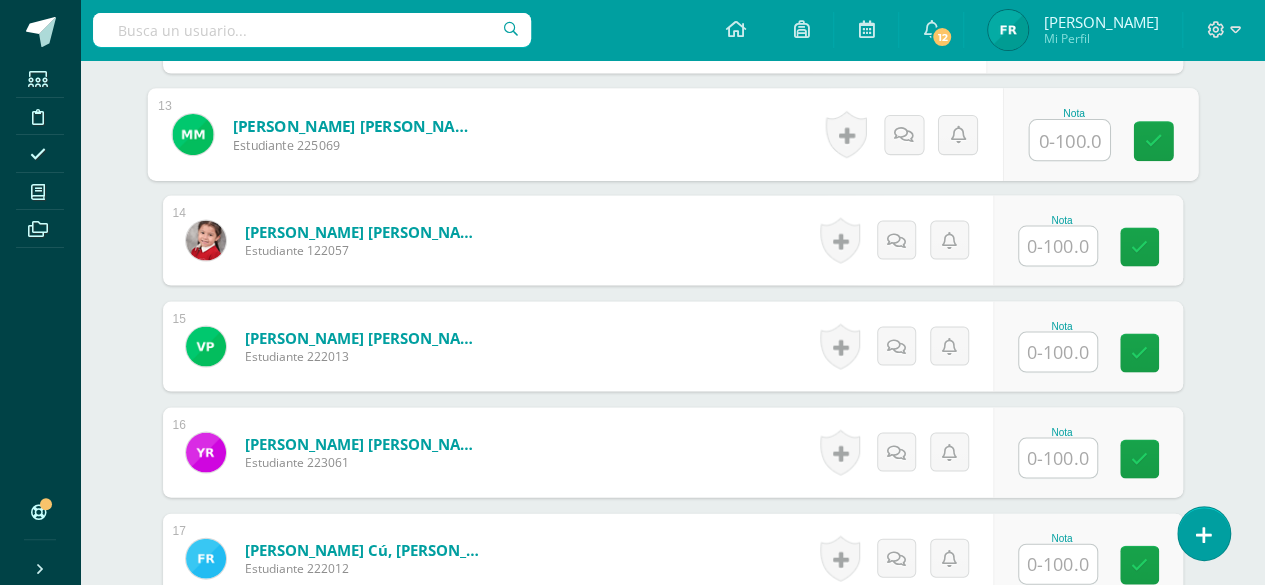 scroll, scrollTop: 1885, scrollLeft: 0, axis: vertical 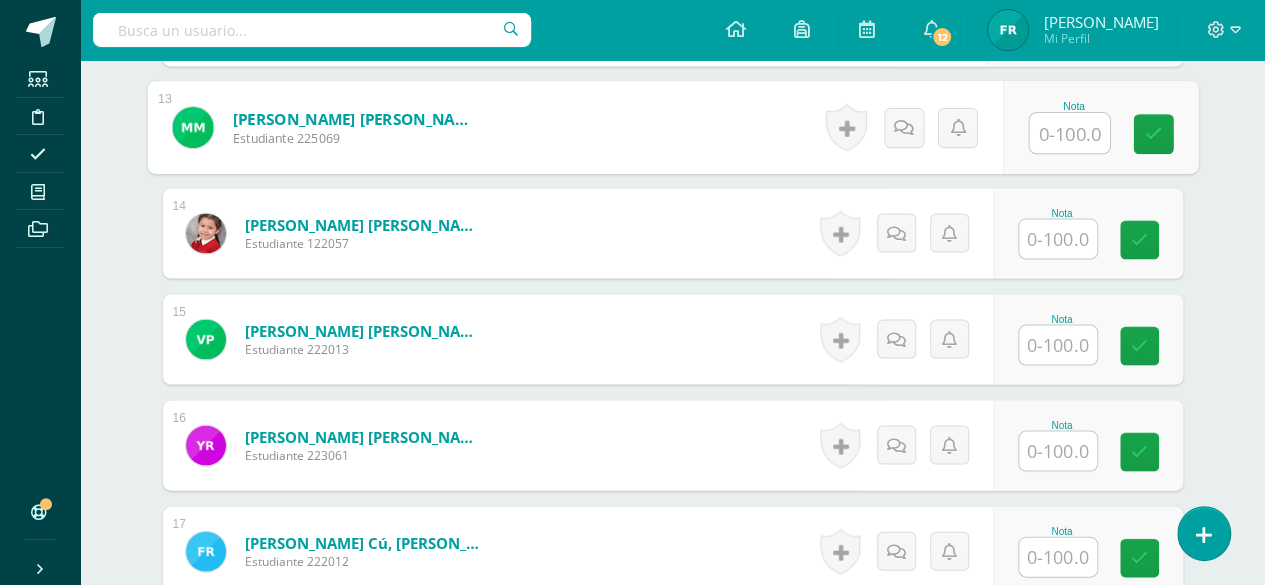 click at bounding box center [1069, 133] 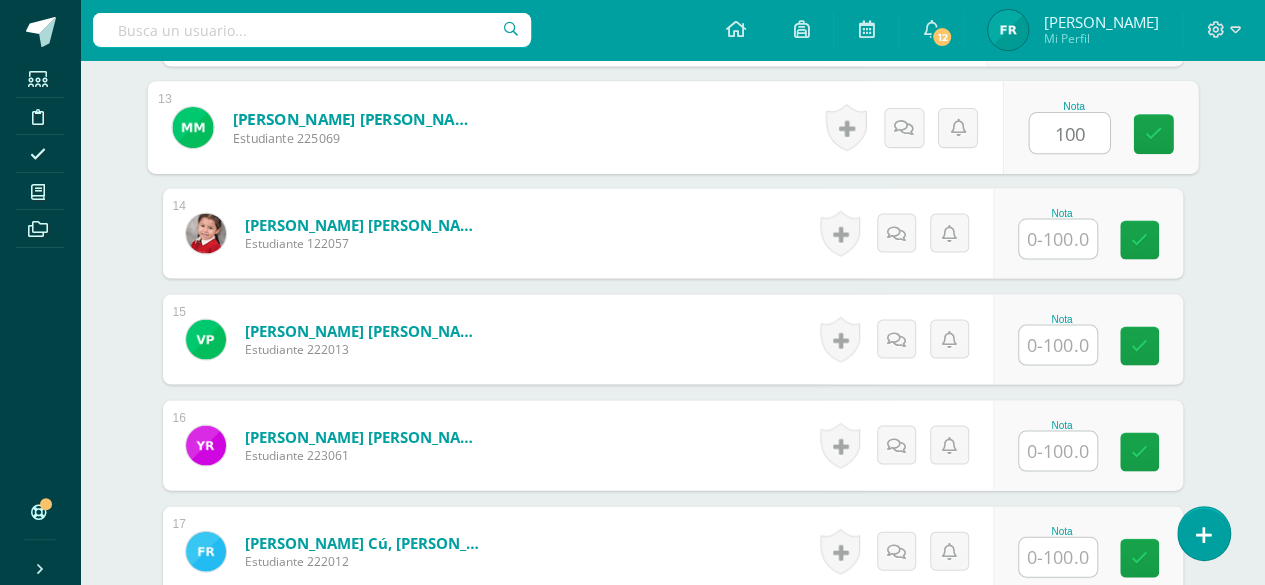 type on "100" 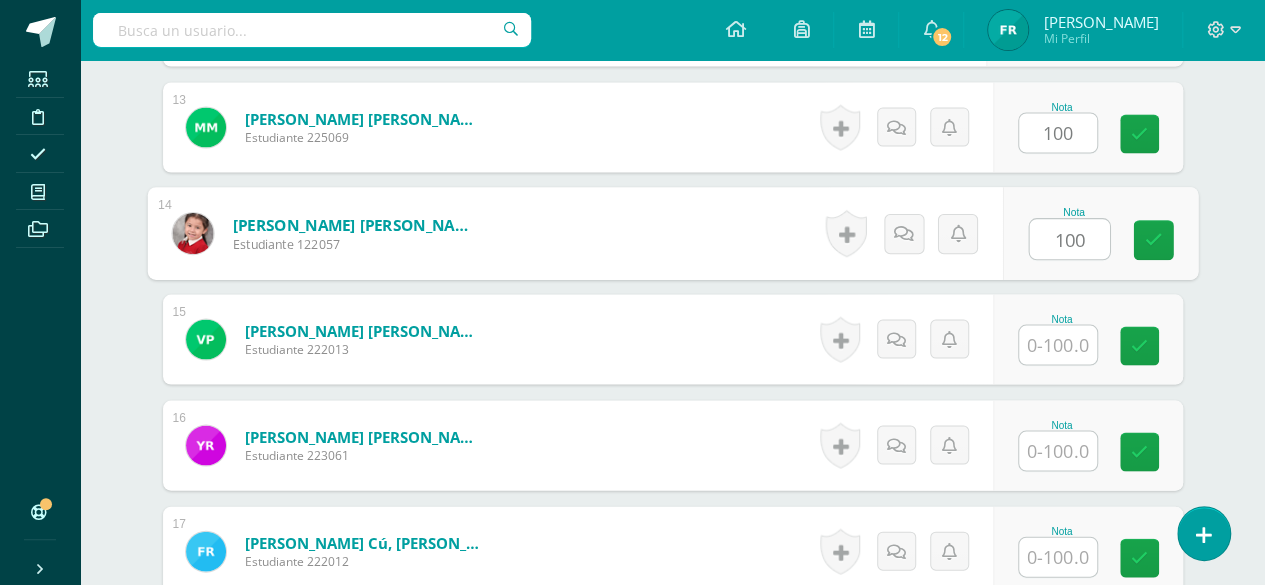 type on "100" 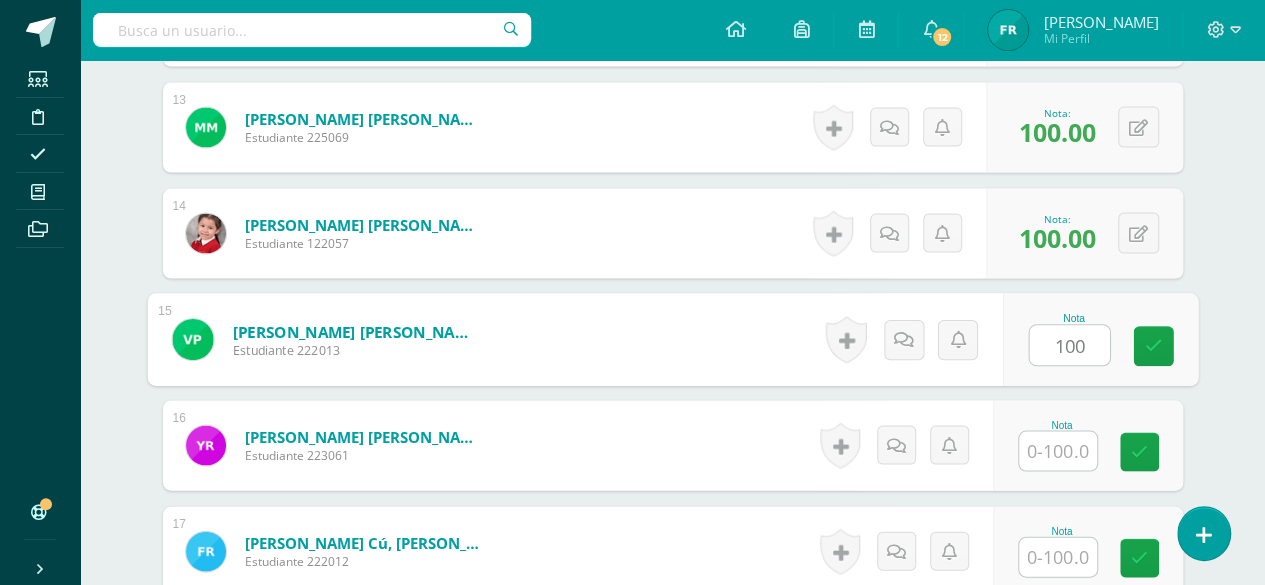 type on "100" 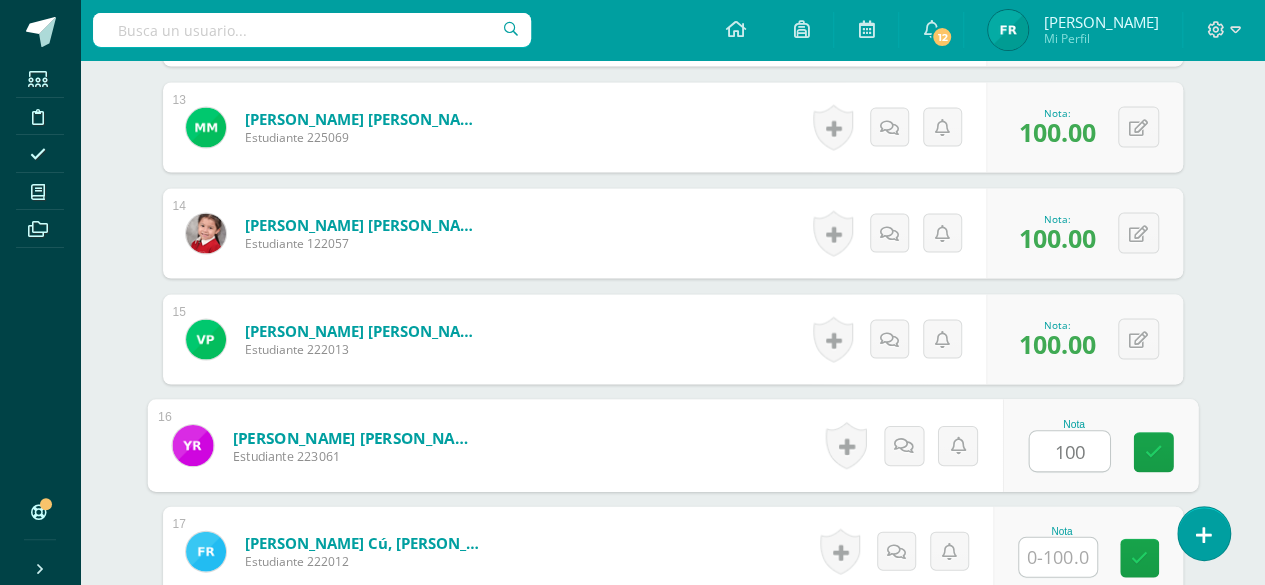 type on "100" 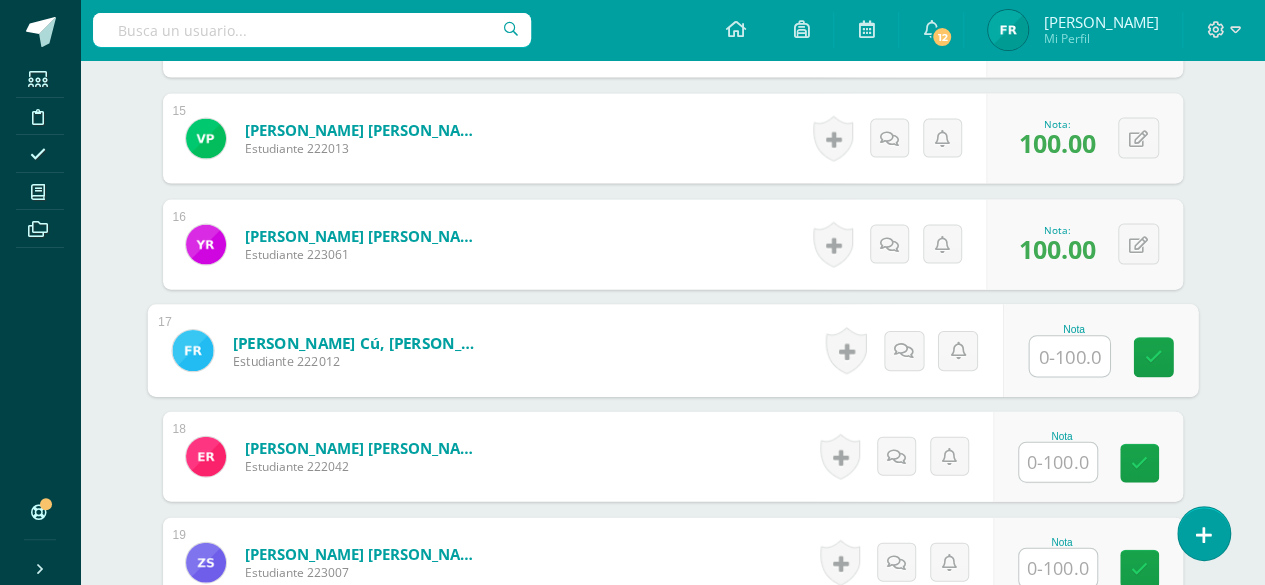 scroll, scrollTop: 2136, scrollLeft: 0, axis: vertical 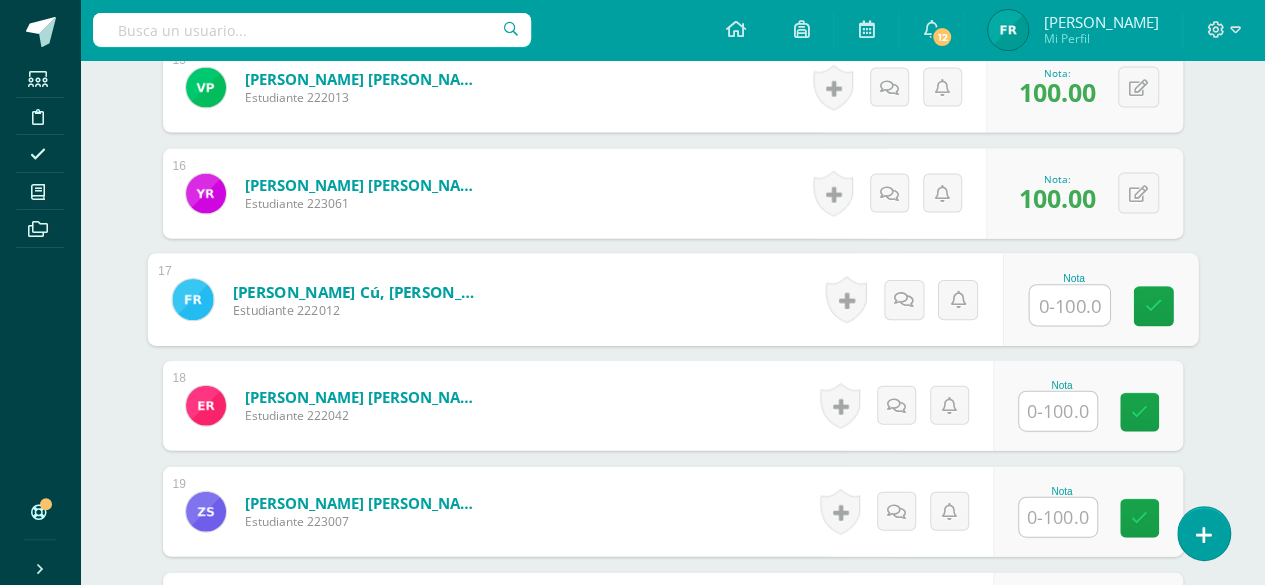 click at bounding box center (1069, 306) 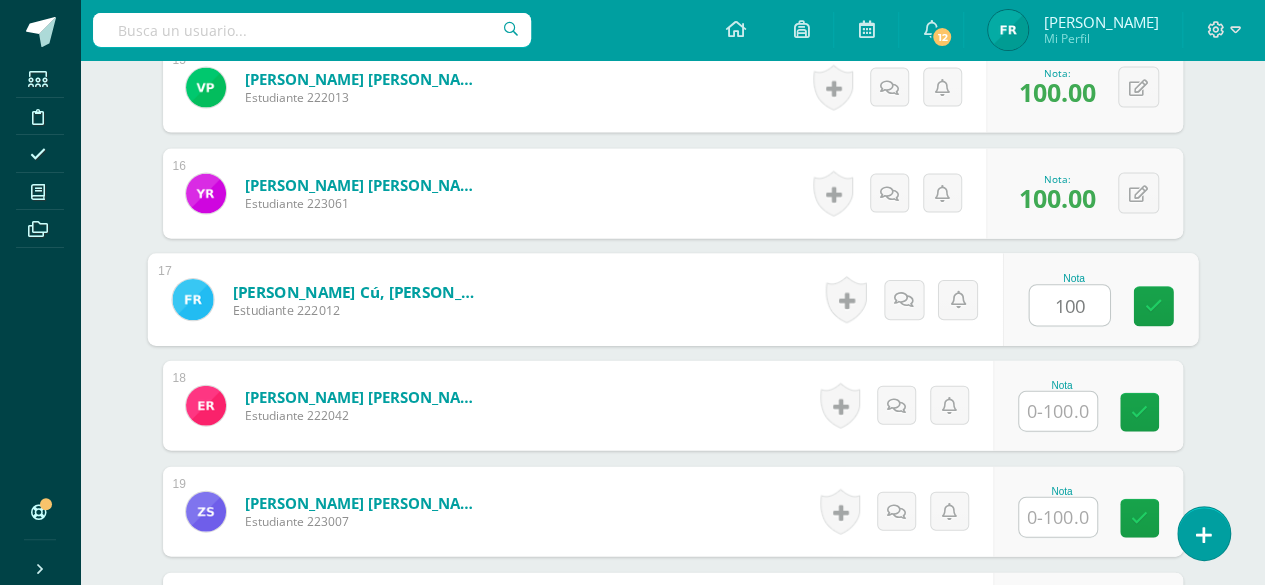 type on "100" 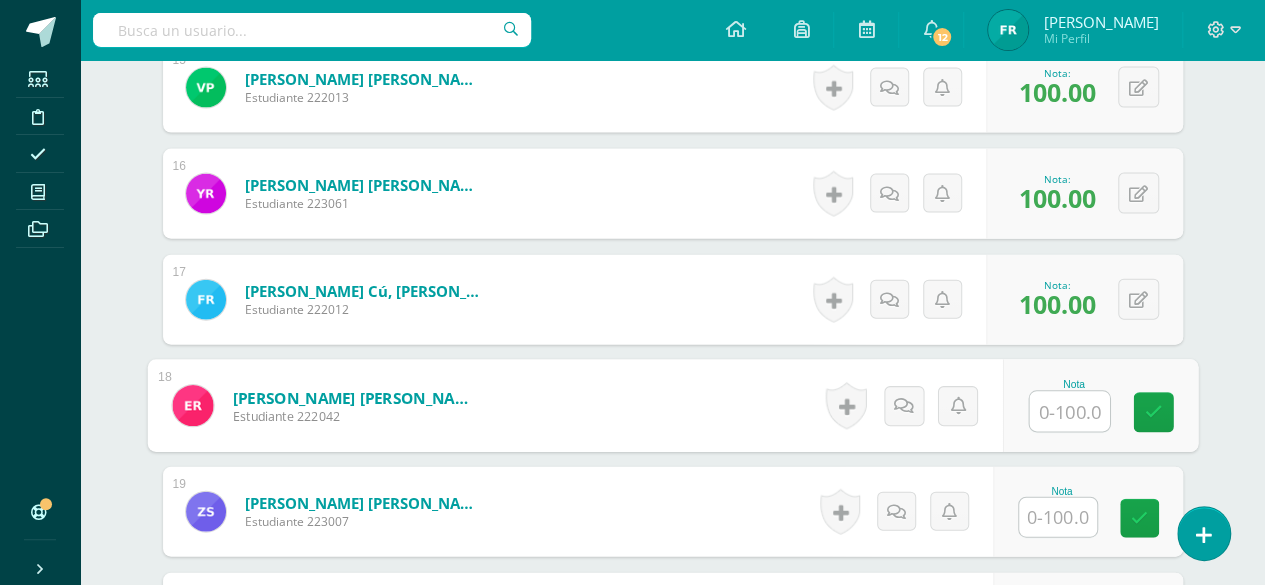 click at bounding box center (1069, 412) 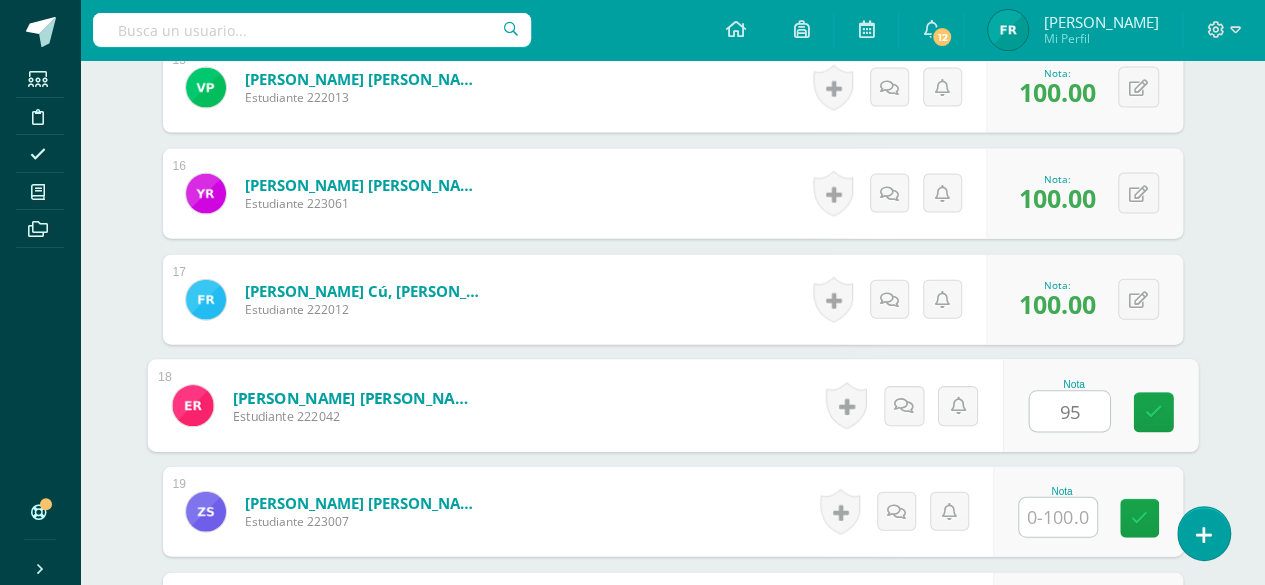 type on "95" 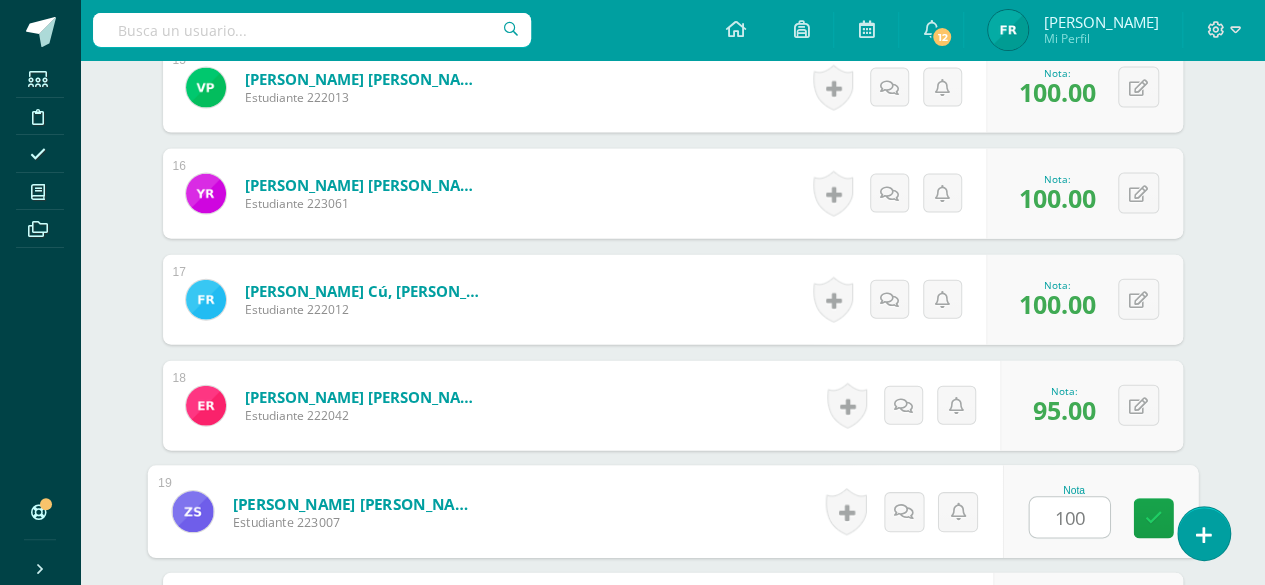 type on "100" 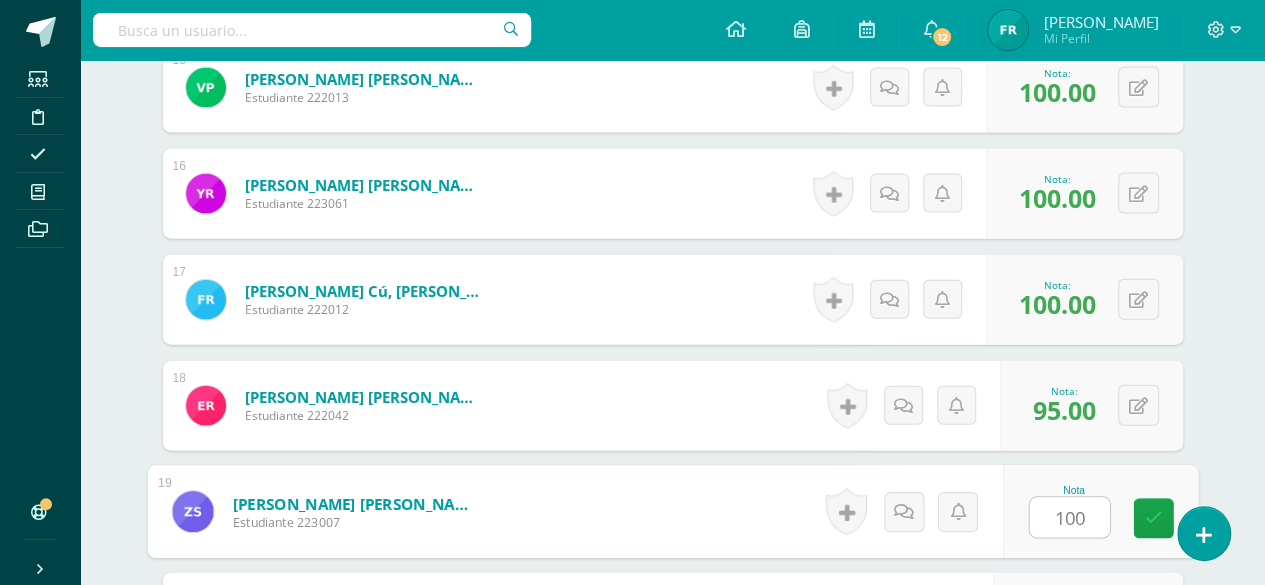 scroll, scrollTop: 2436, scrollLeft: 0, axis: vertical 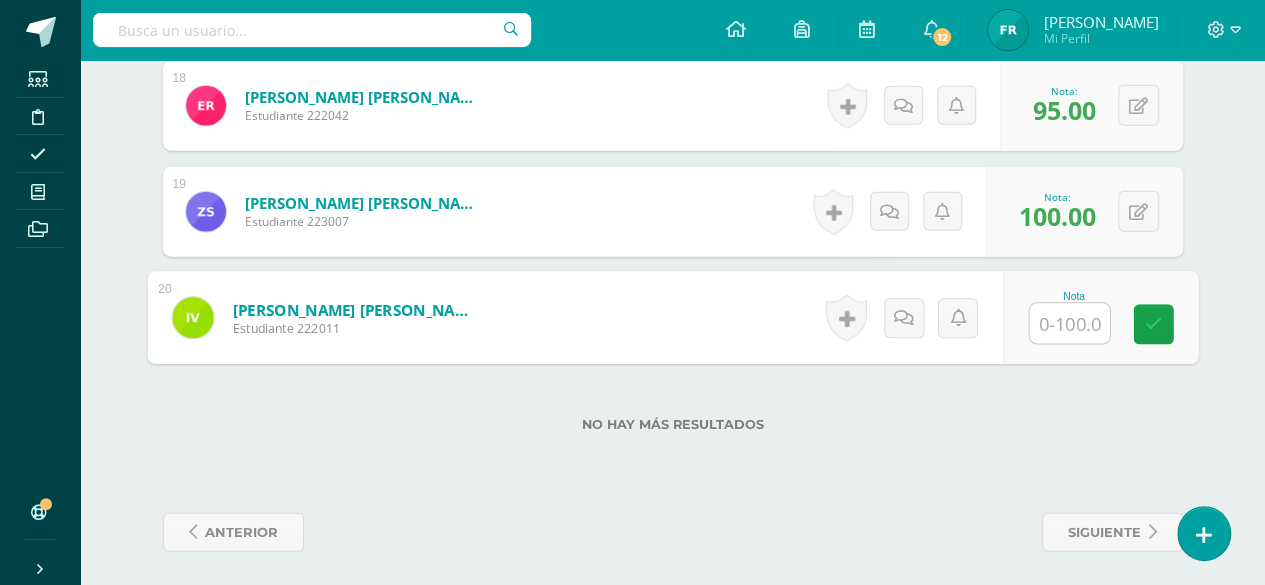 click at bounding box center (1069, 324) 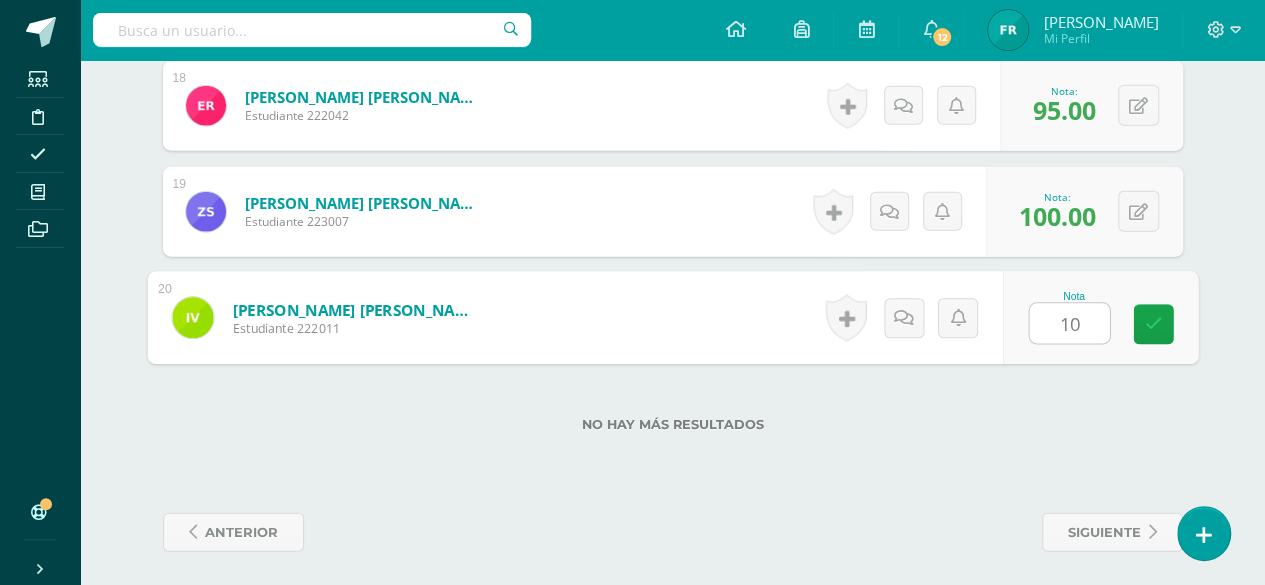 type on "1" 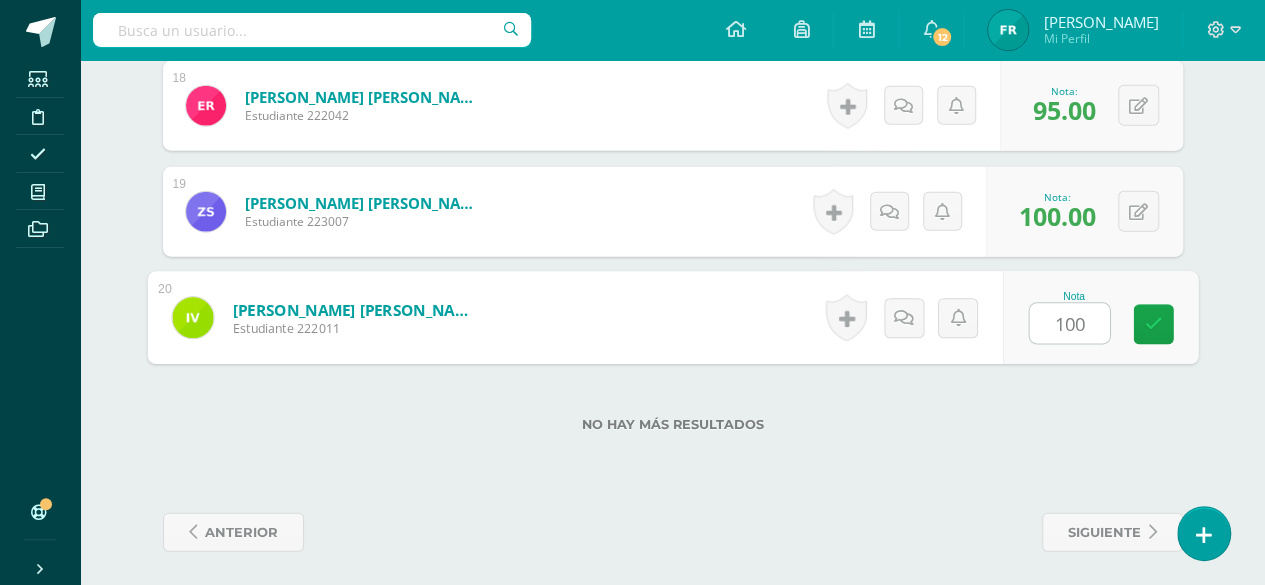 type on "100" 